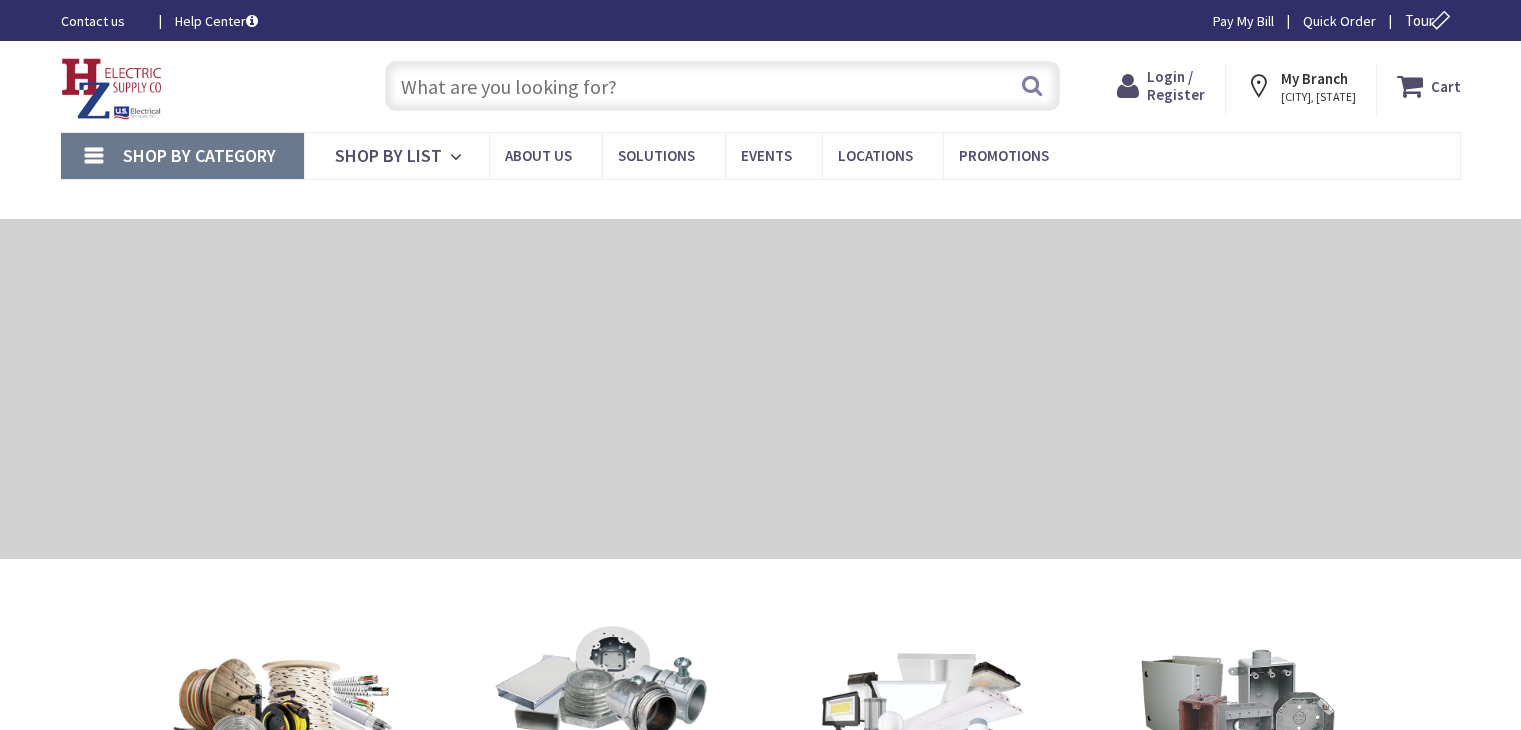 scroll, scrollTop: 0, scrollLeft: 0, axis: both 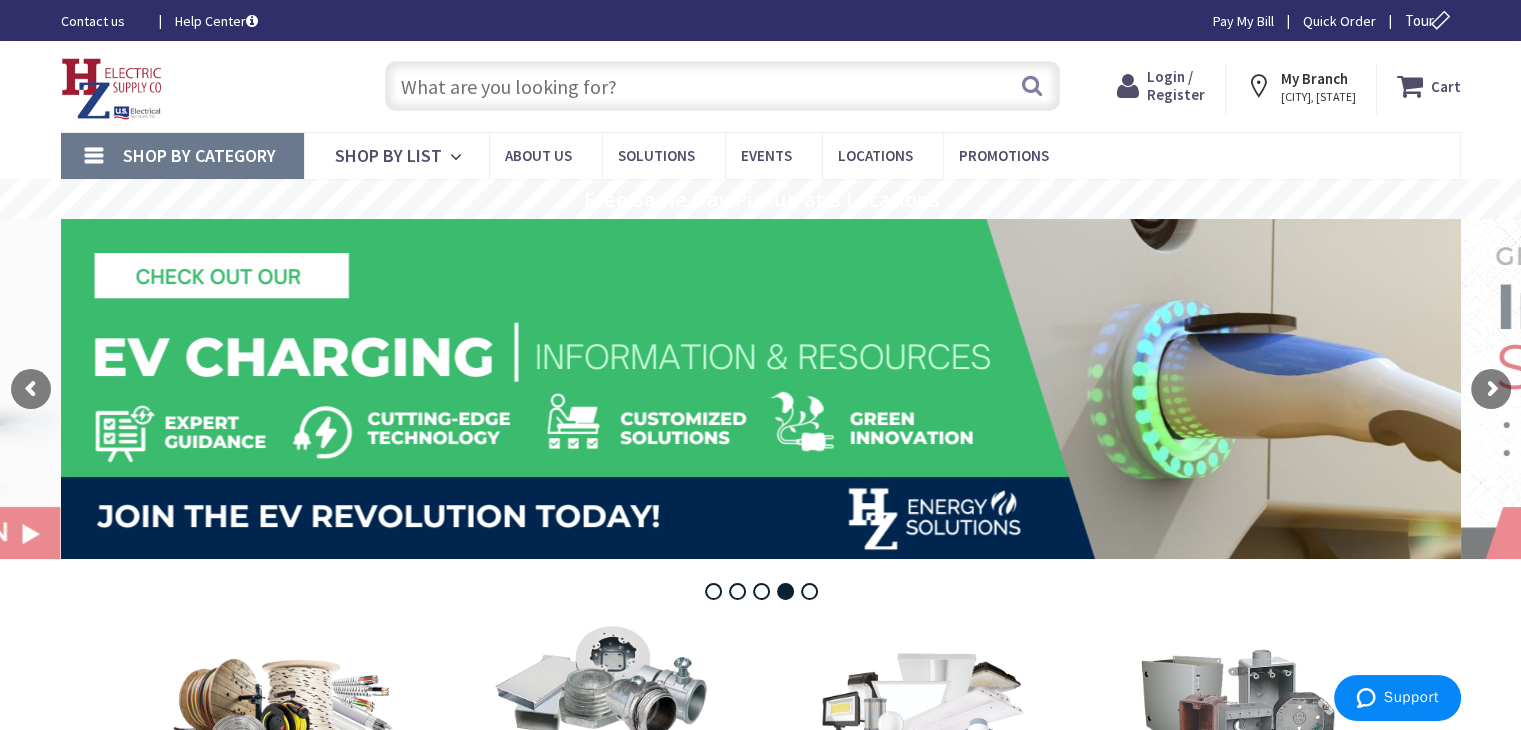 click at bounding box center (722, 86) 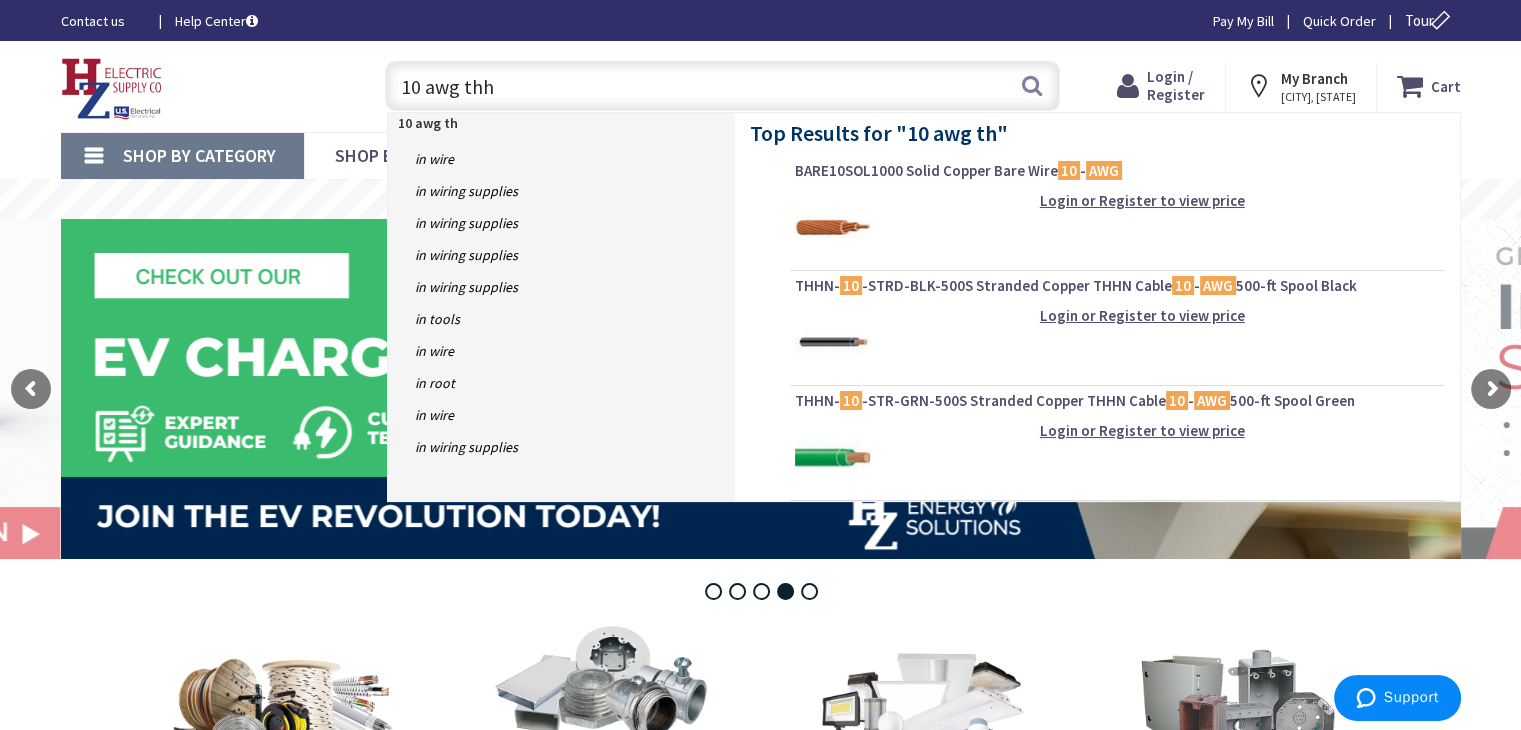 type on "10 awg thhn" 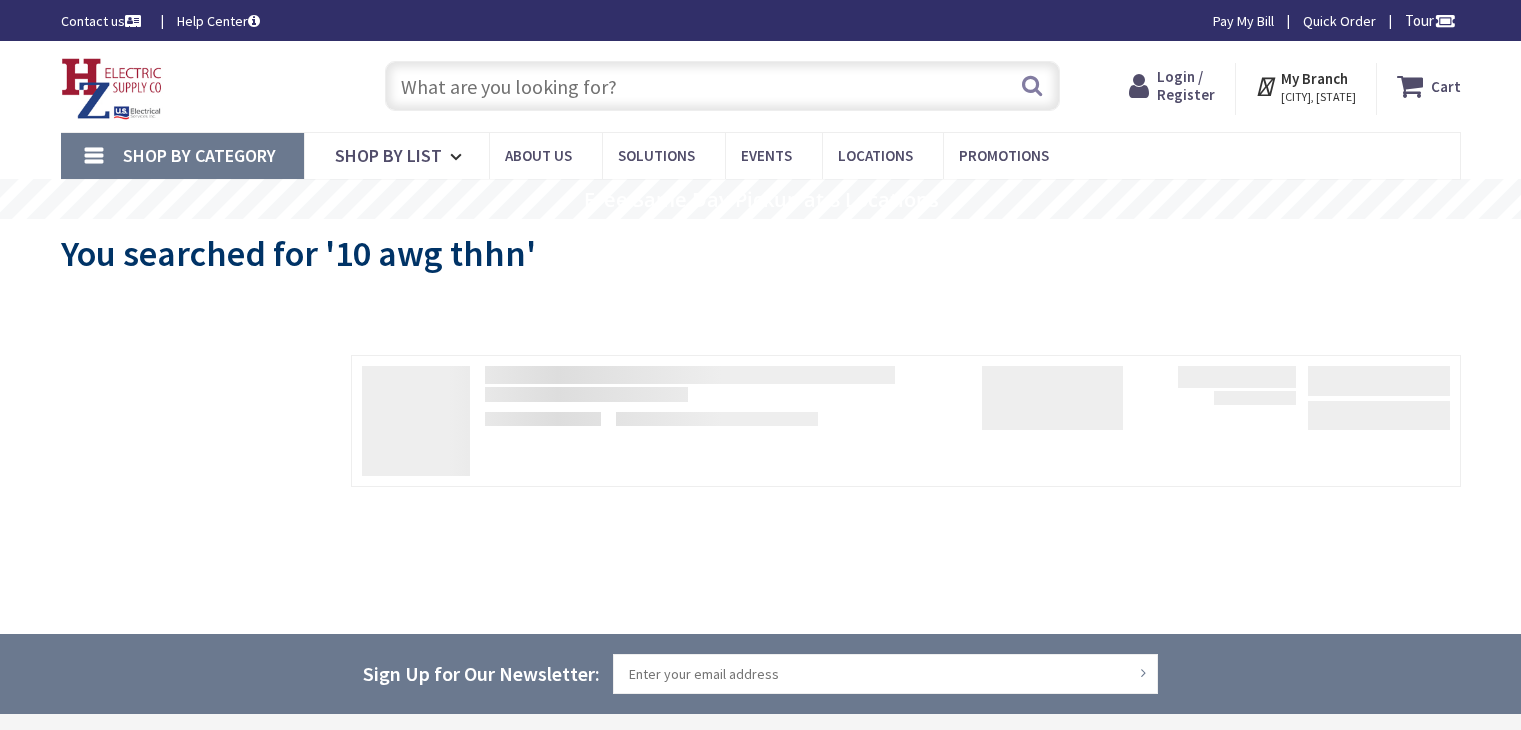 scroll, scrollTop: 0, scrollLeft: 0, axis: both 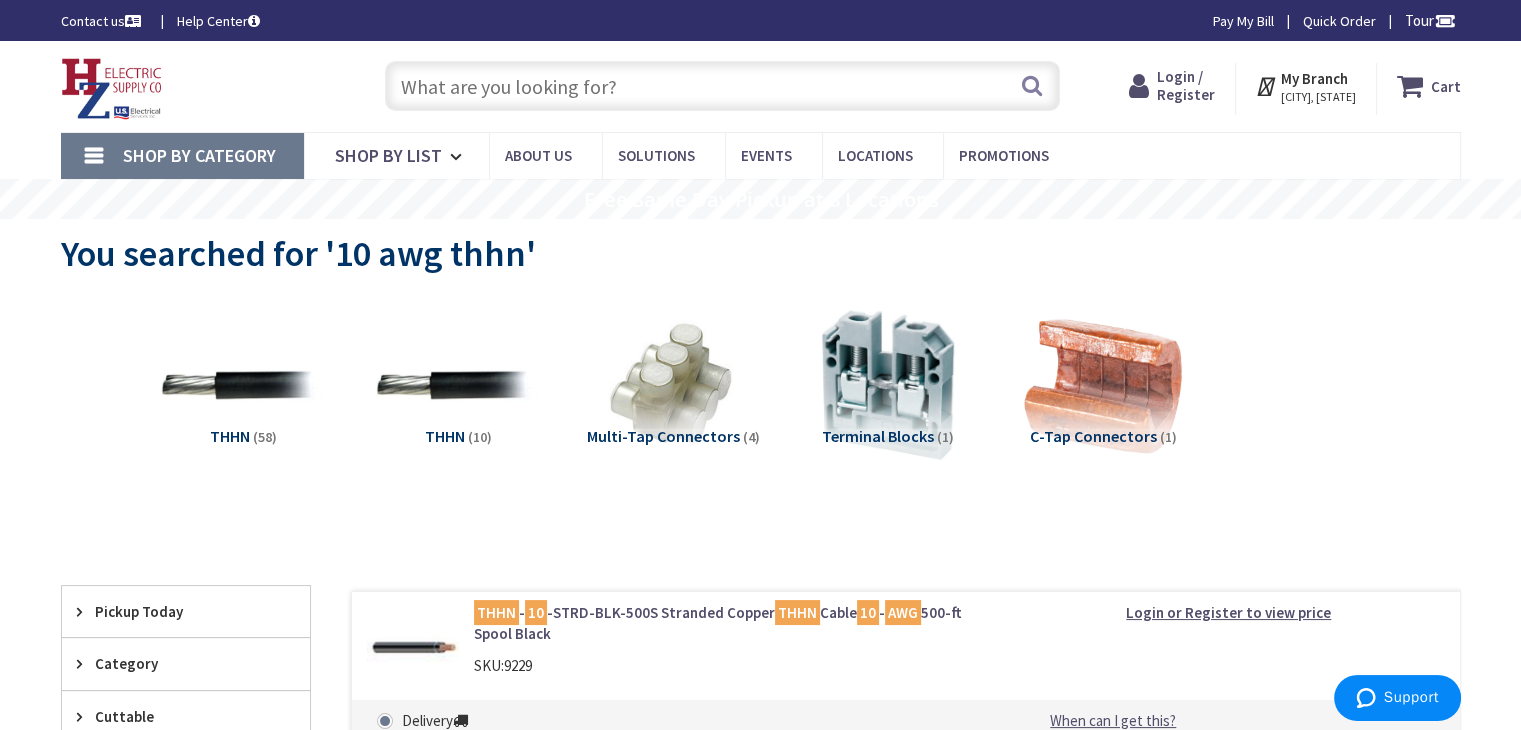 click on "THHN" at bounding box center [230, 436] 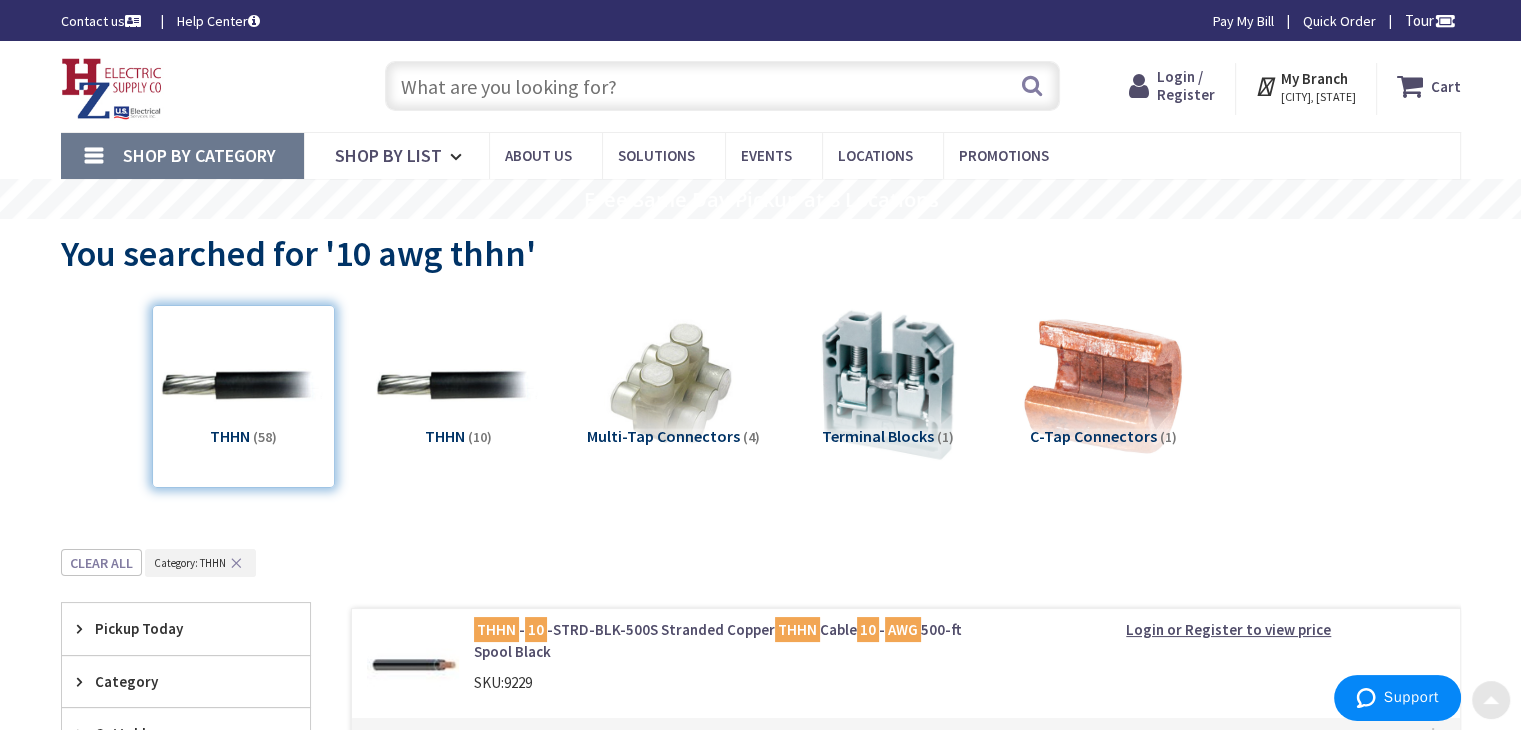 scroll, scrollTop: 548, scrollLeft: 0, axis: vertical 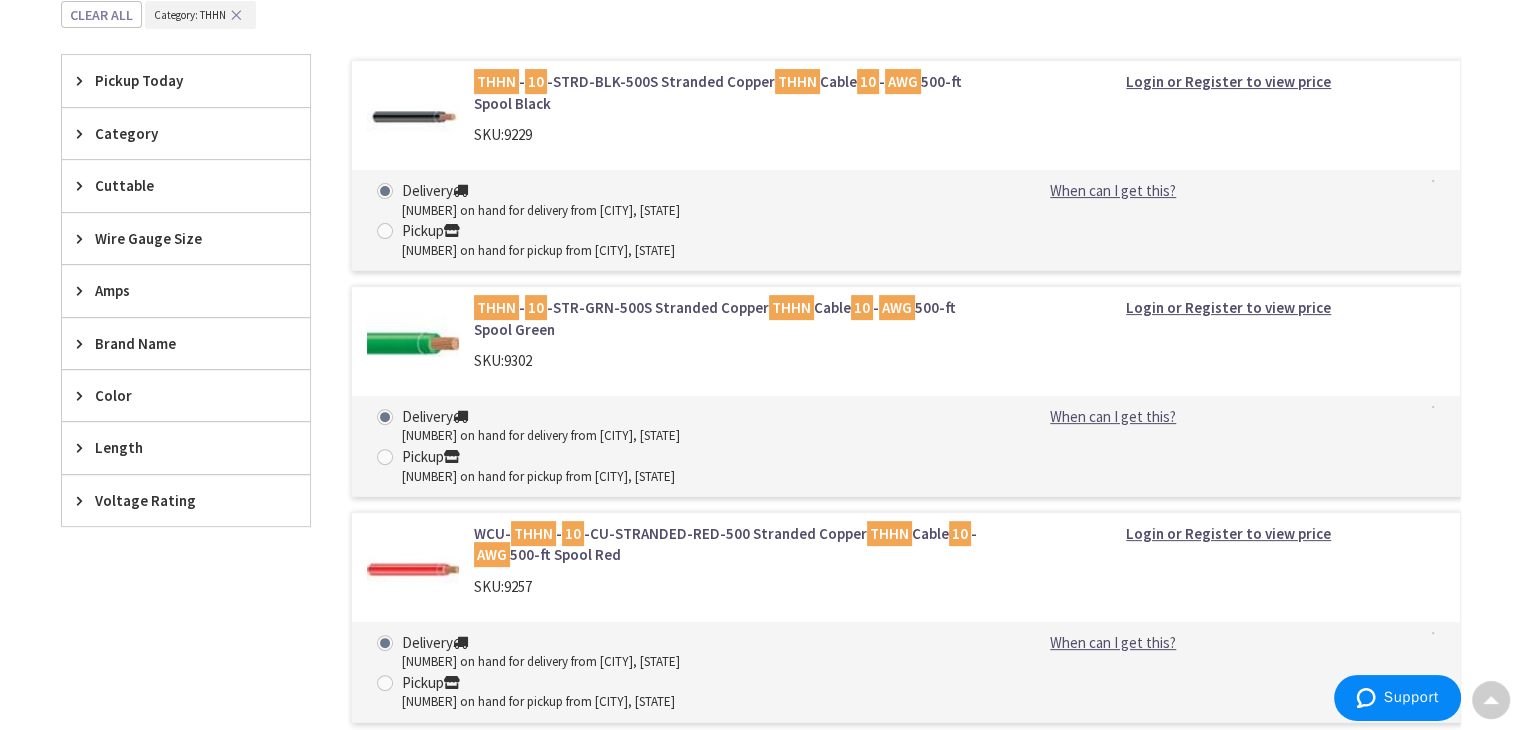 click on "Length" at bounding box center [176, 447] 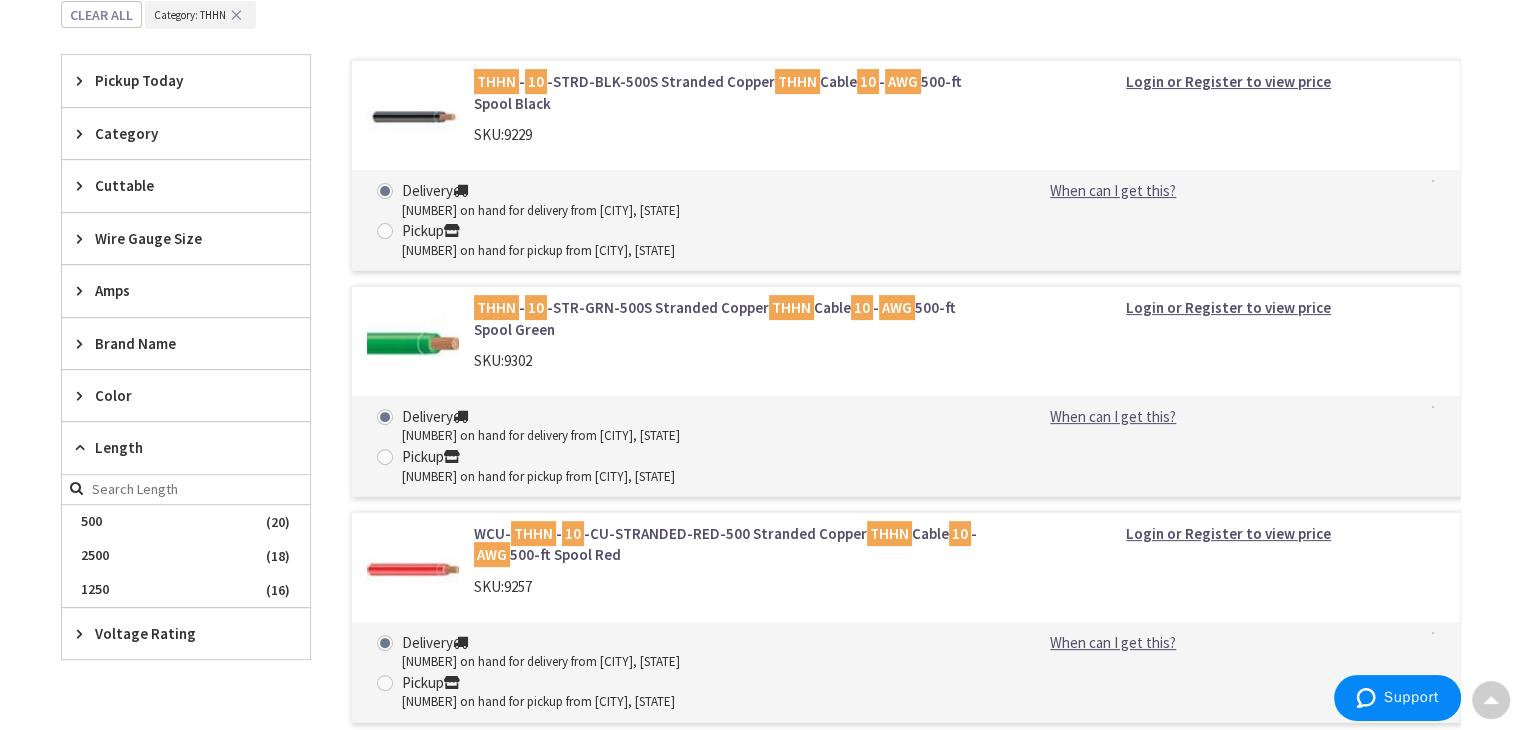 click on "Pickup
2000 on hand for pickup from Meriden, CT" at bounding box center [526, 240] 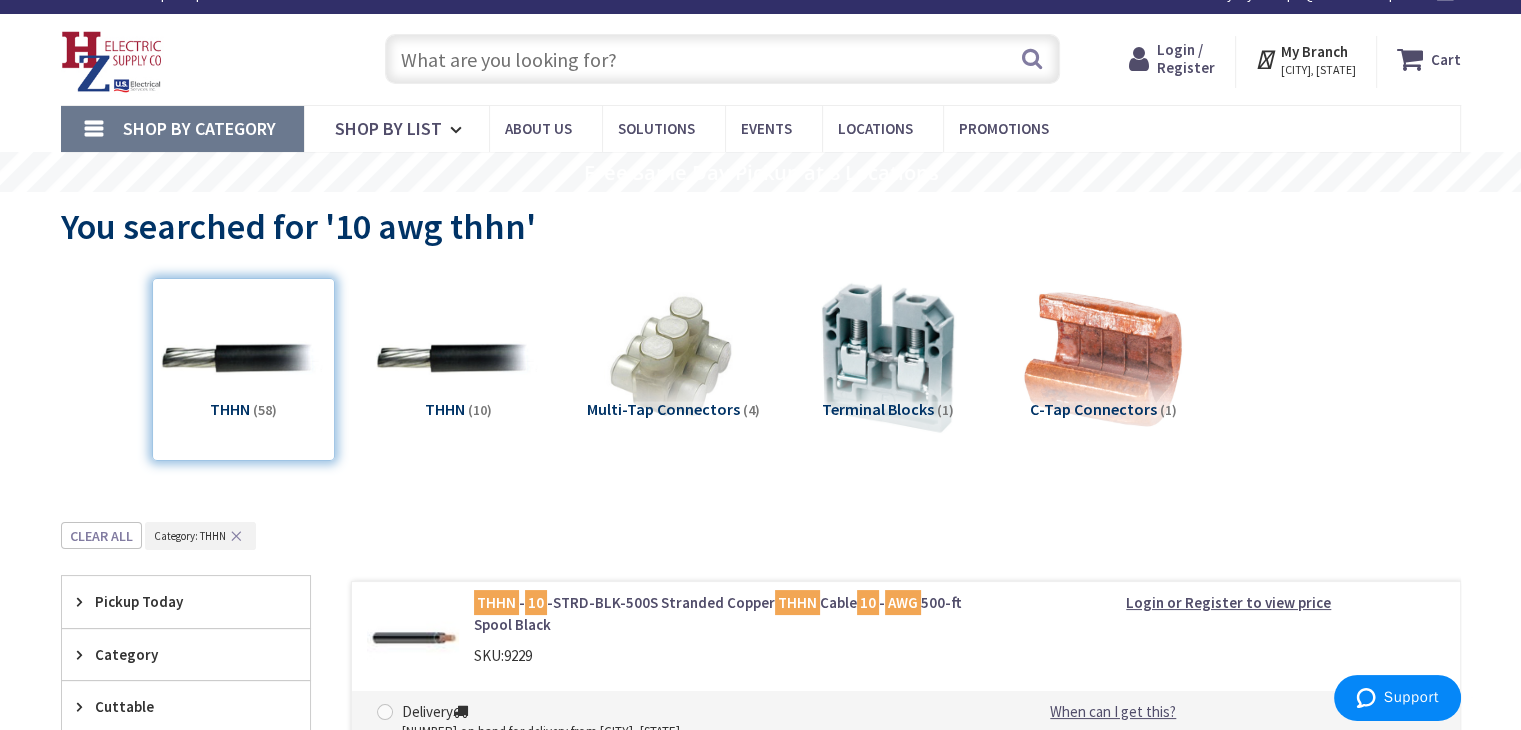 scroll, scrollTop: 0, scrollLeft: 0, axis: both 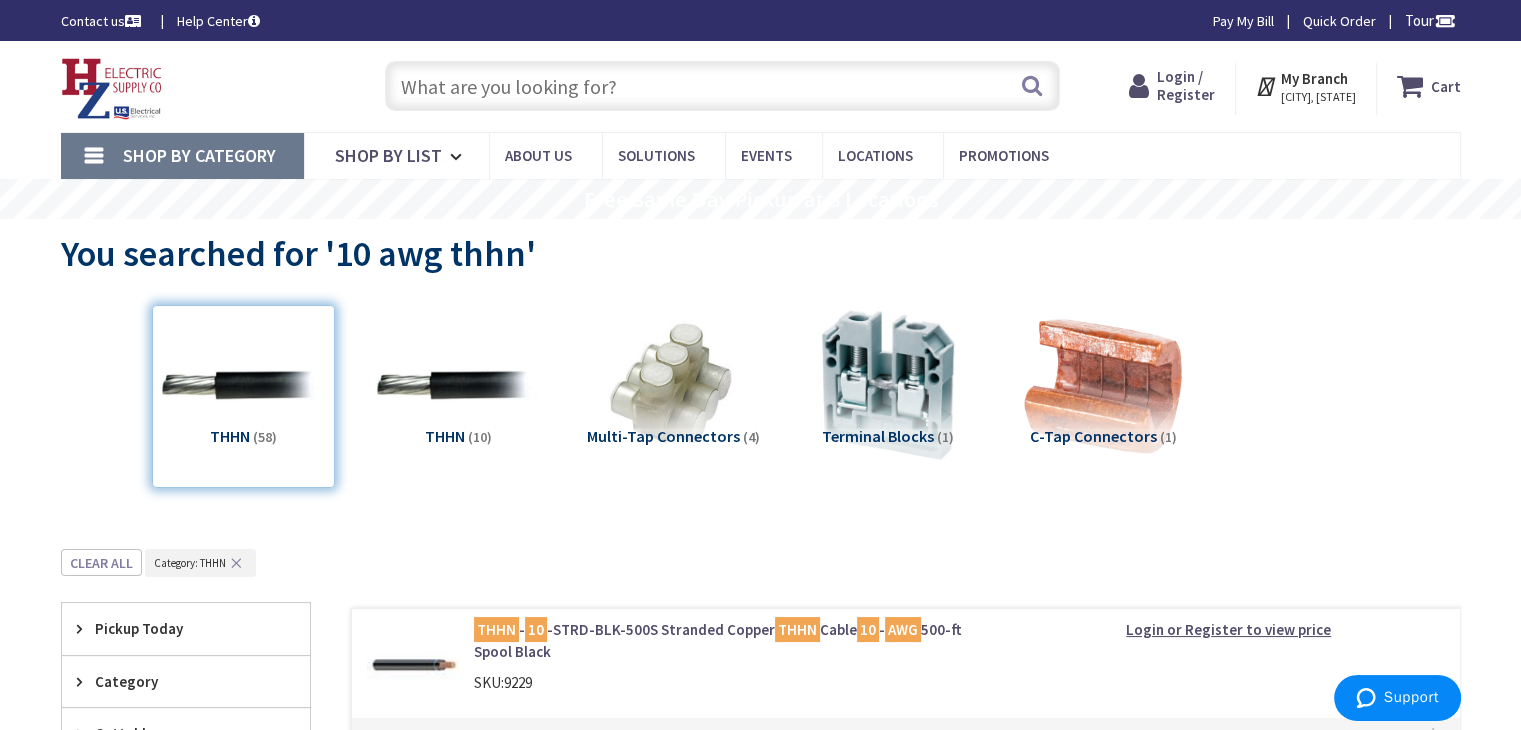 click on "Login / Register" at bounding box center [1186, 85] 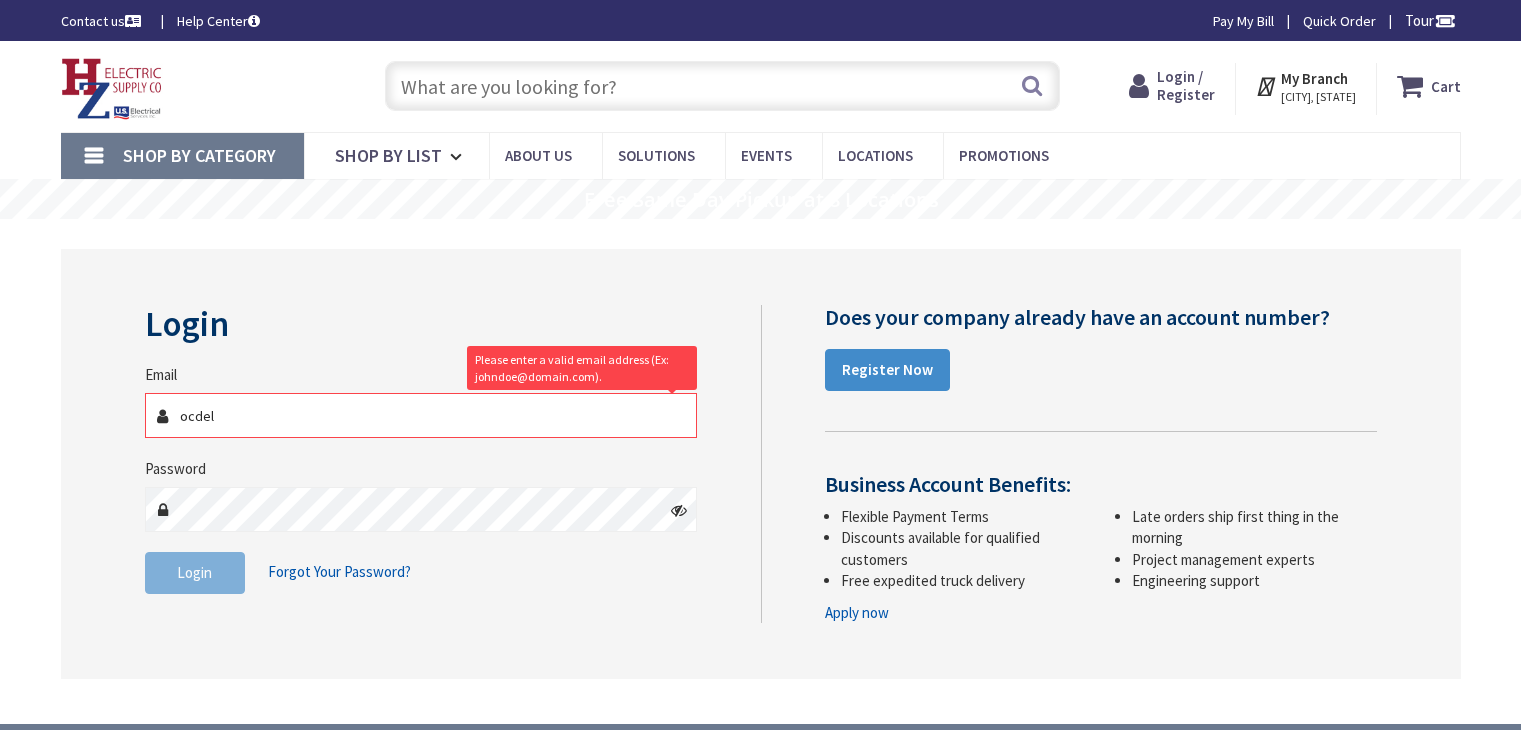 scroll, scrollTop: 0, scrollLeft: 0, axis: both 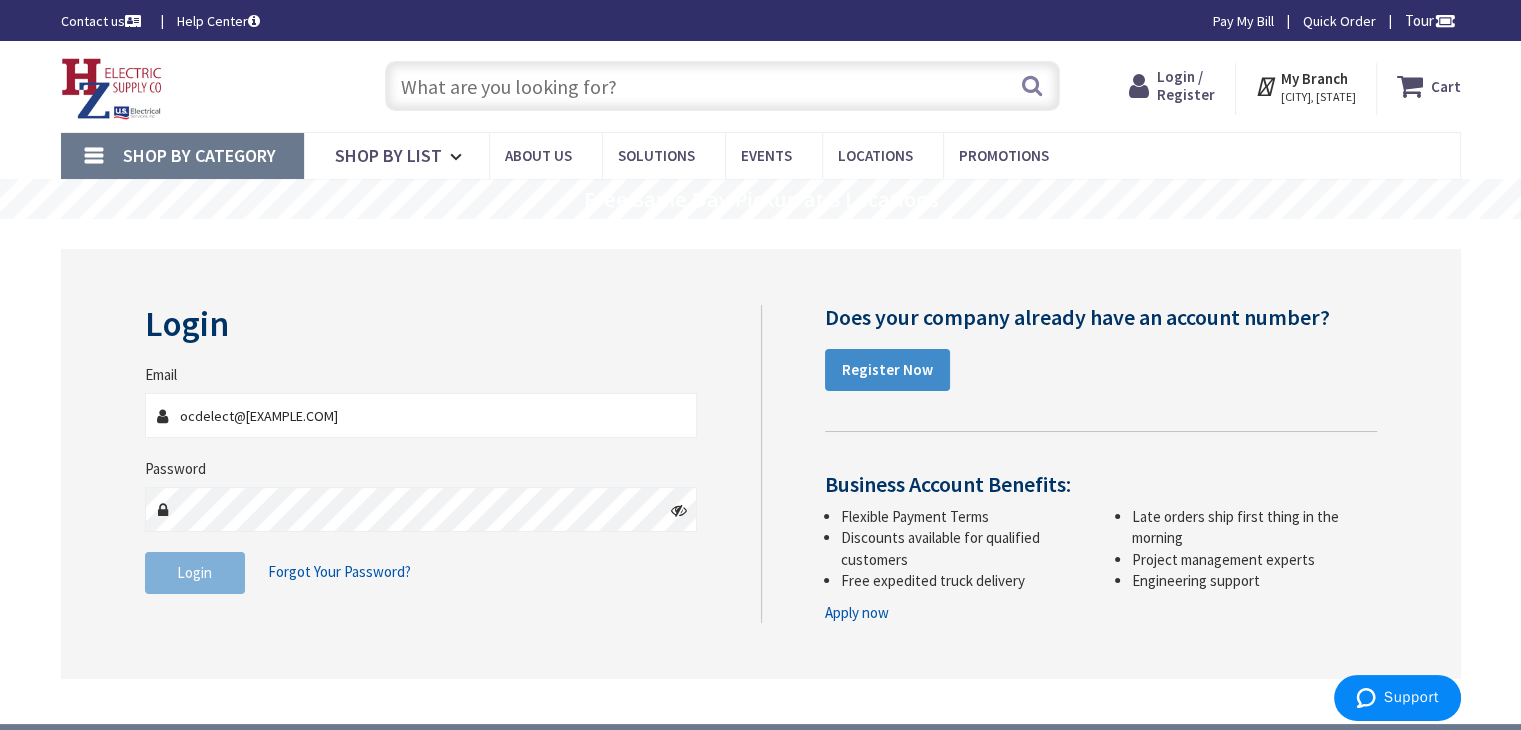 type on "ocdelect@gmail.com" 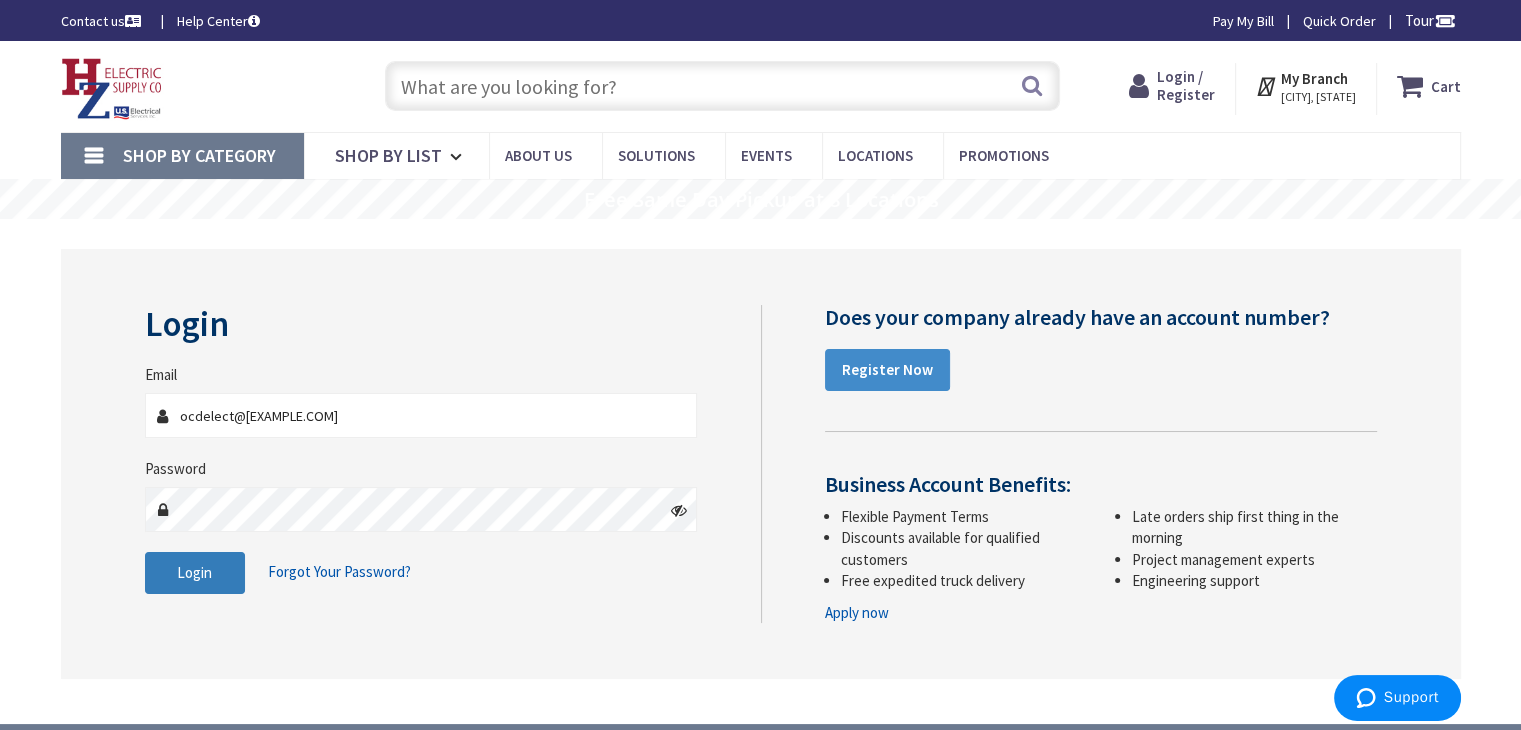 click on "Login" at bounding box center [194, 572] 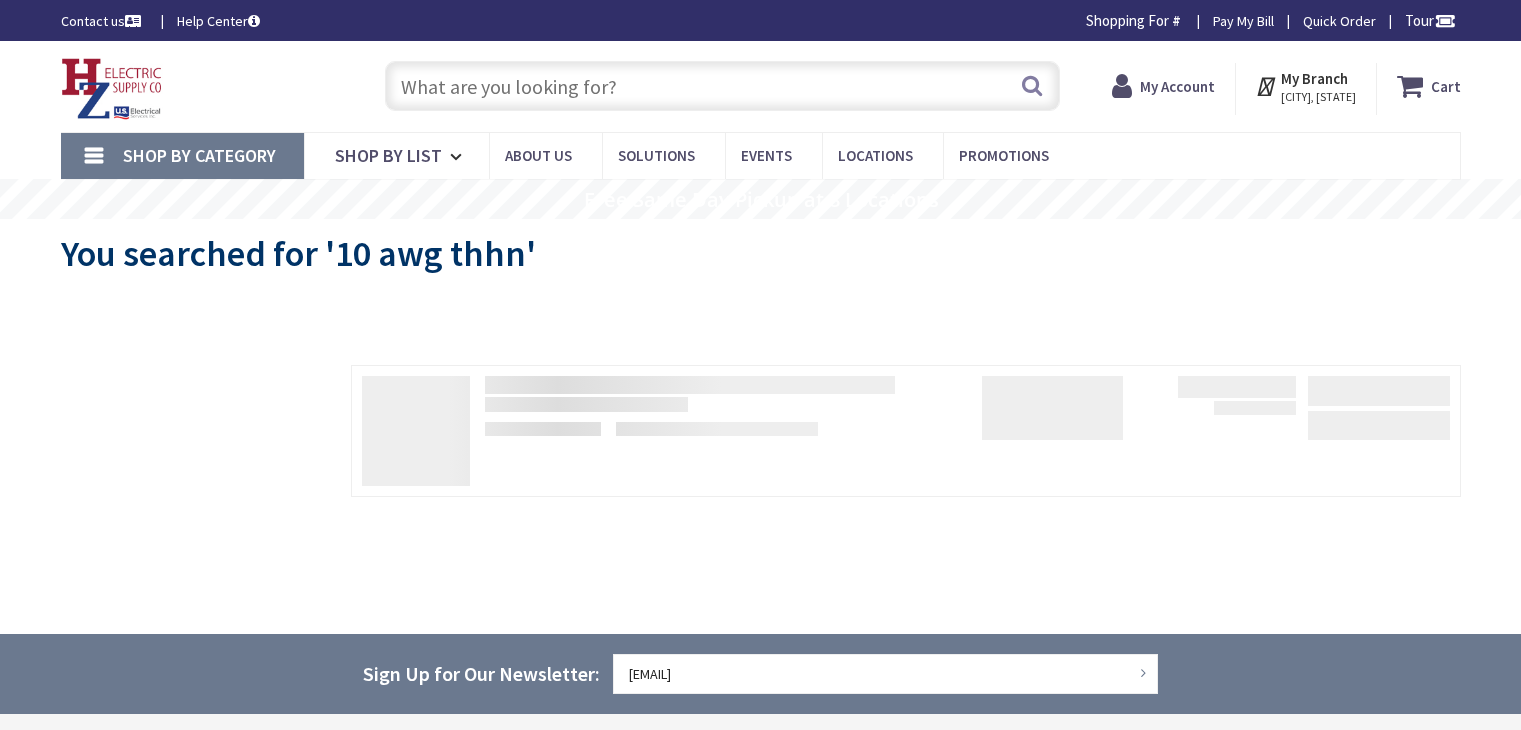 scroll, scrollTop: 0, scrollLeft: 0, axis: both 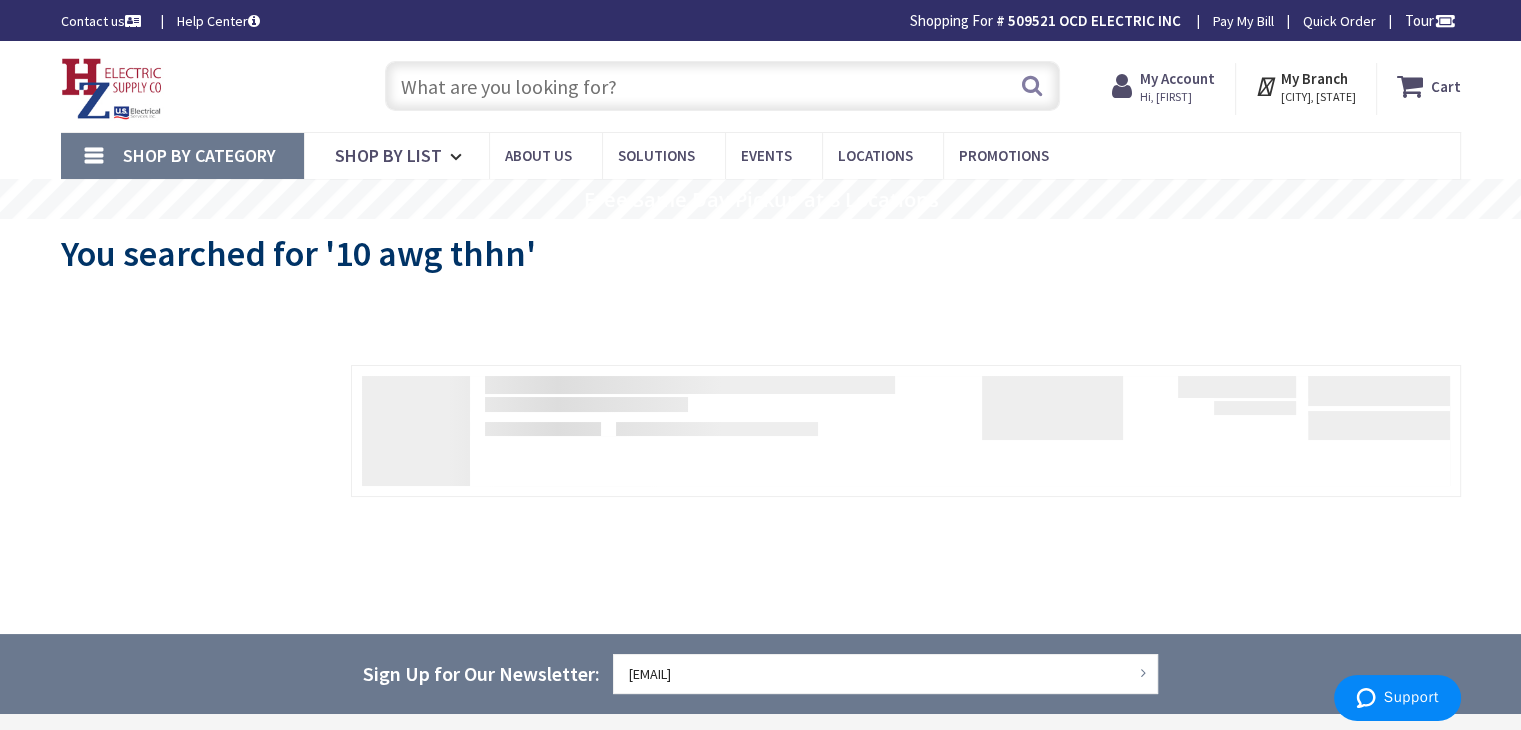 click on "Search" at bounding box center (717, 85) 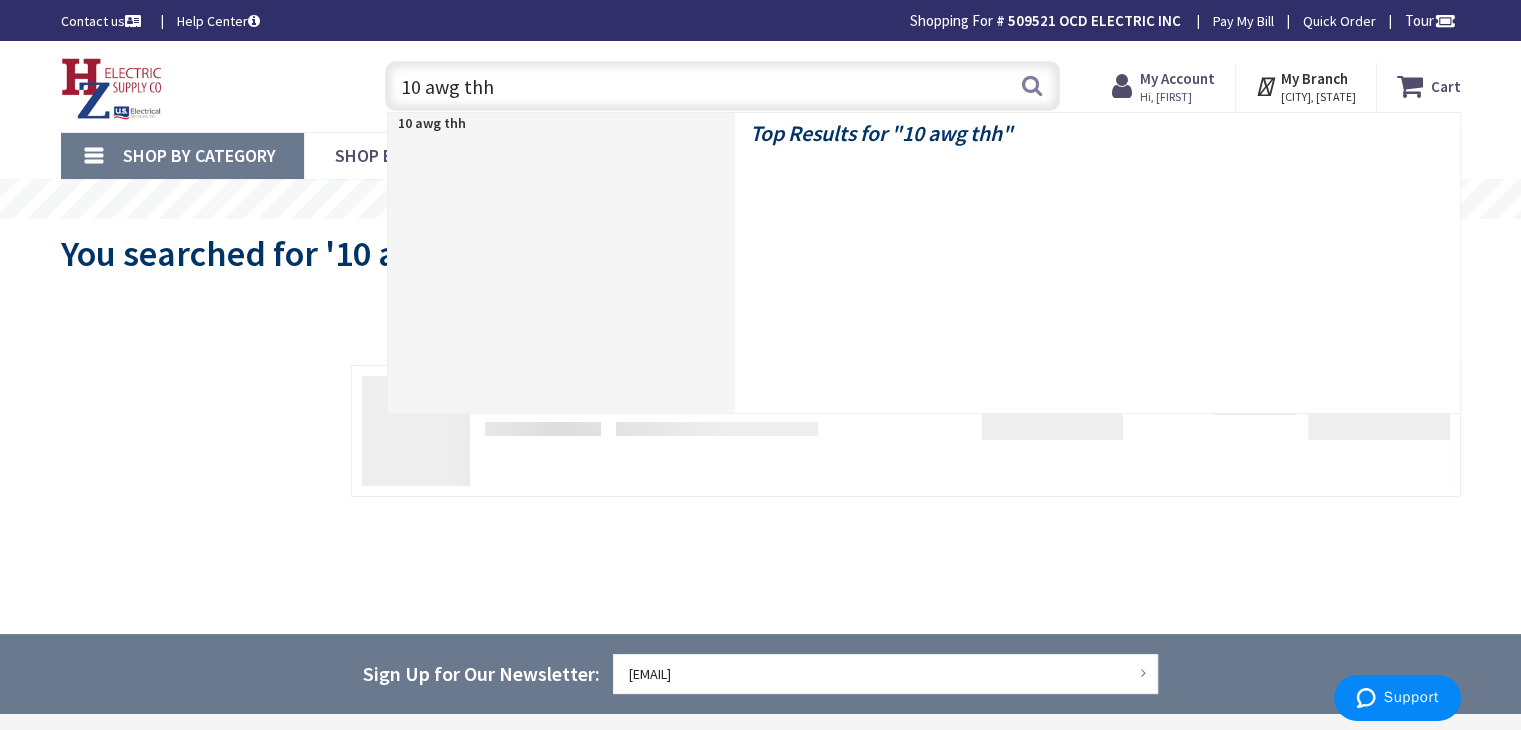 type on "10 awg thhn" 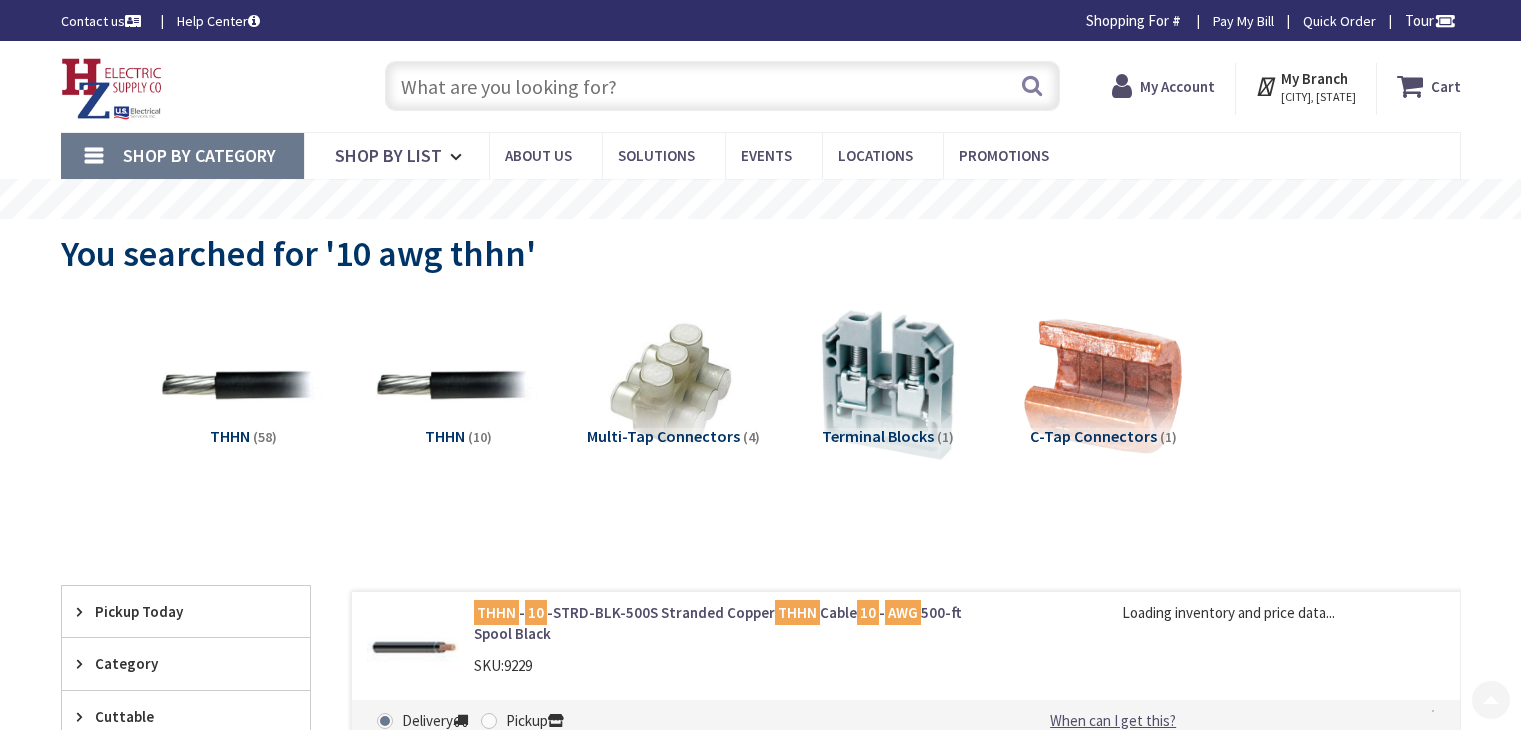 scroll, scrollTop: 192, scrollLeft: 0, axis: vertical 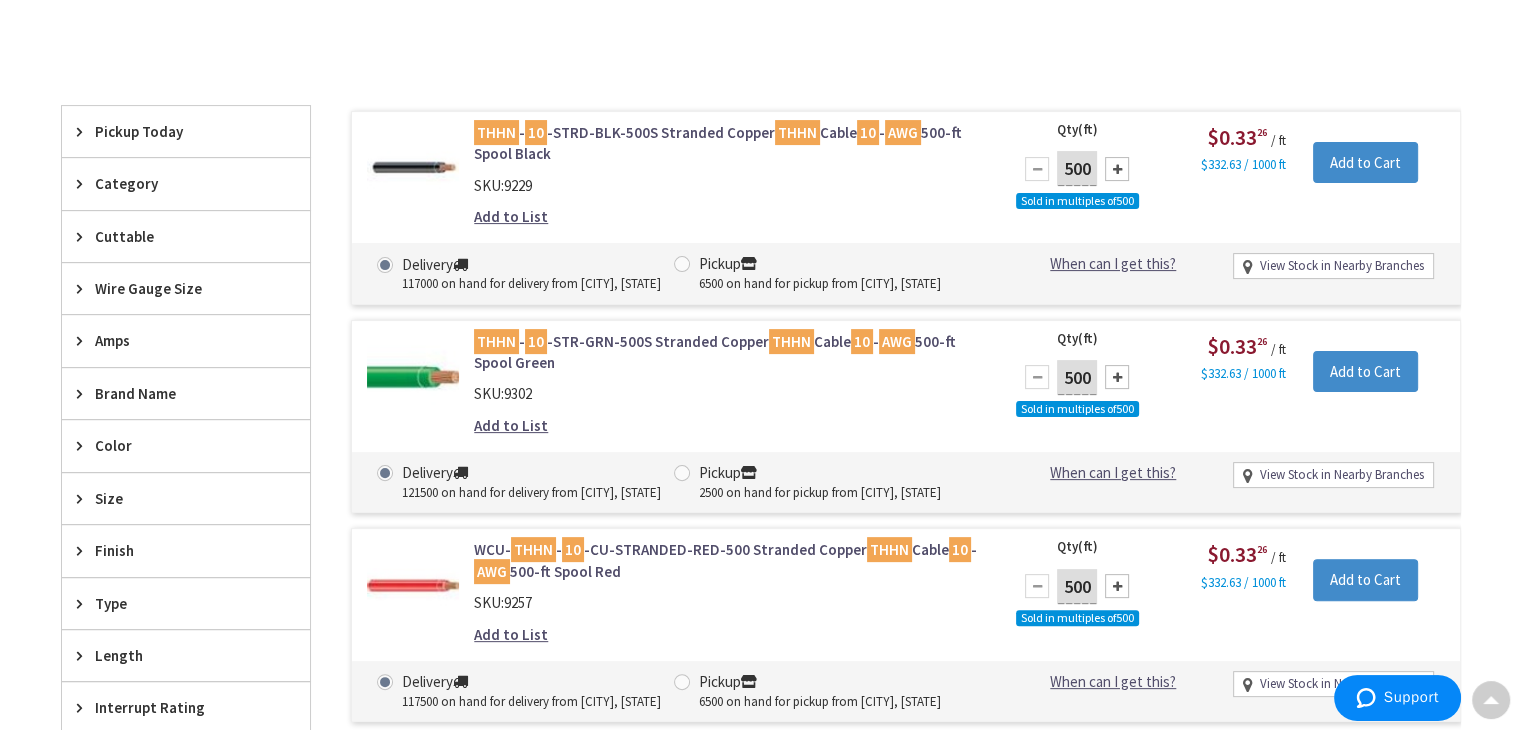 click at bounding box center (682, 264) 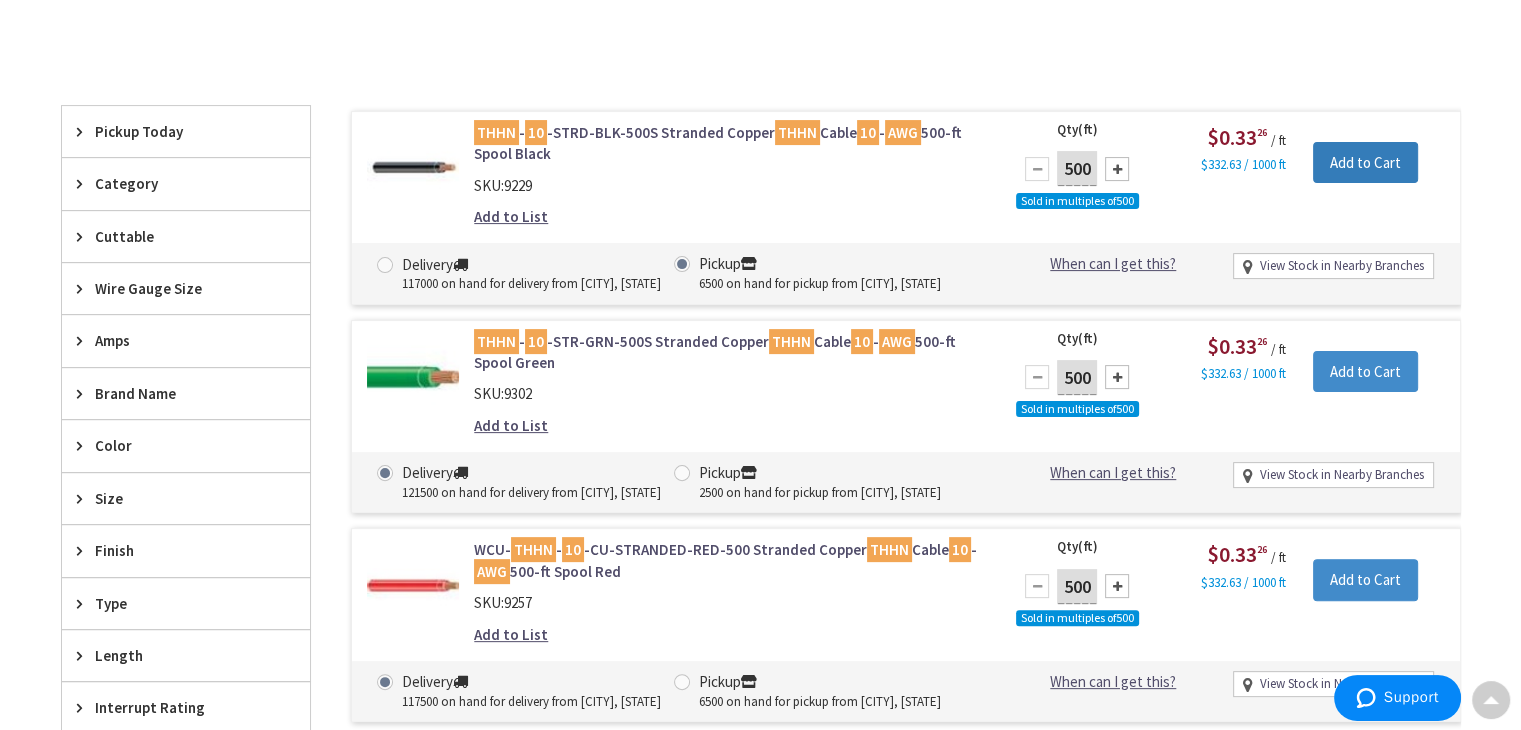click on "Add to Cart" at bounding box center [1365, 163] 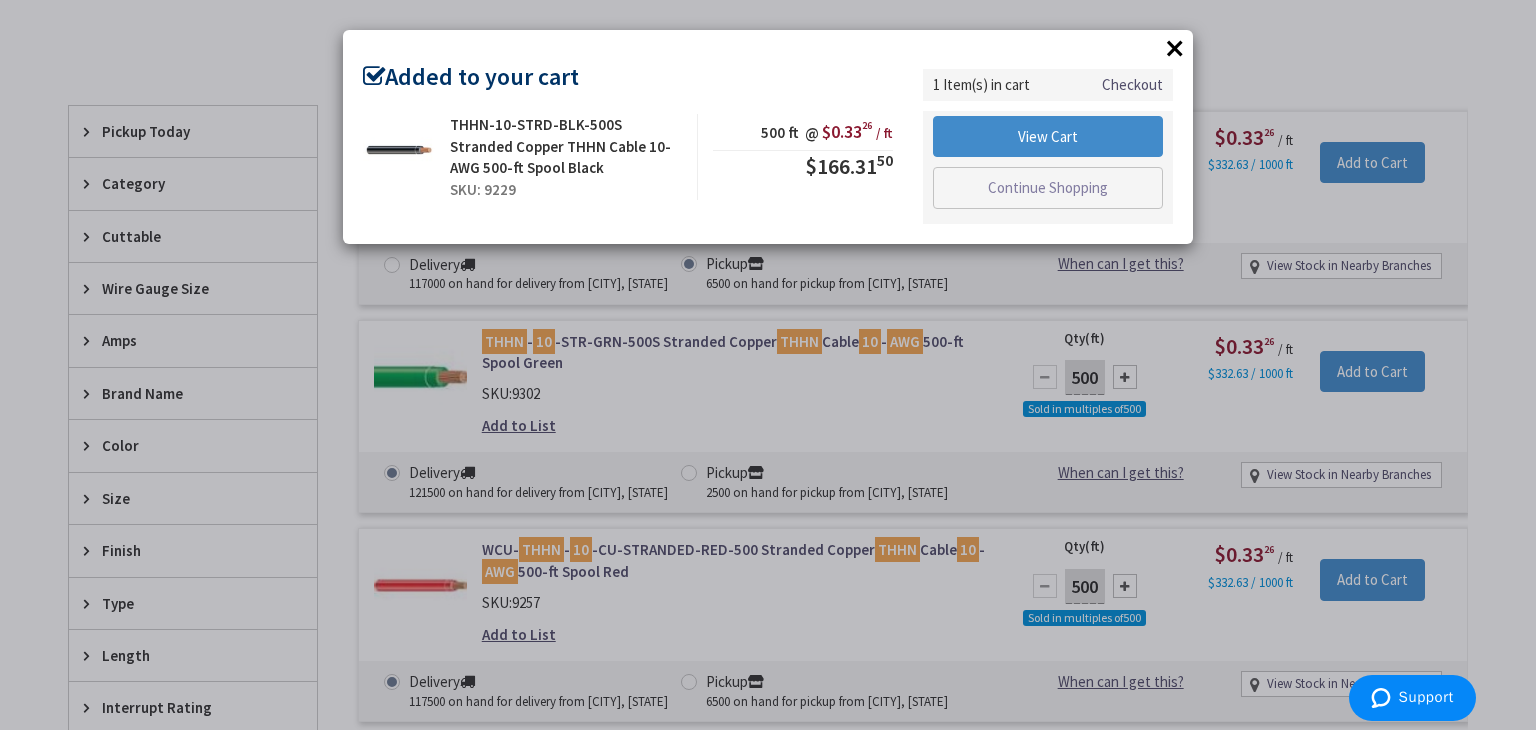 click on "×" at bounding box center [1175, 48] 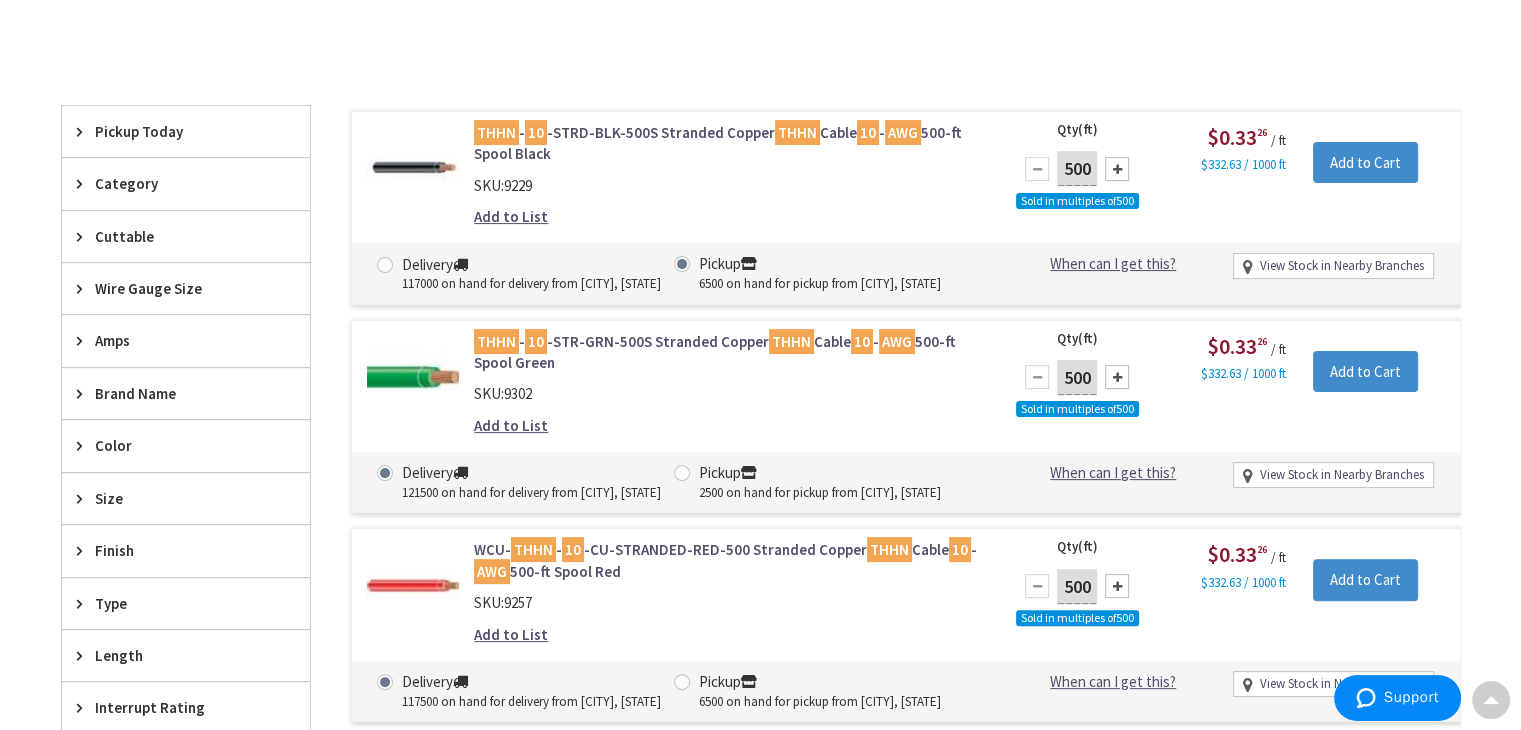click on "Pickup
2500 on hand for pickup from Poughkeepsie, NY" at bounding box center (685, 472) 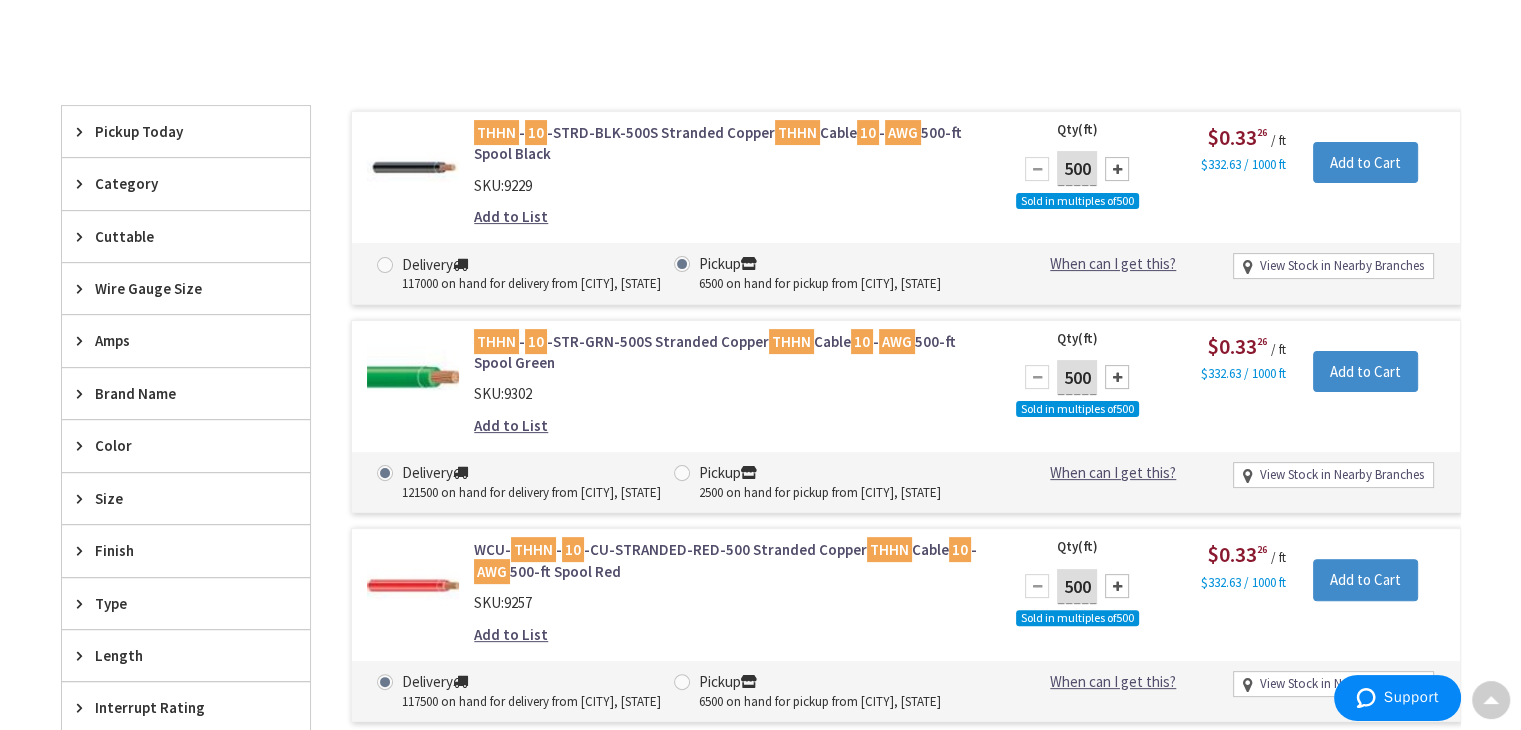 radio on "true" 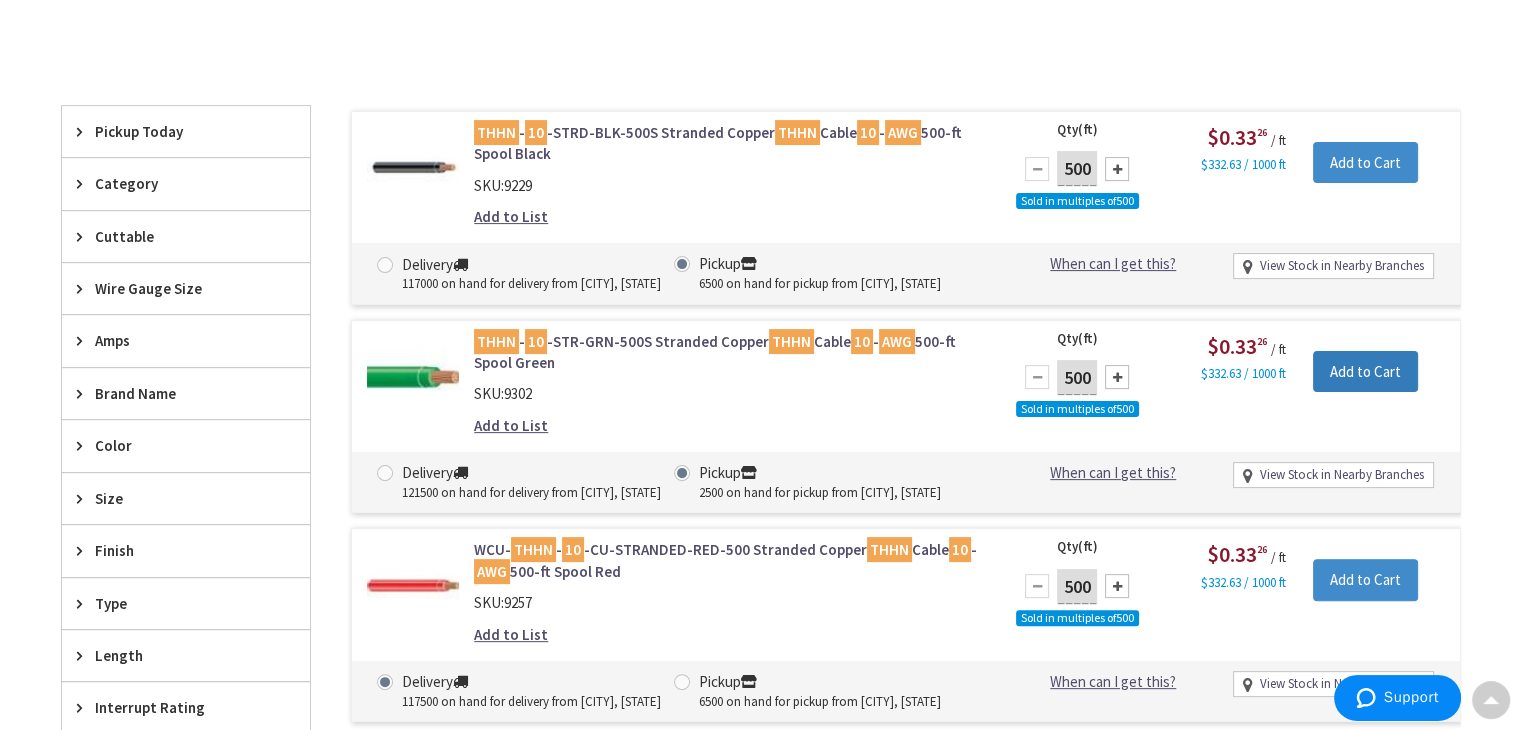 click on "Add to Cart" at bounding box center [1365, 372] 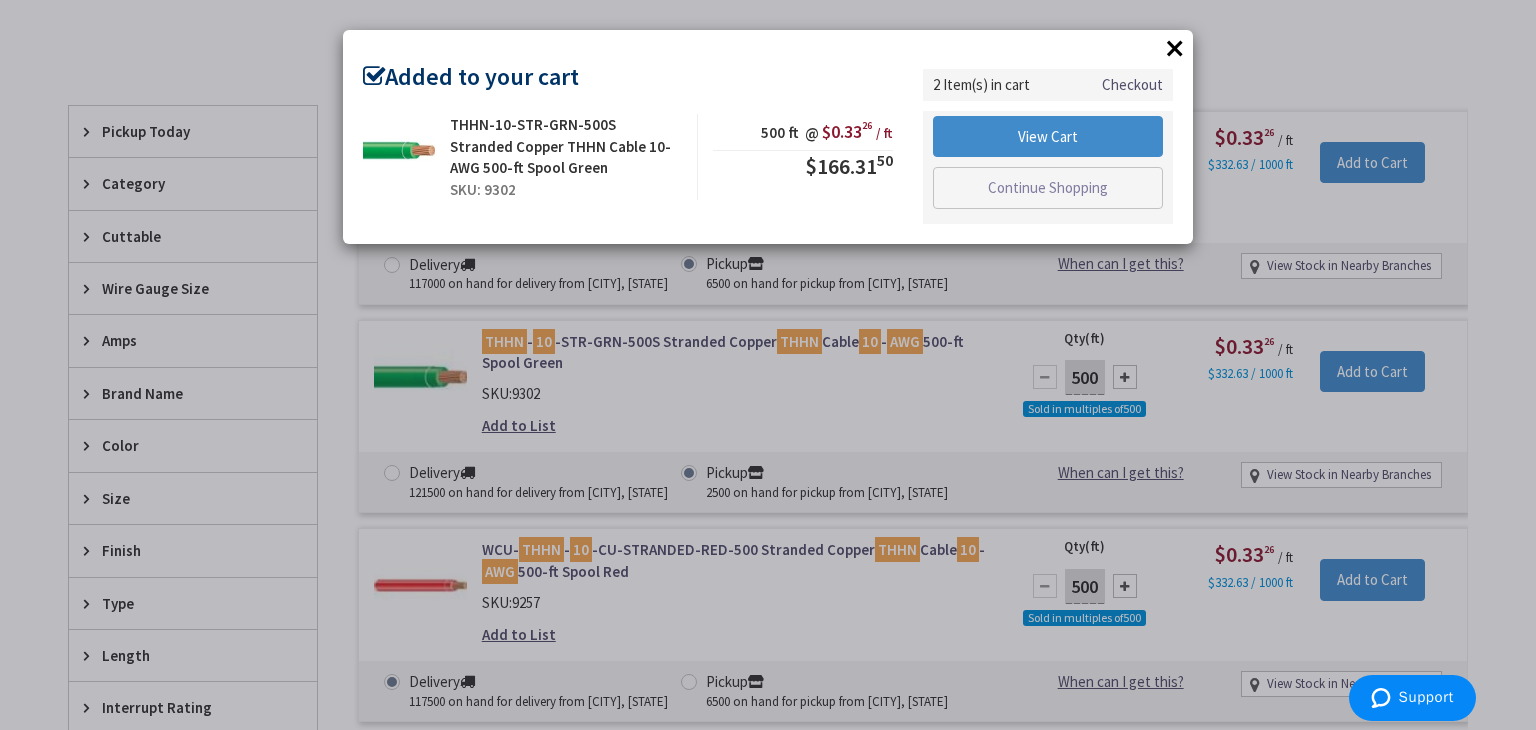 click on "×
Added to your cart
THHN-10-STR-GRN-500S Stranded Copper THHN Cable 10-AWG 500-ft Spool Green
SKU: 9302
500 ft  @
$0.33 26   / ft
$166.31" at bounding box center (768, 365) 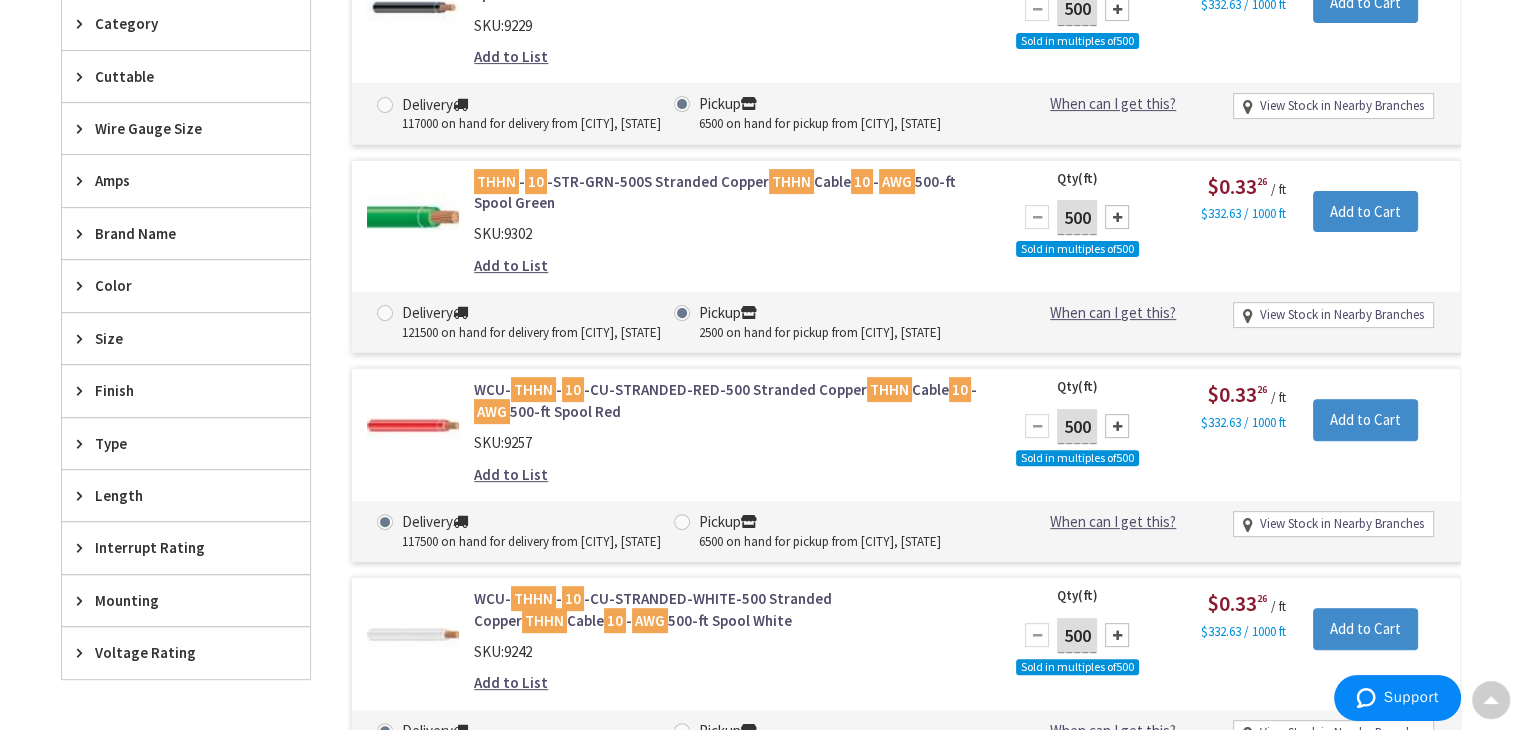 scroll, scrollTop: 644, scrollLeft: 0, axis: vertical 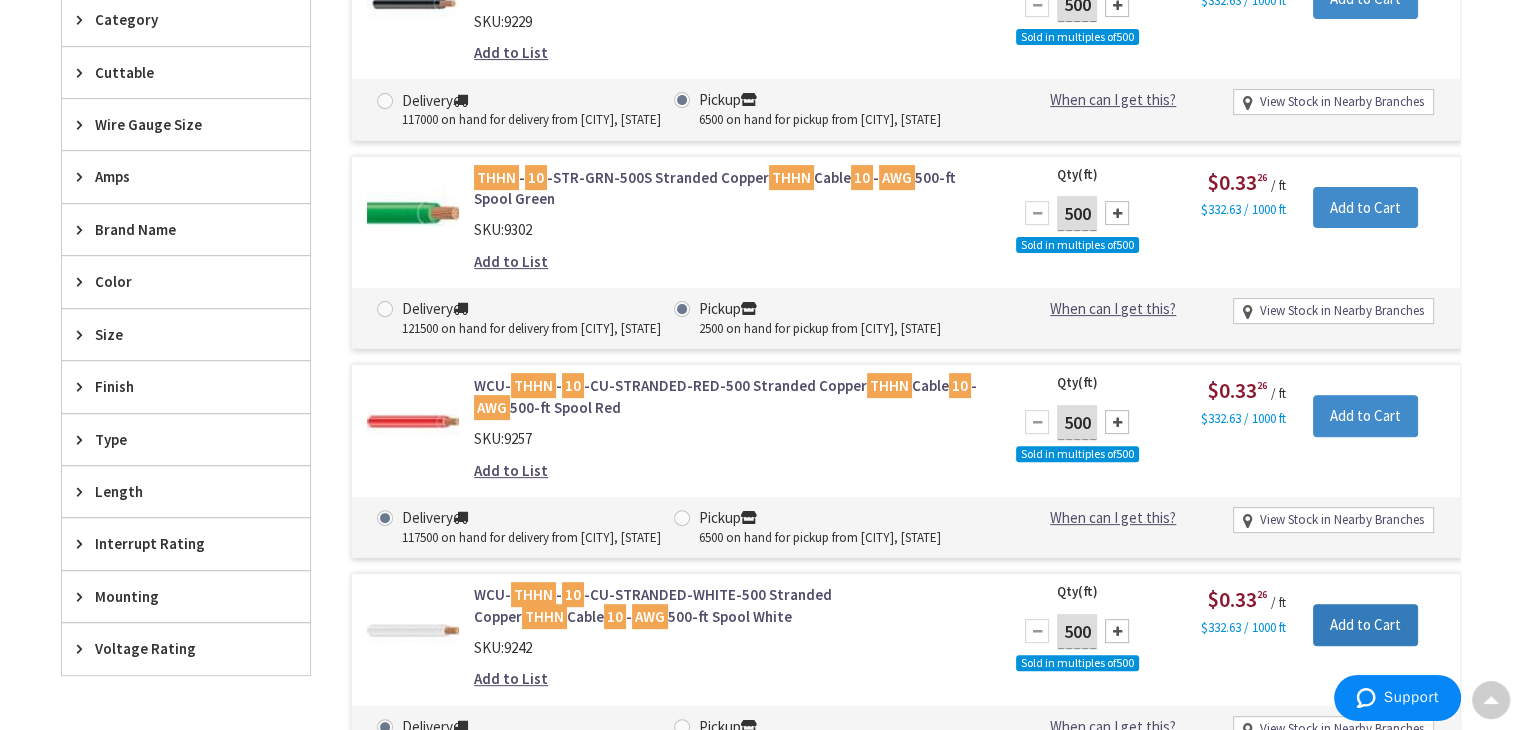 click on "Add to Cart" at bounding box center [1365, 625] 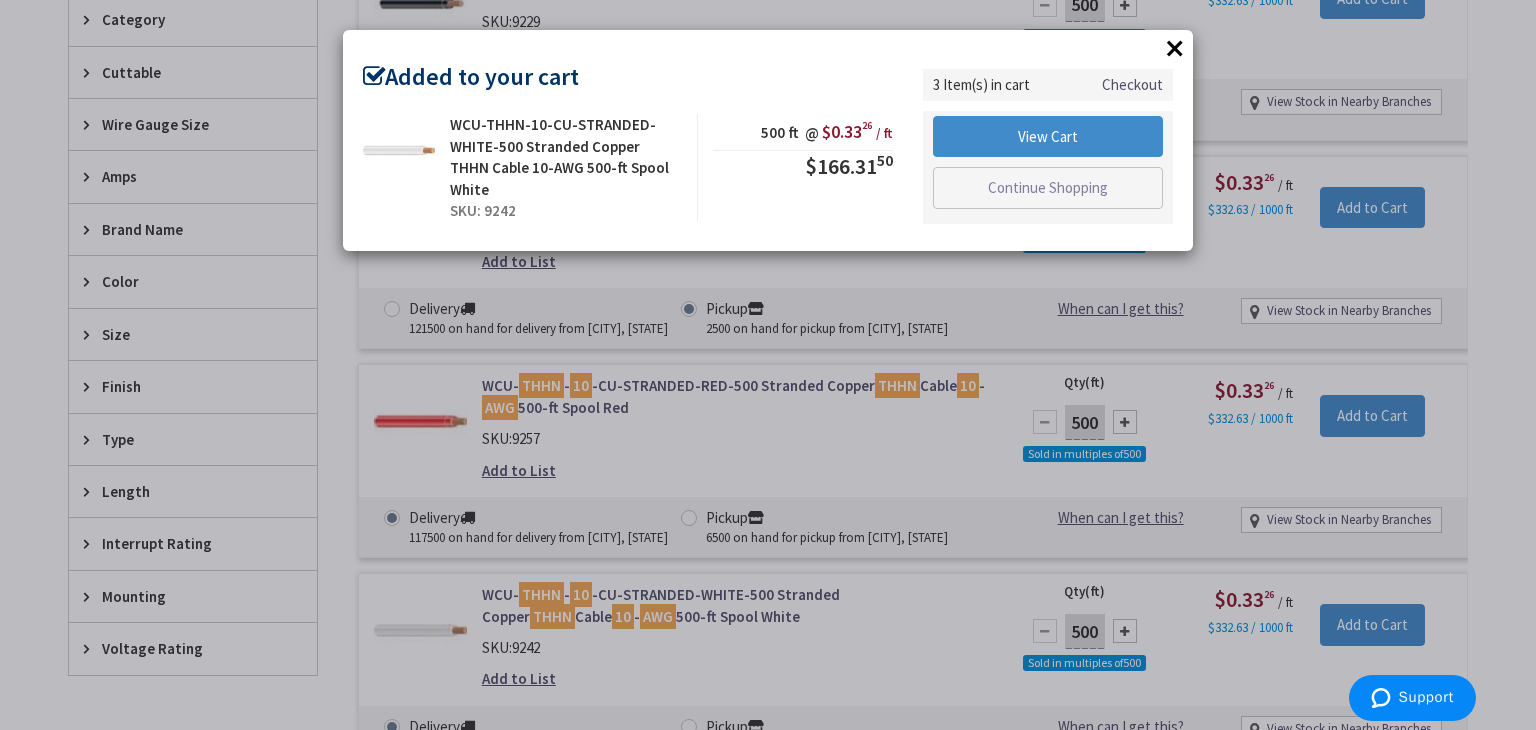 click on "×" at bounding box center (1175, 48) 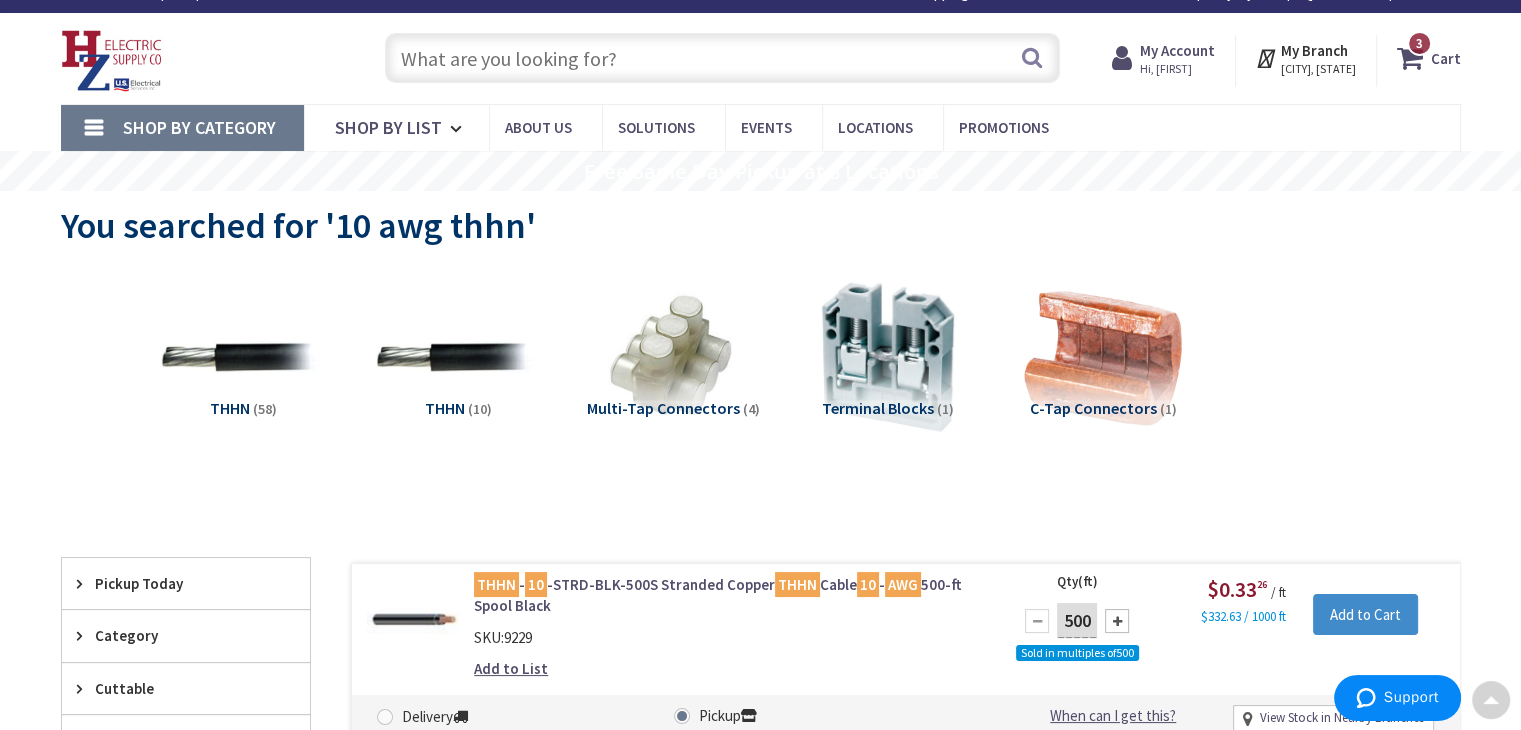 scroll, scrollTop: 0, scrollLeft: 0, axis: both 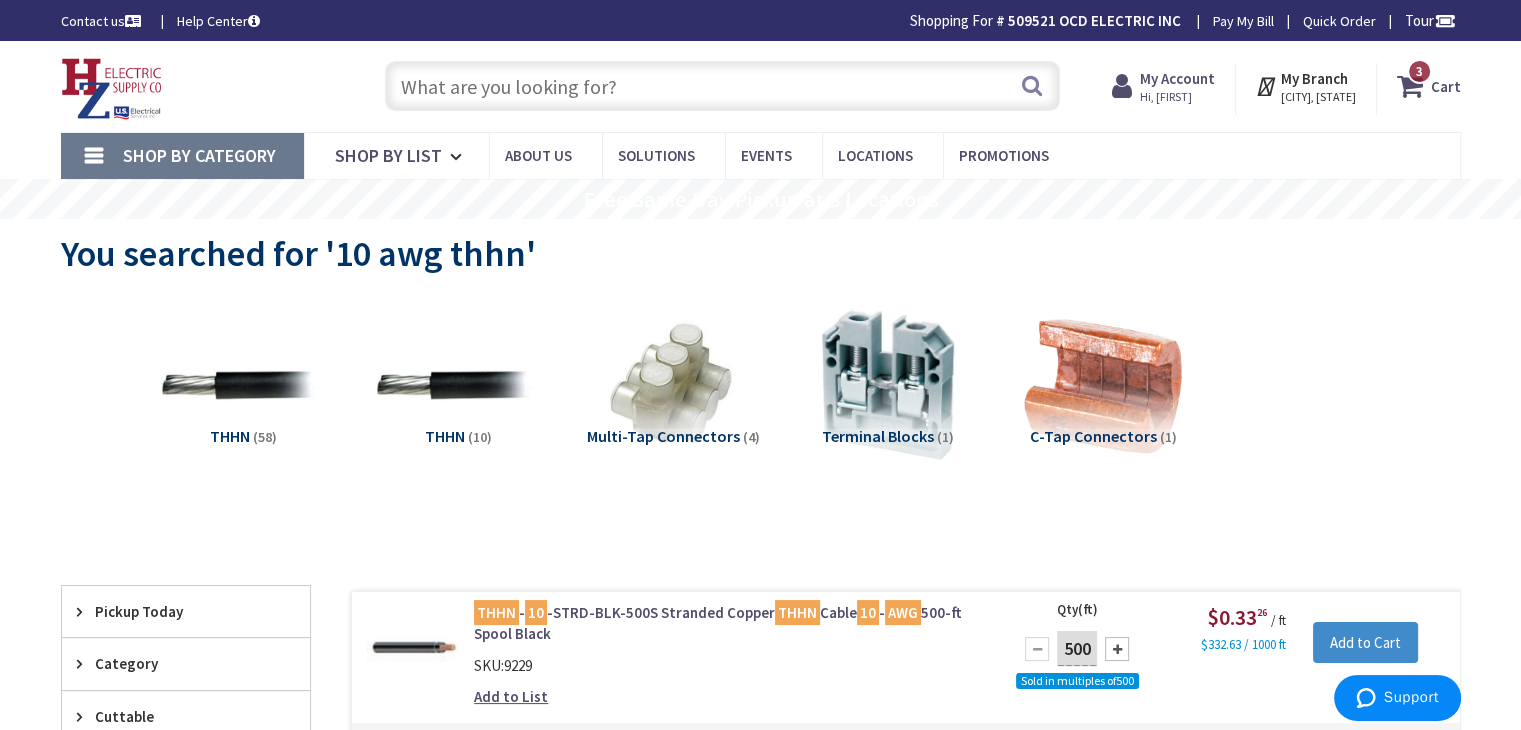 click at bounding box center [722, 86] 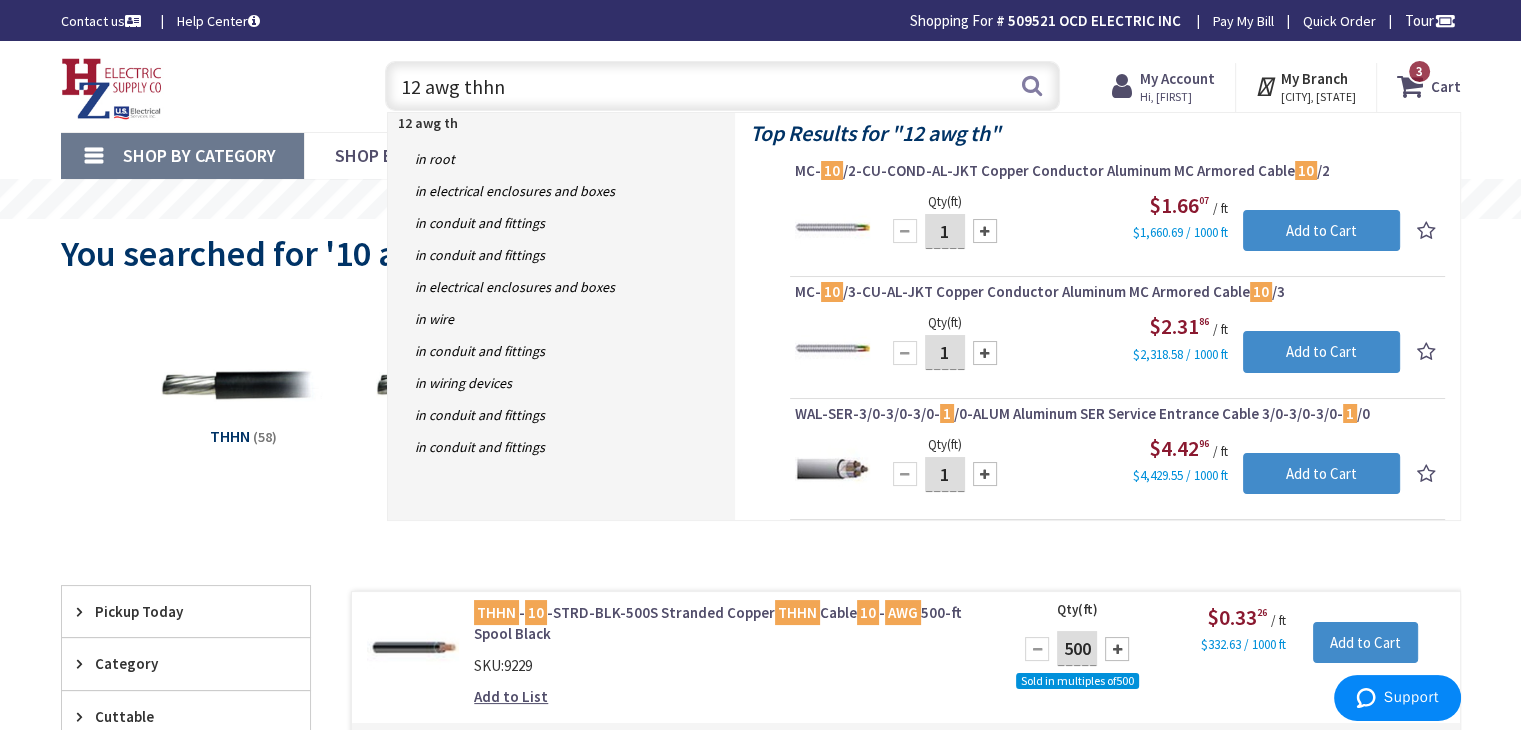 type on "12 awg thhn" 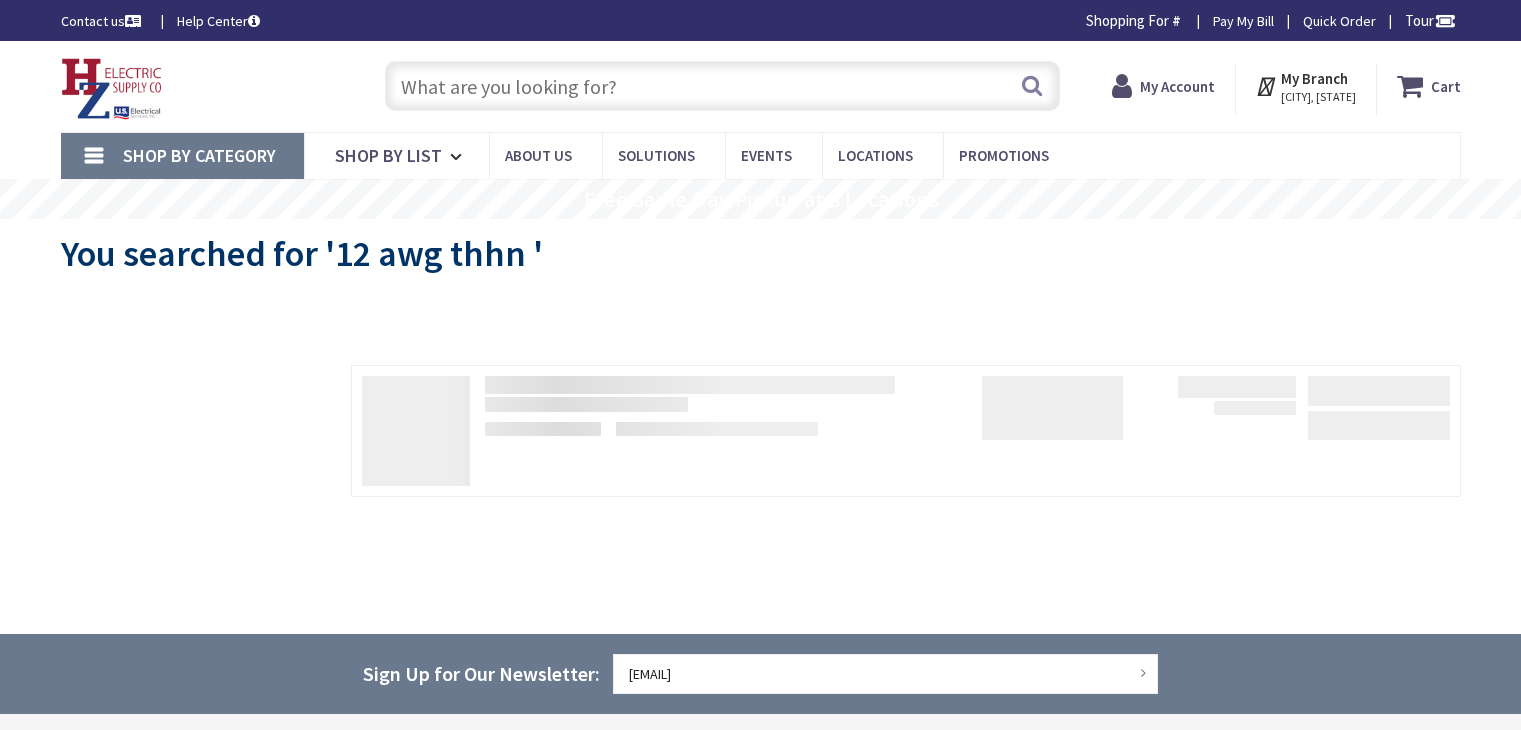 scroll, scrollTop: 0, scrollLeft: 0, axis: both 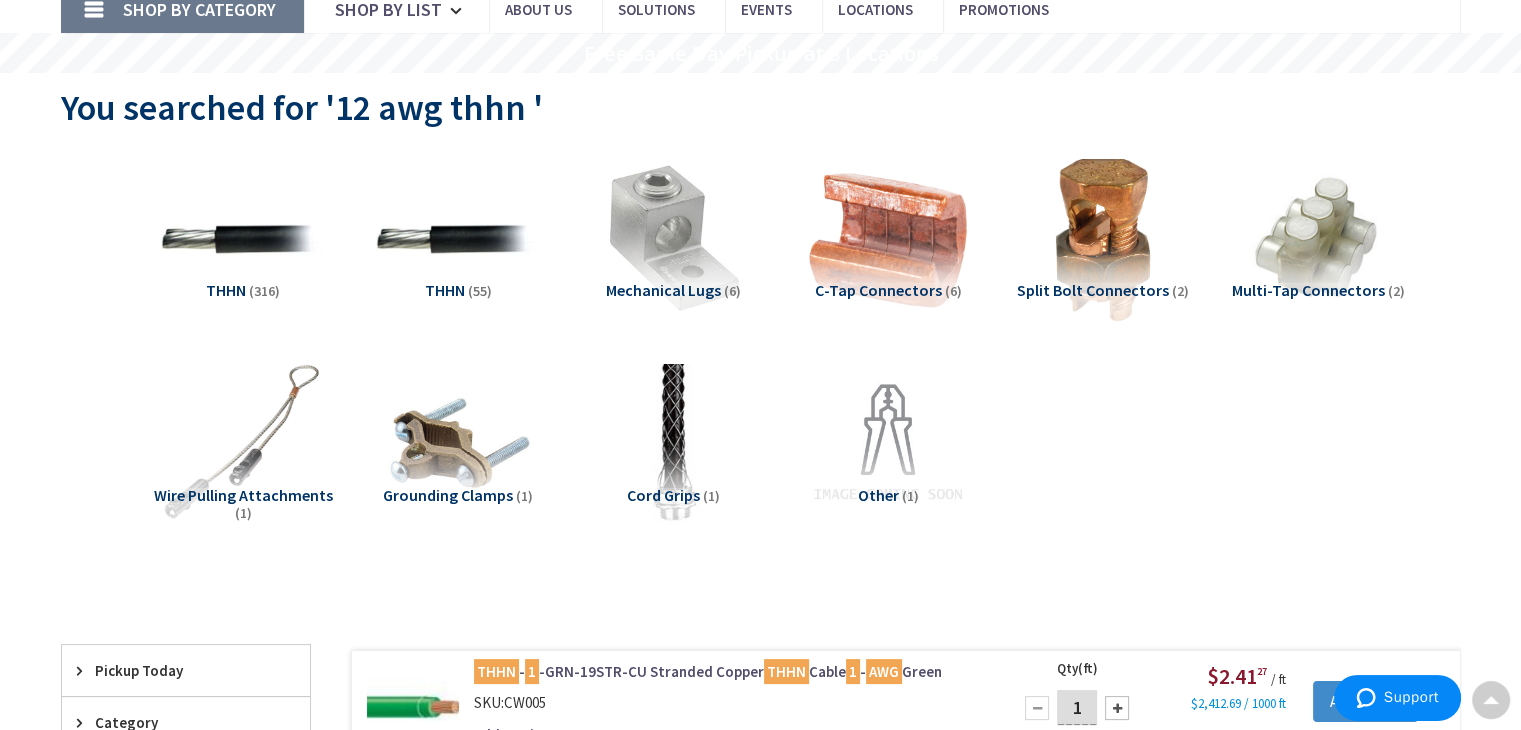click on "THHN" at bounding box center [226, 290] 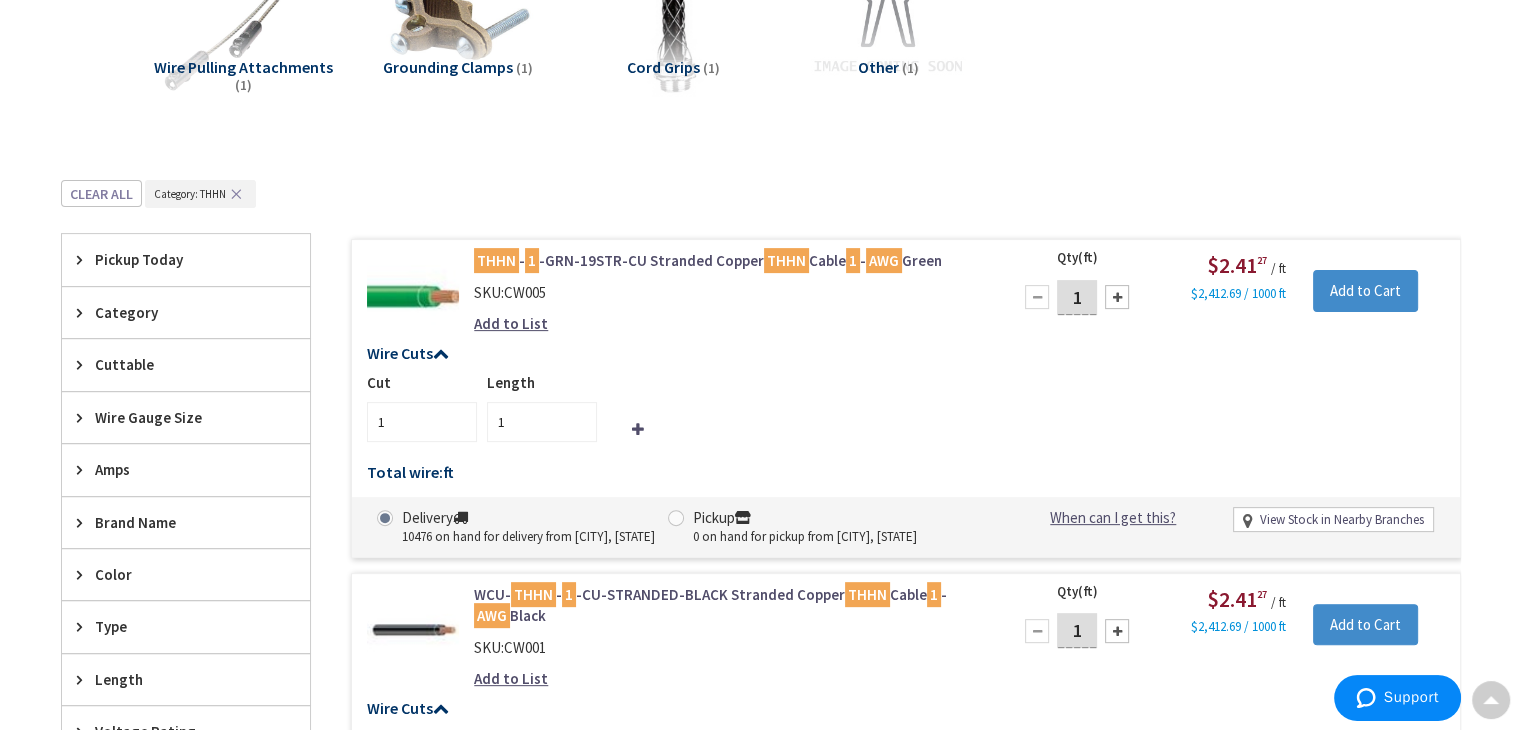 scroll, scrollTop: 775, scrollLeft: 0, axis: vertical 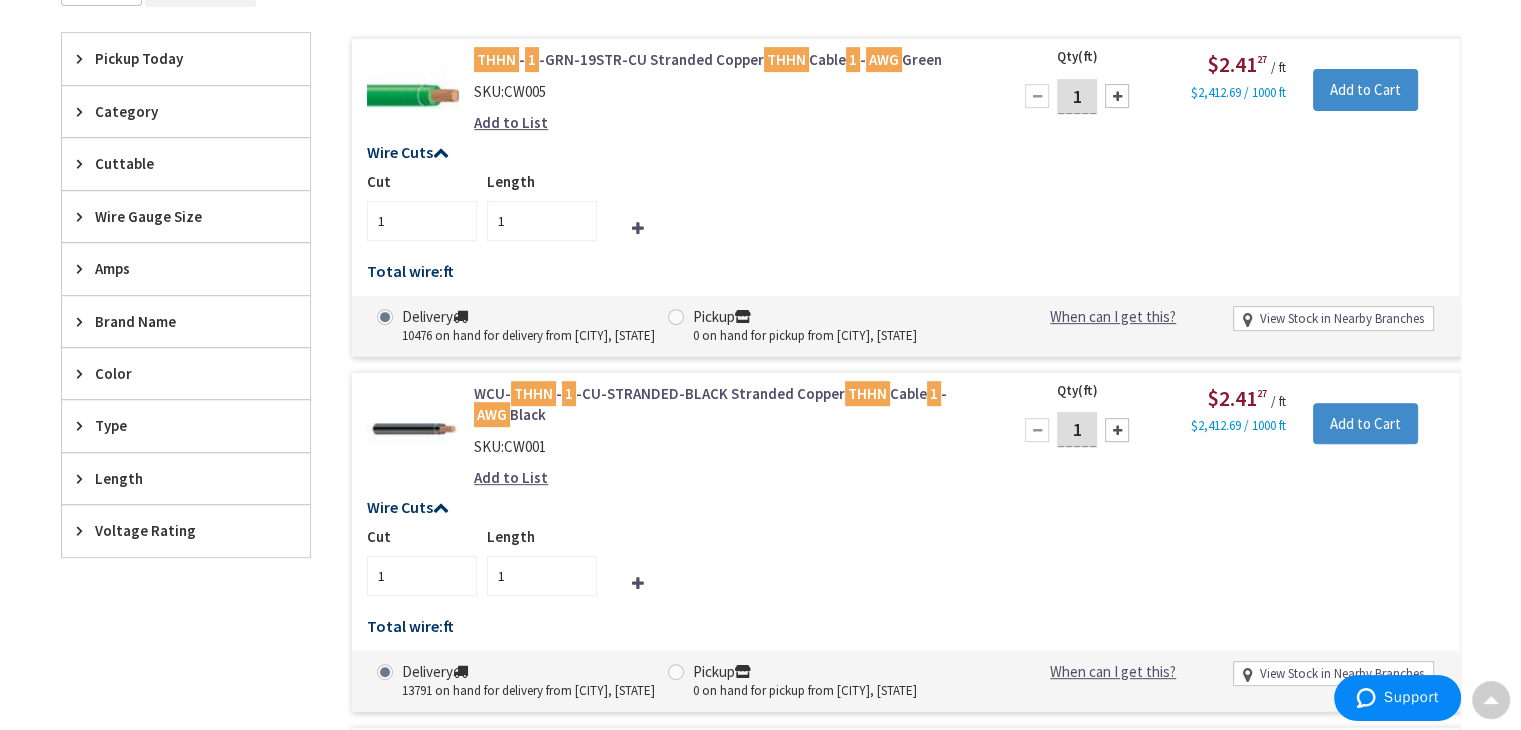 click on "Wire Gauge Size" at bounding box center [176, 216] 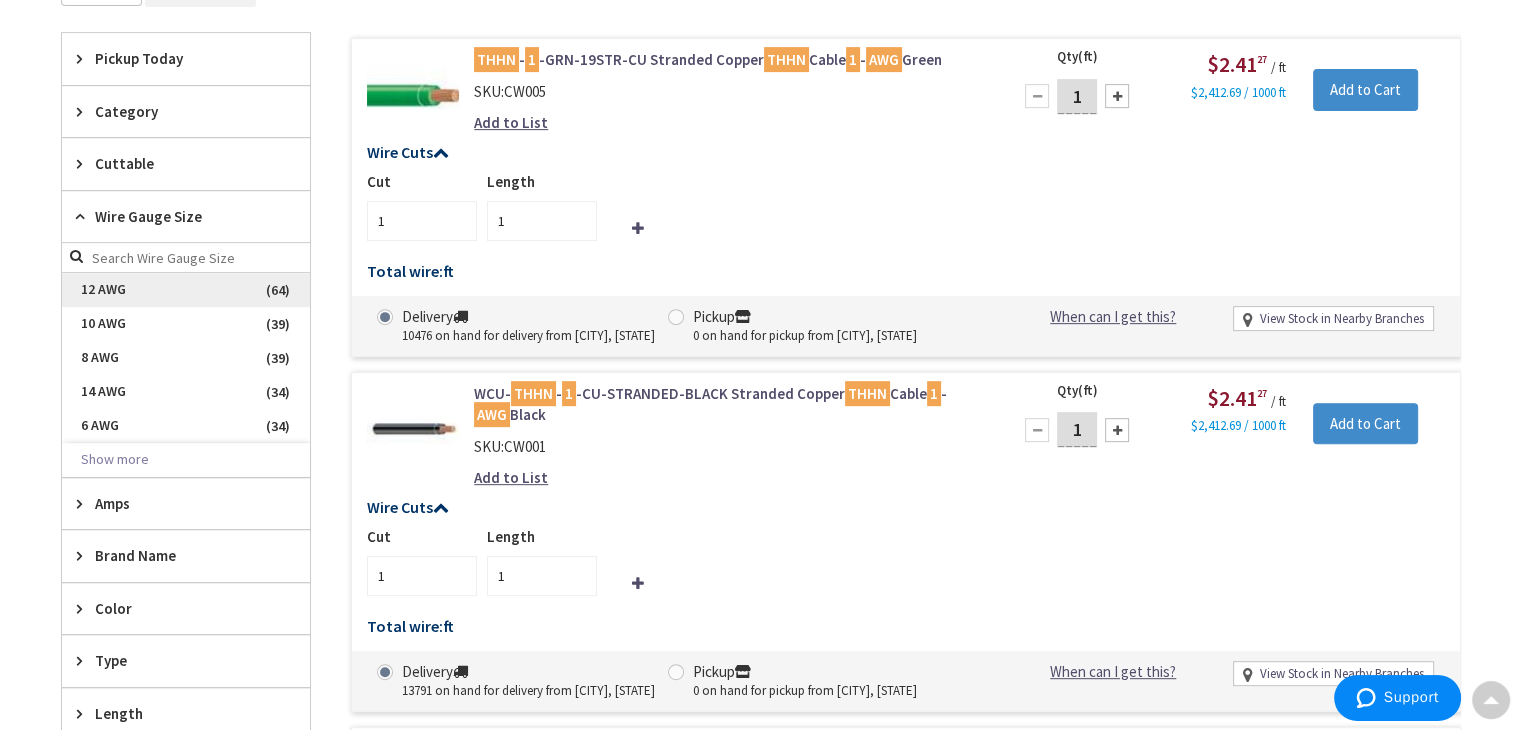 click on "12 AWG" at bounding box center [186, 290] 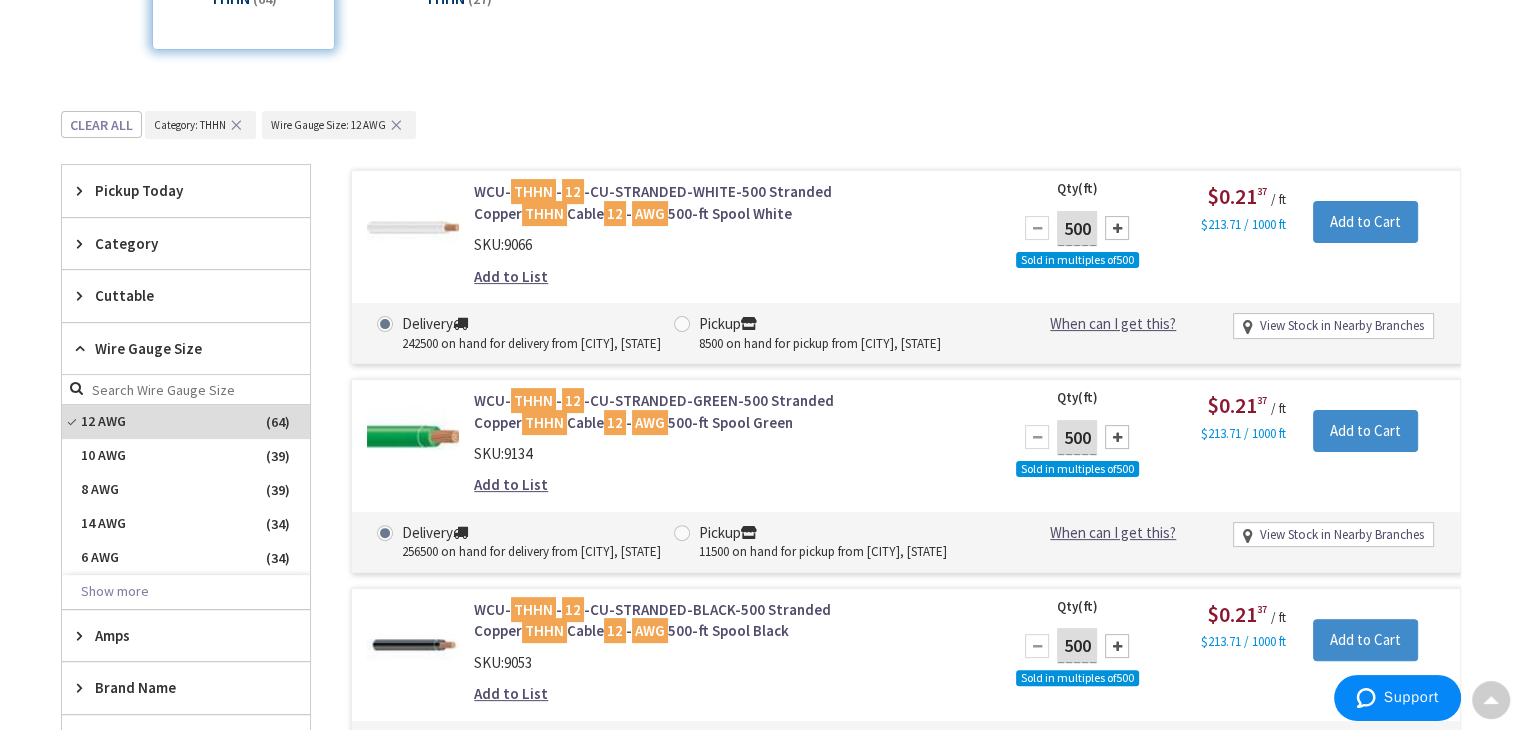 scroll, scrollTop: 439, scrollLeft: 0, axis: vertical 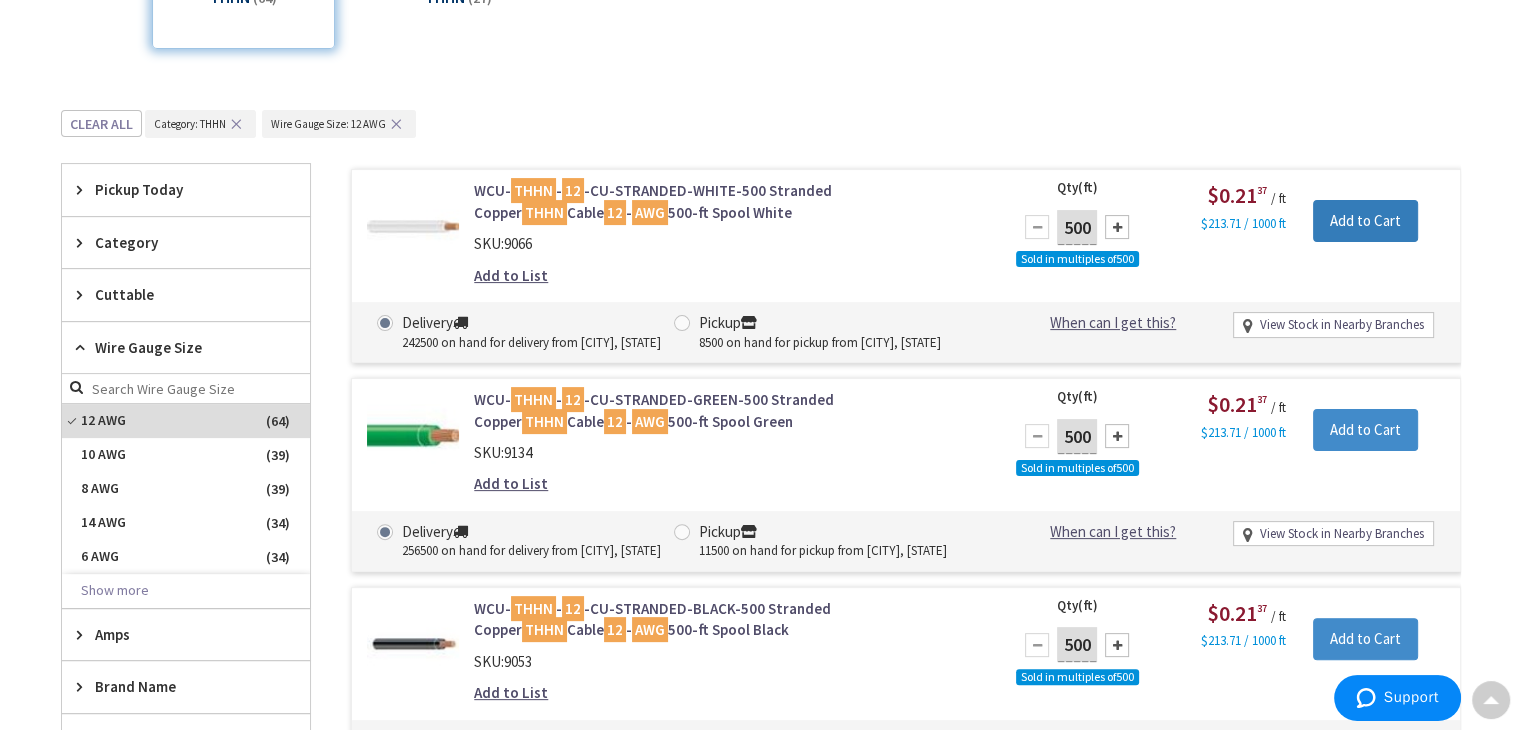 click on "Add to Cart" at bounding box center (1365, 221) 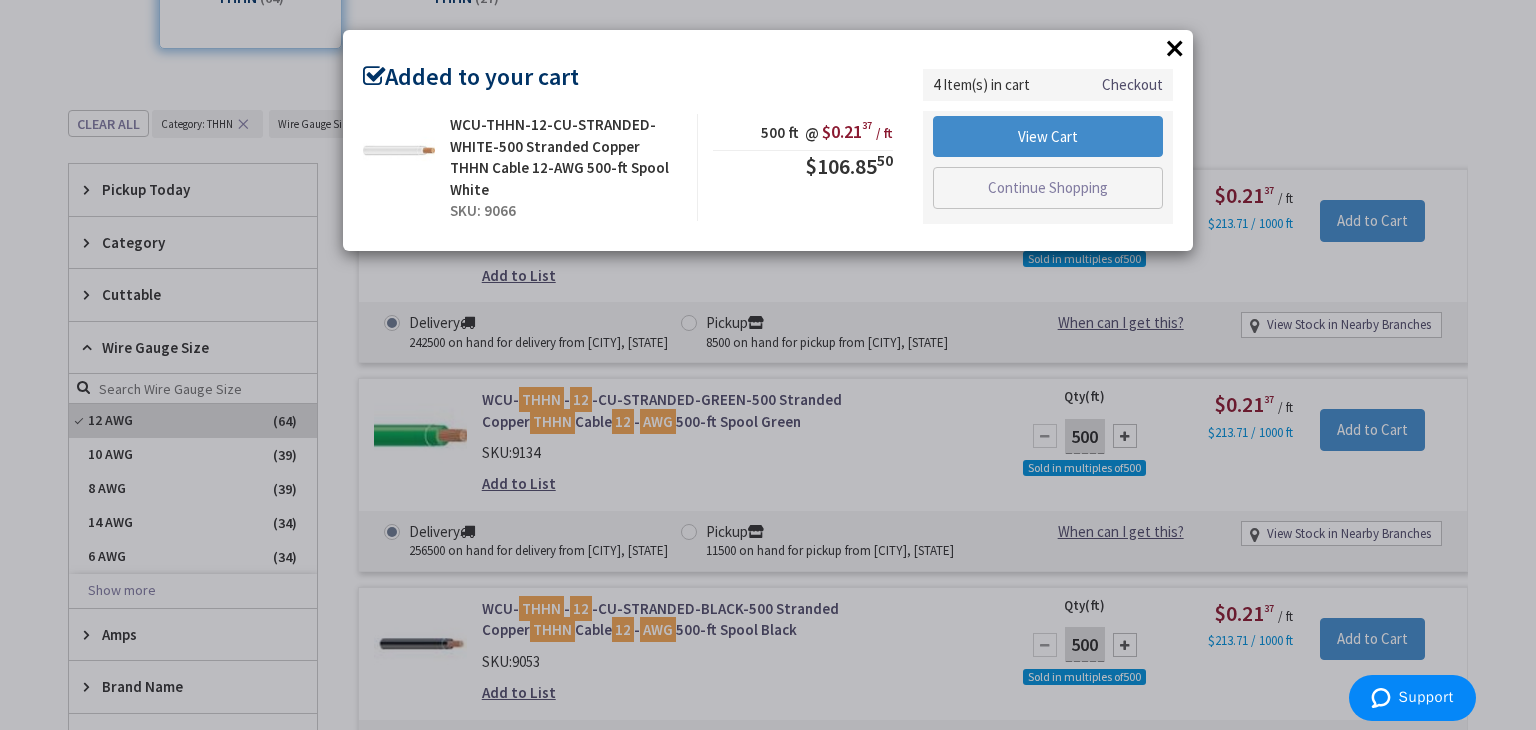 click on "×" at bounding box center (1175, 48) 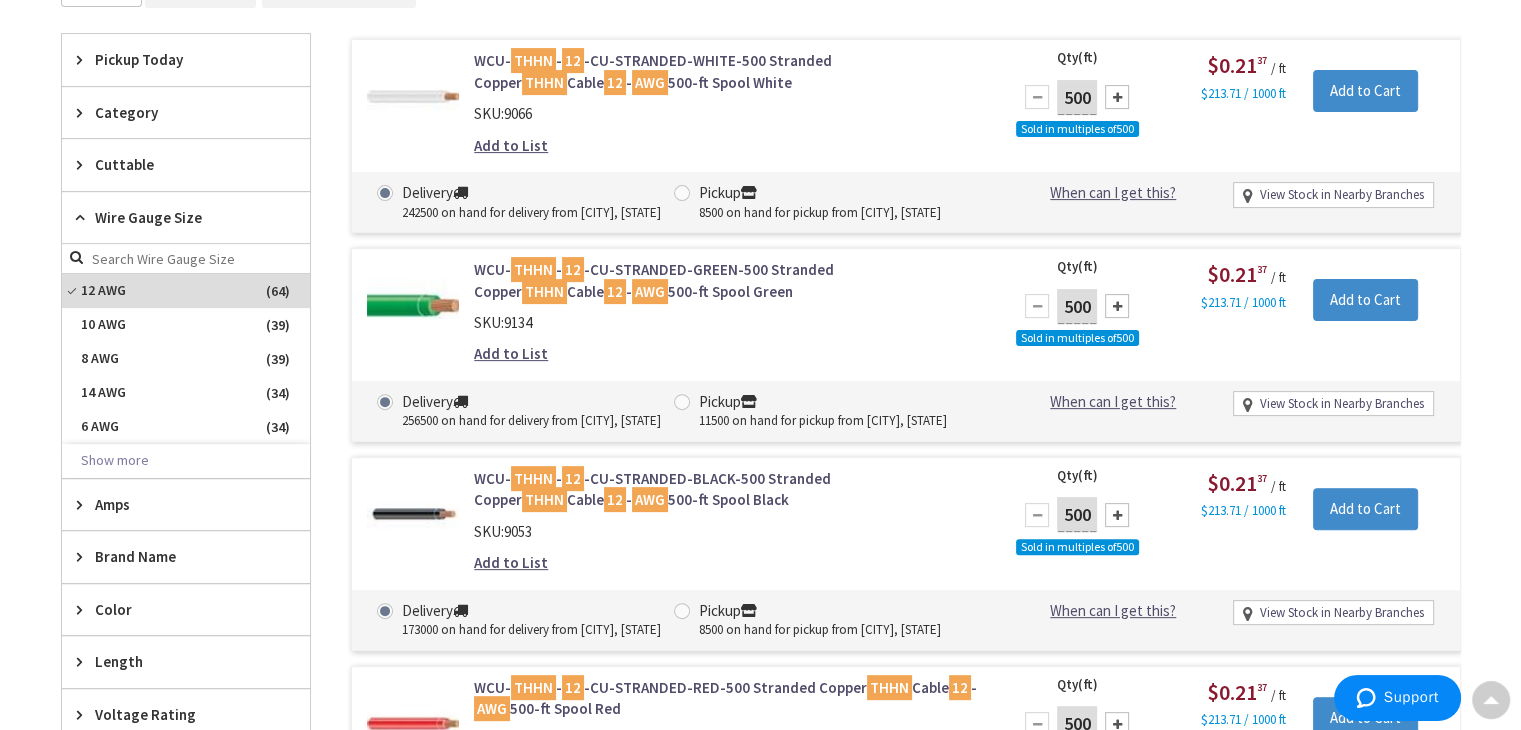 scroll, scrollTop: 570, scrollLeft: 0, axis: vertical 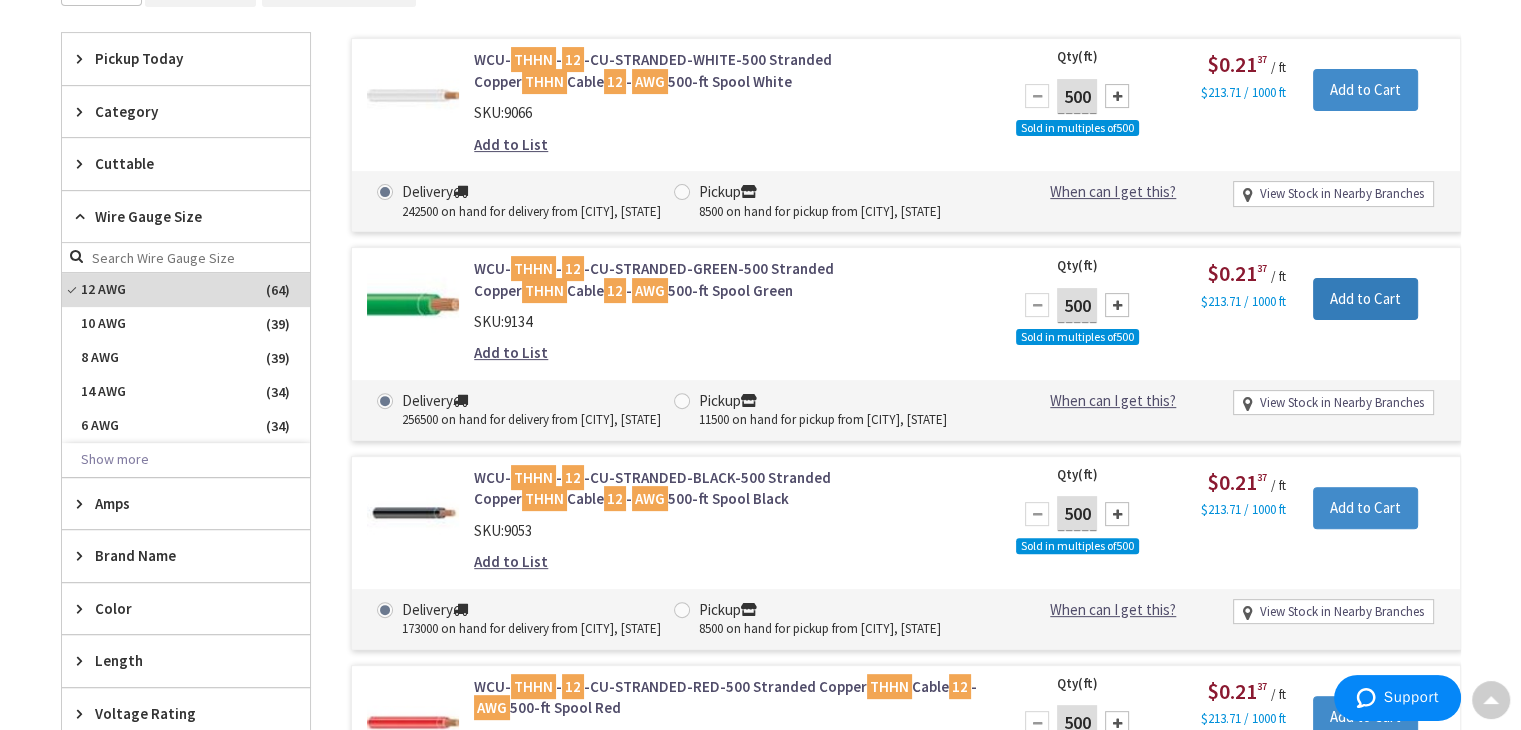 click on "Add to Cart" at bounding box center (1365, 299) 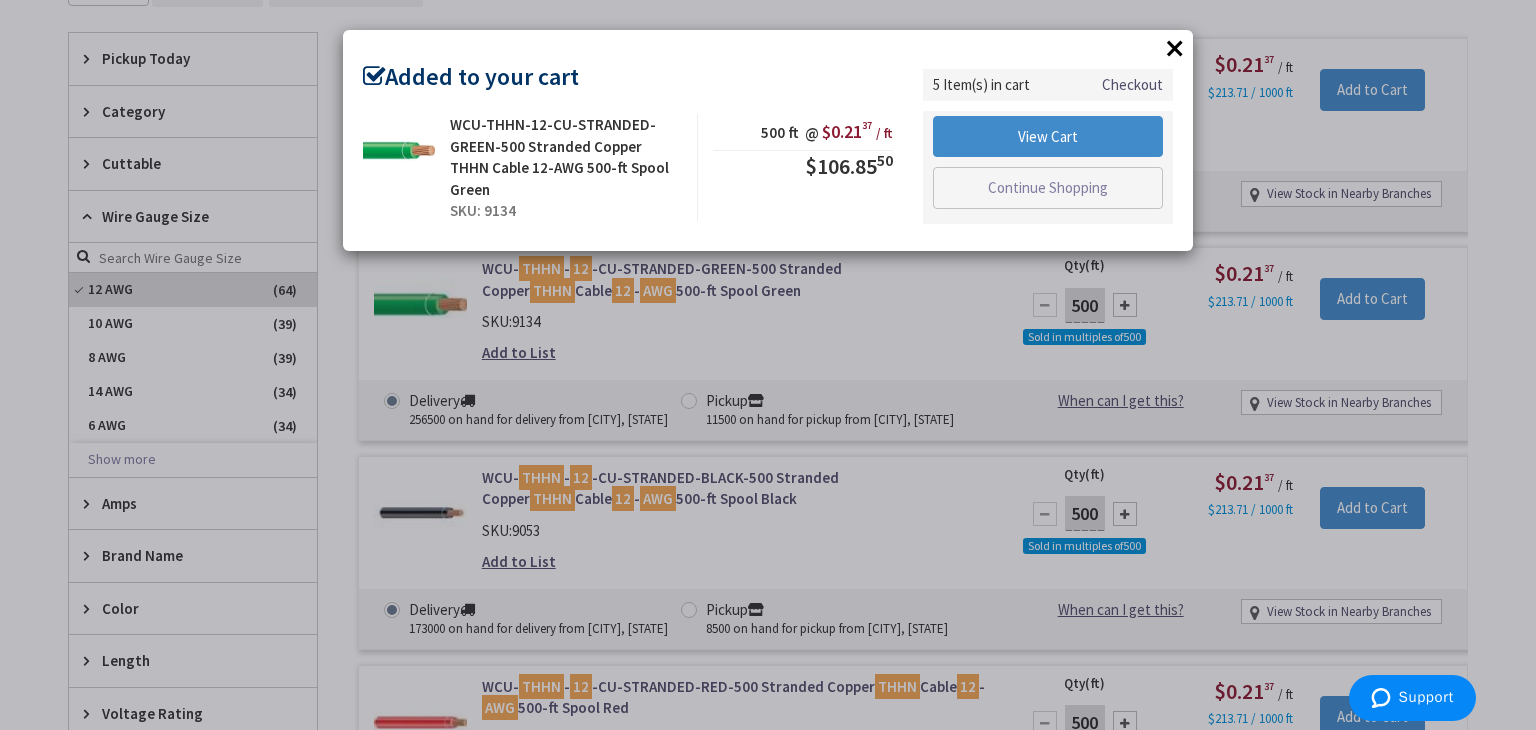 click on "×" at bounding box center [1175, 48] 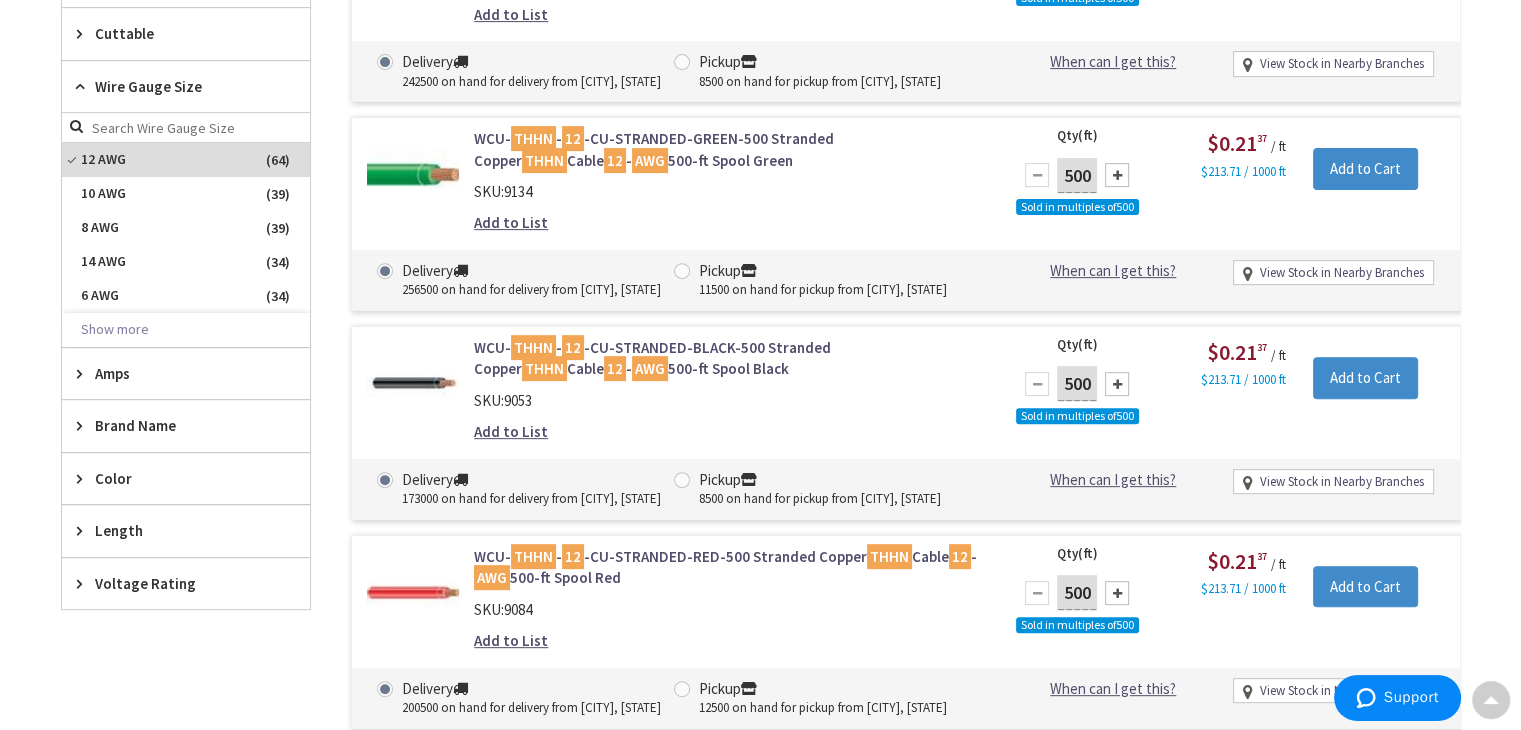 scroll, scrollTop: 710, scrollLeft: 0, axis: vertical 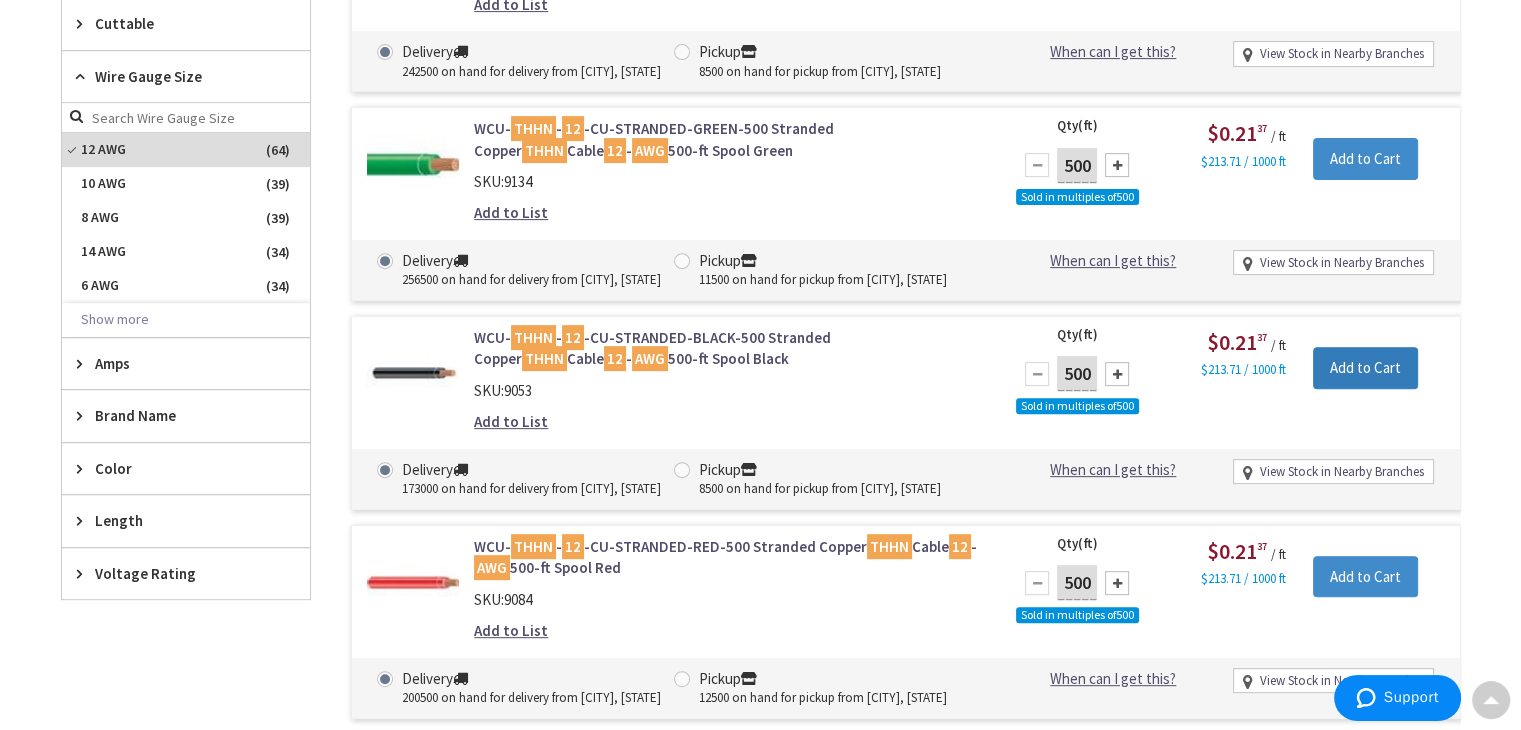 click on "Add to Cart" at bounding box center (1365, 368) 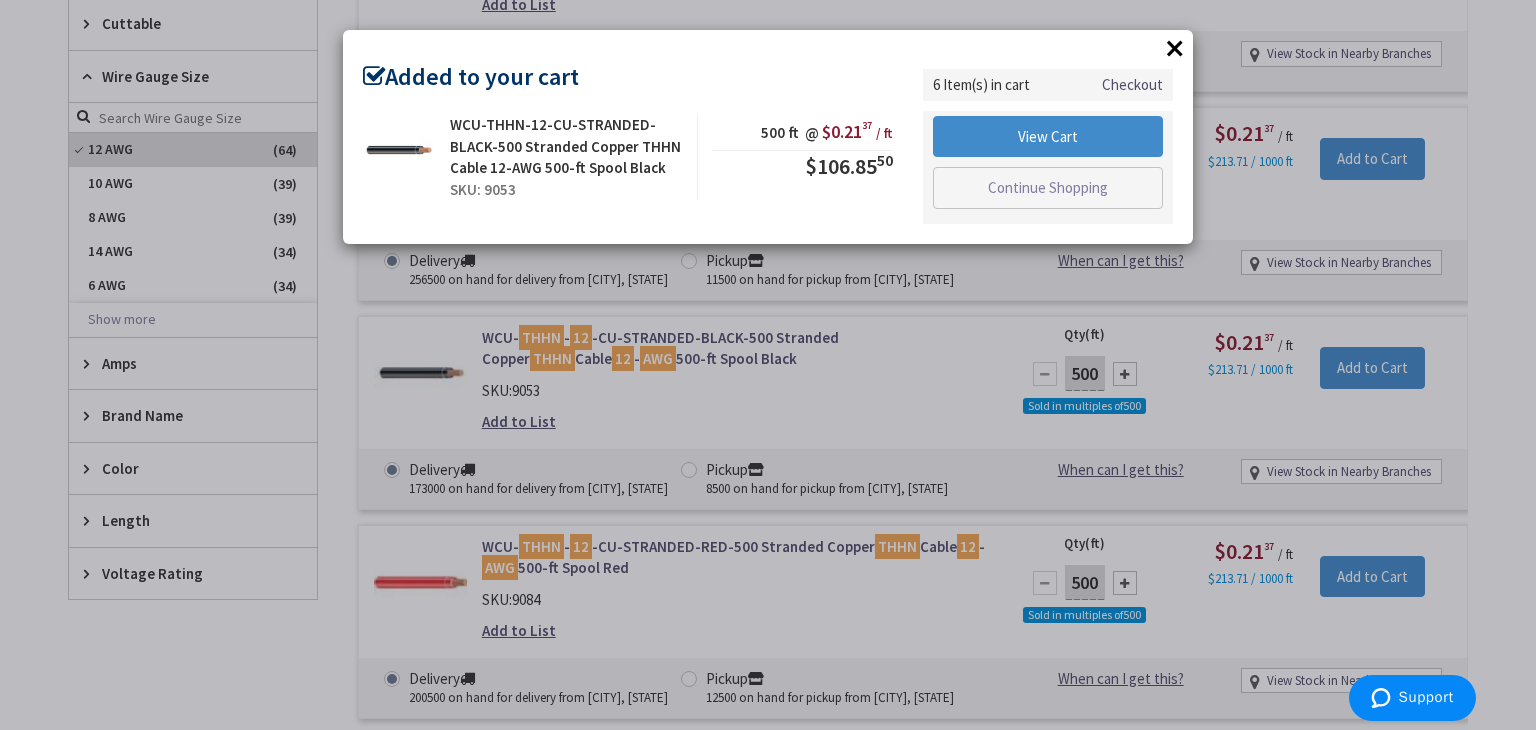 click on "×
Added to your cart
WCU-THHN-12-CU-STRANDED-BLACK-500 Stranded Copper THHN Cable 12-AWG 500-ft Spool Black
SKU: 9053
500 ft  @
$0.21 37   / ft
50" at bounding box center [768, 365] 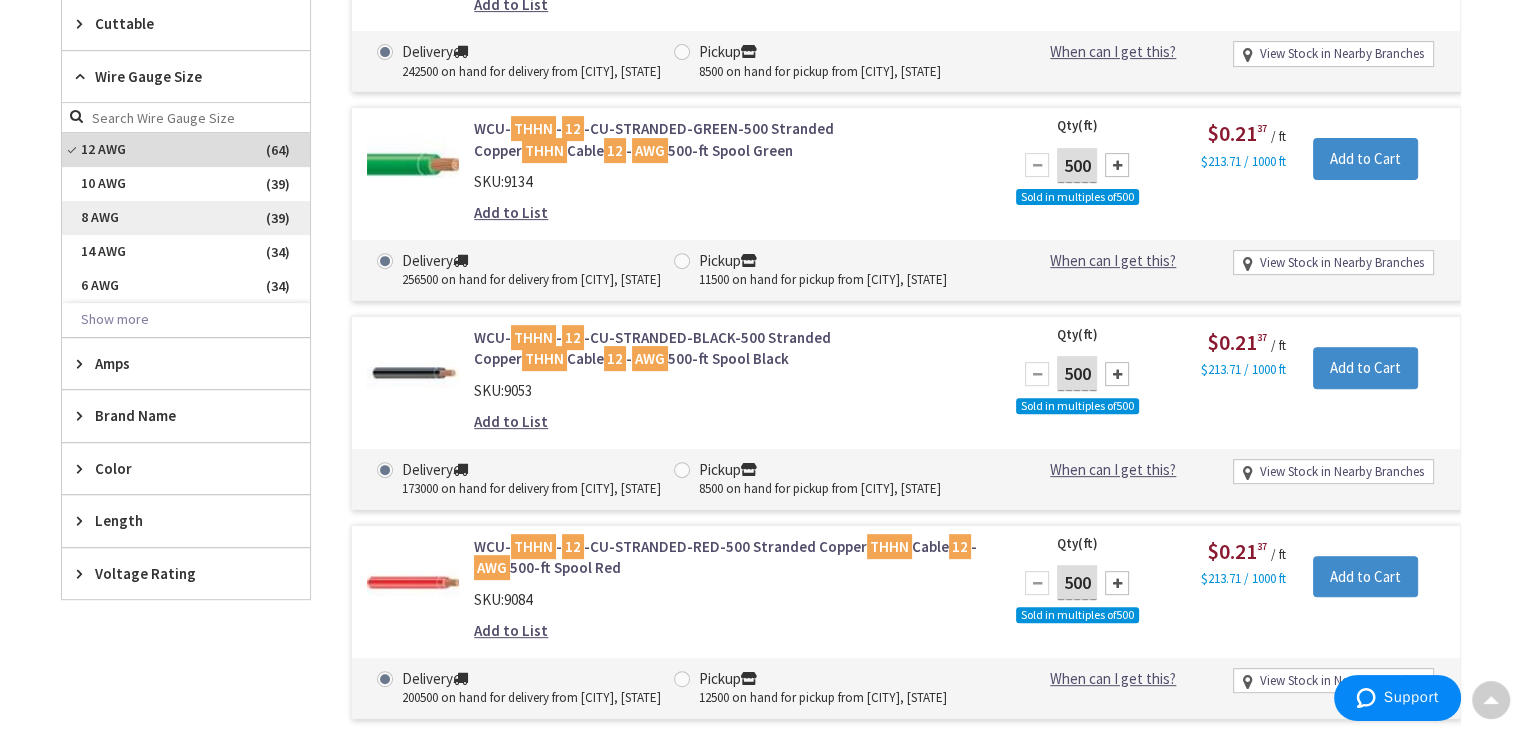 click on "8 AWG" at bounding box center [186, 218] 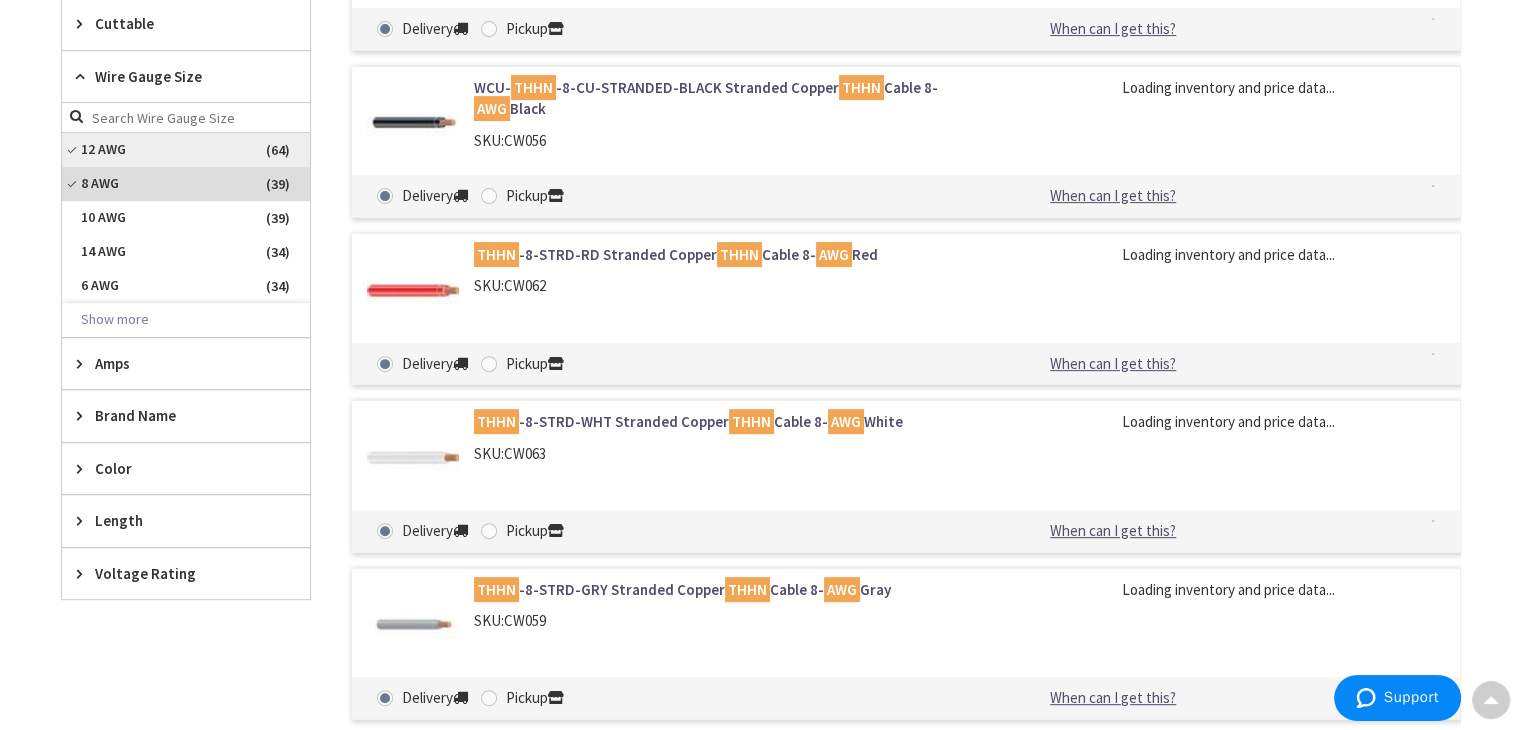 click on "12 AWG" at bounding box center [186, 150] 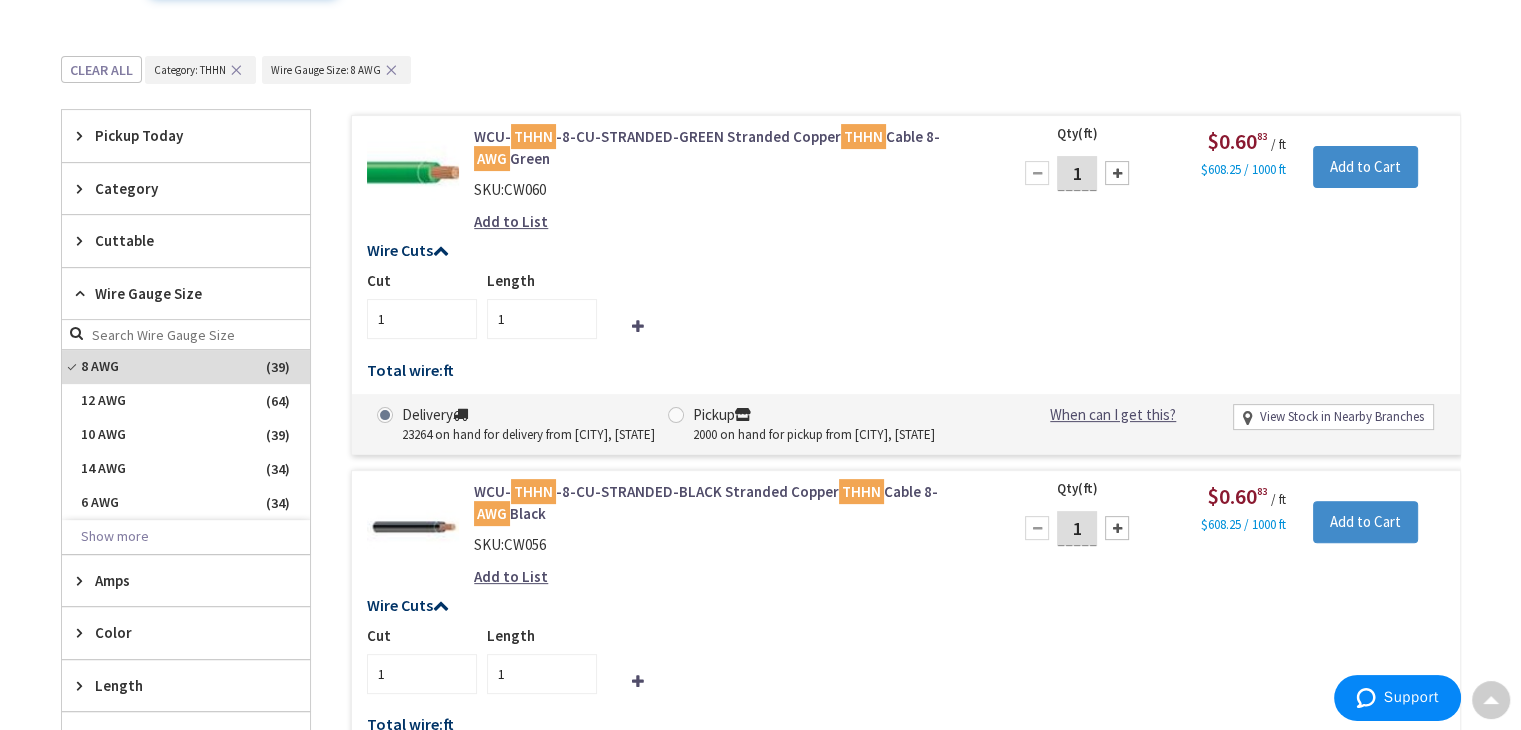scroll, scrollTop: 499, scrollLeft: 0, axis: vertical 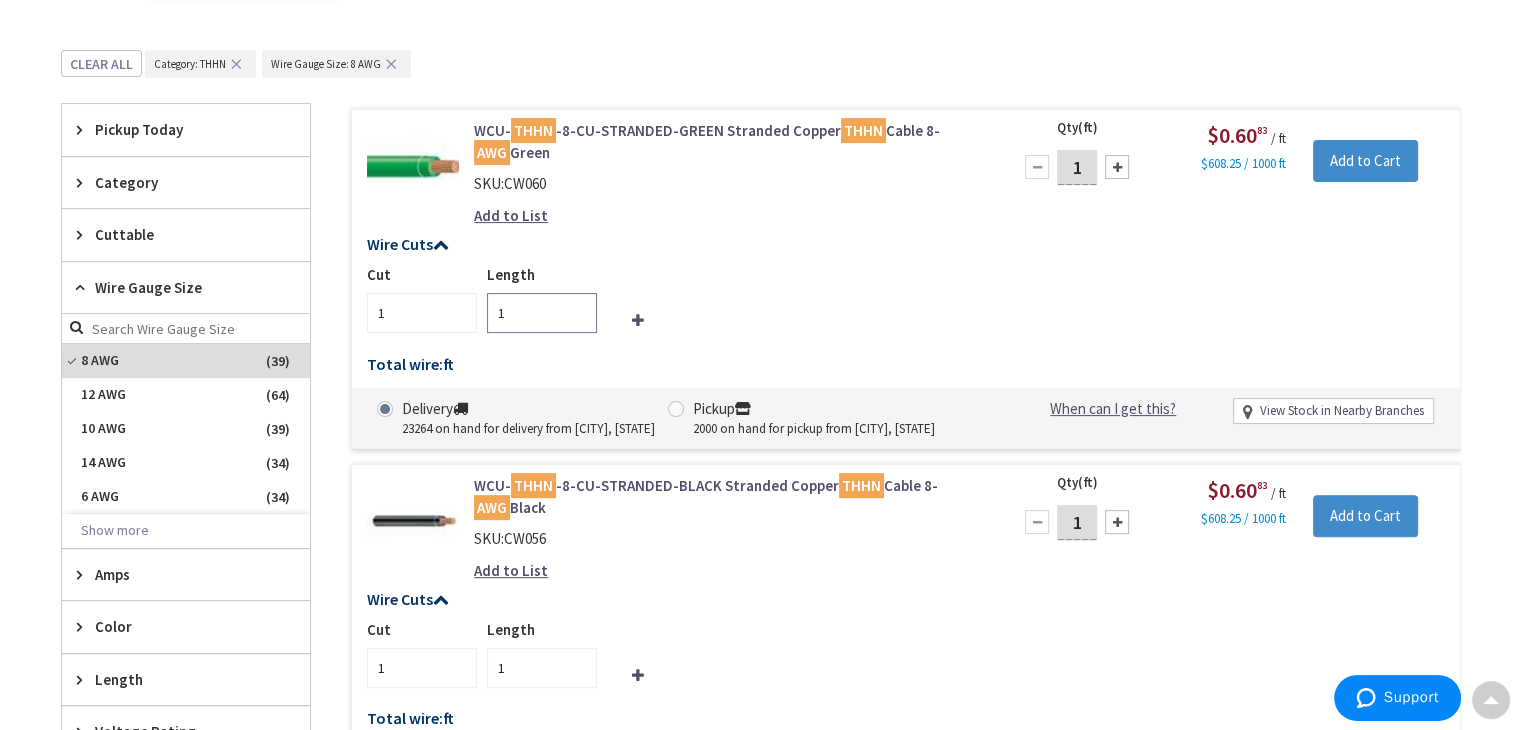 click on "1" at bounding box center [542, 313] 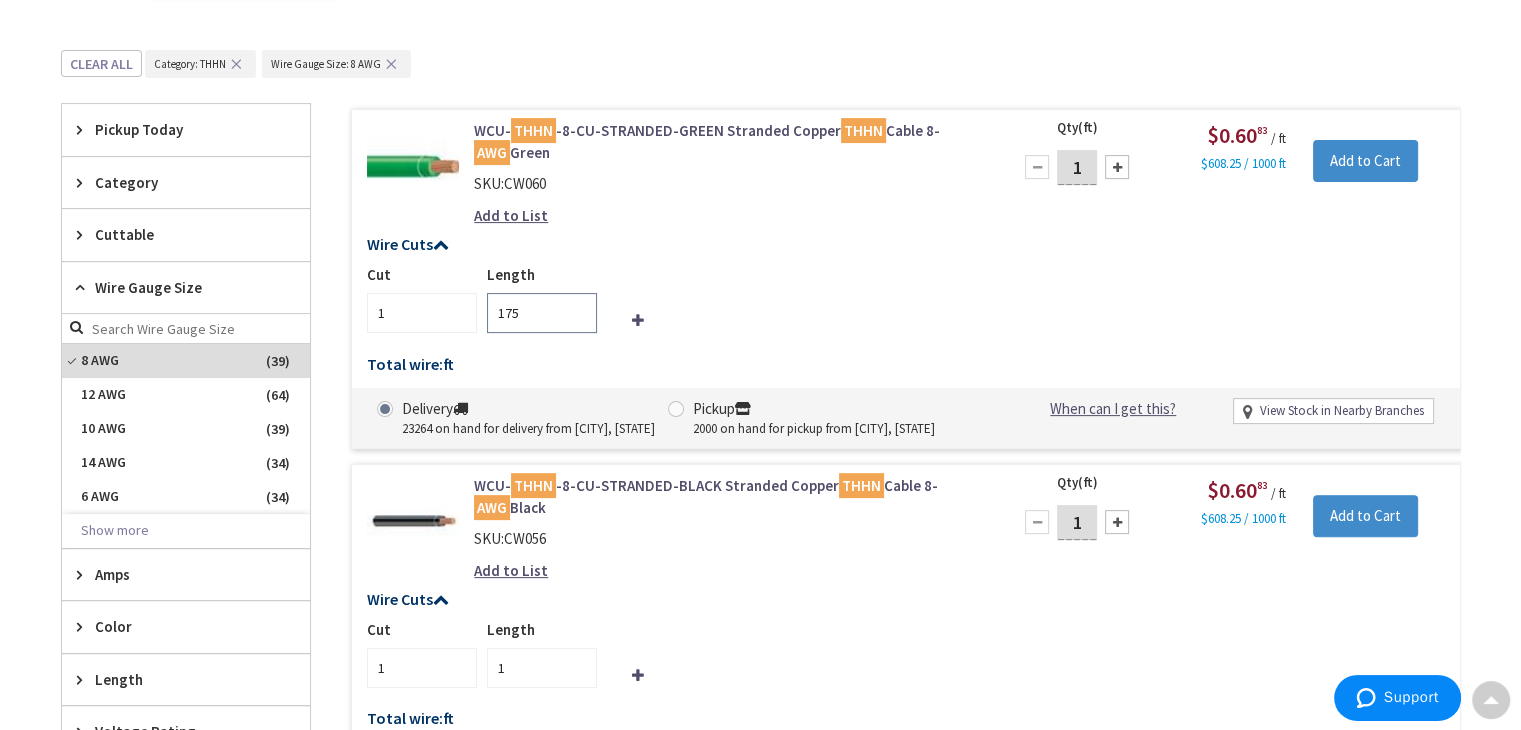 type on "175" 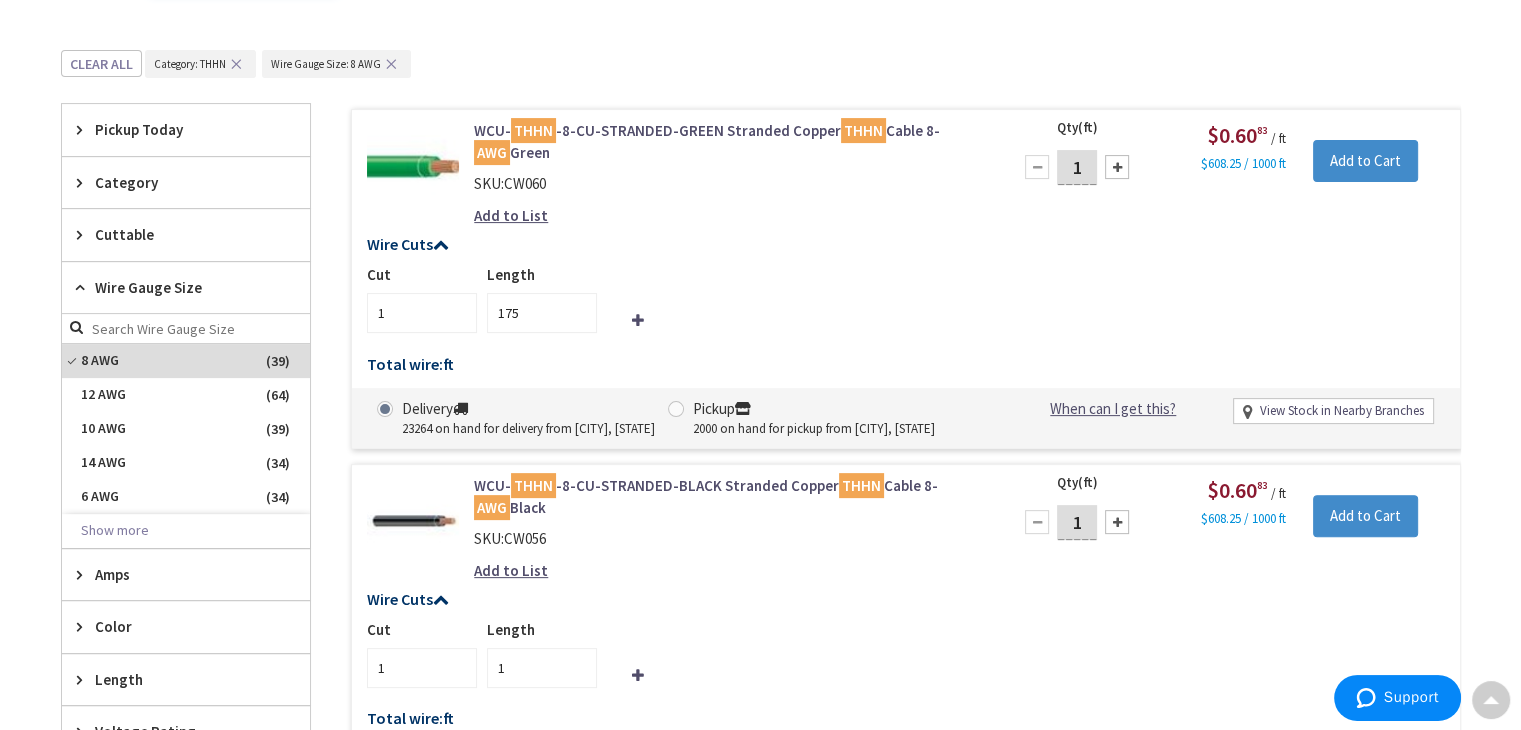 click on "Cut
1
Length
175
Total wire:   ft
Ordered wire quantity does not match the total cut length." at bounding box center [906, 318] 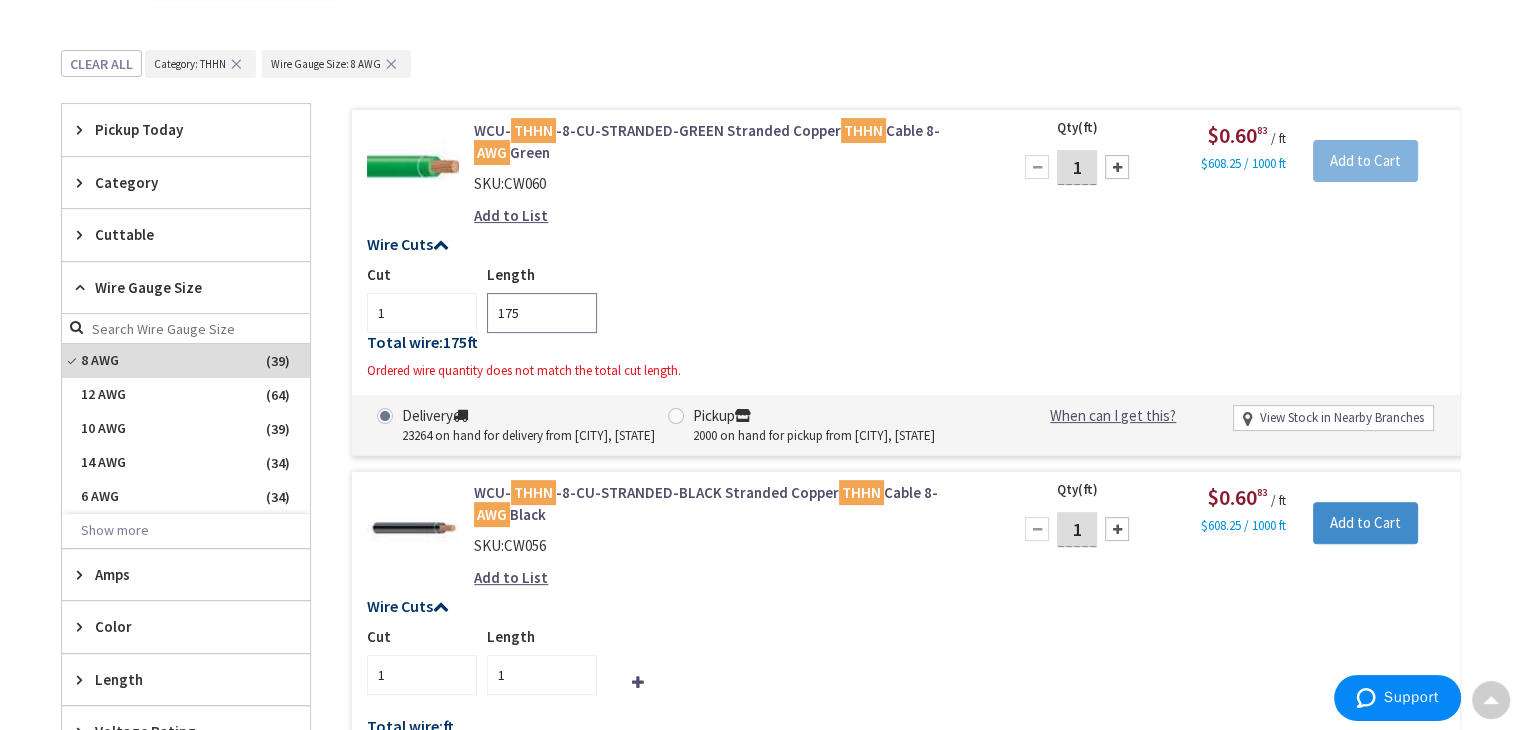 click on "175" at bounding box center [542, 313] 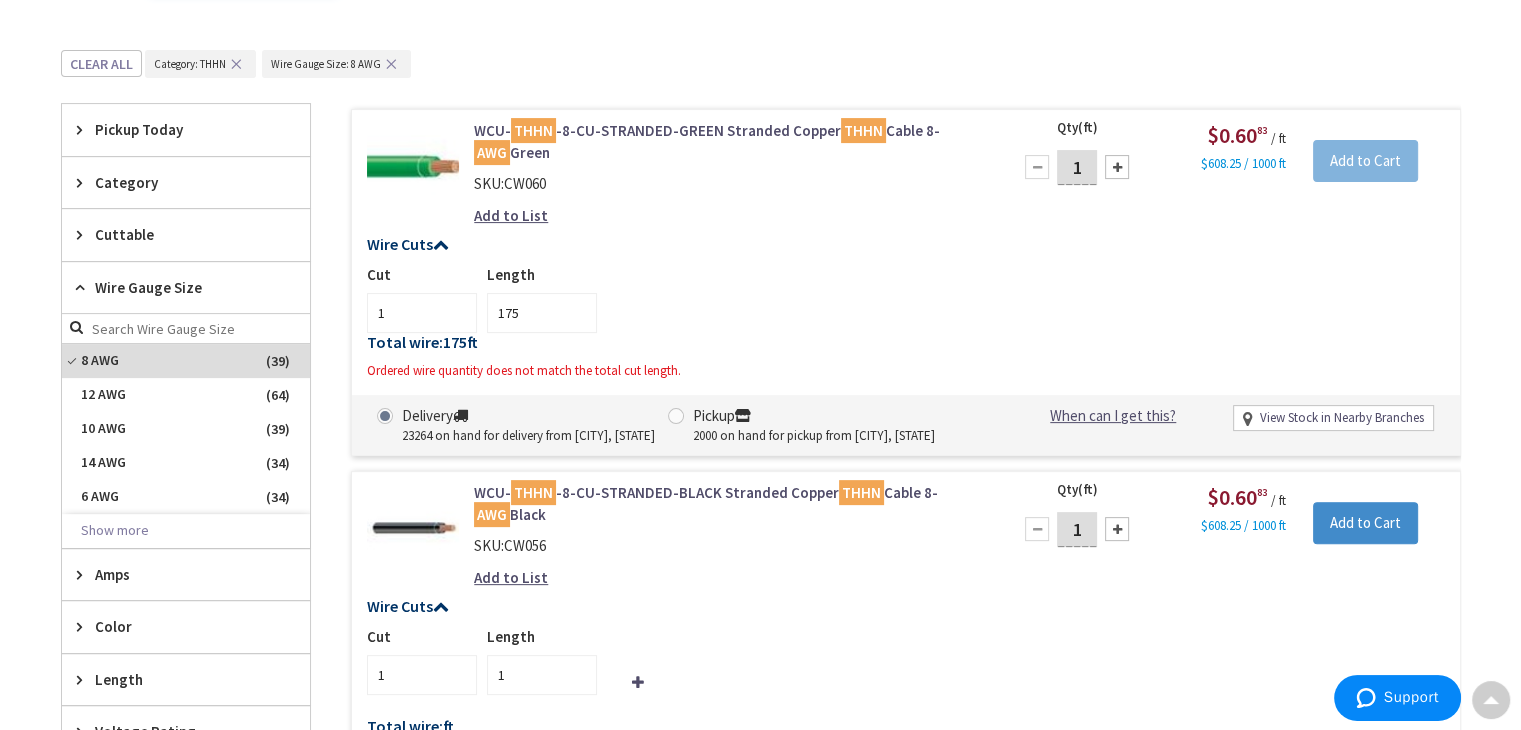 click at bounding box center (1117, 167) 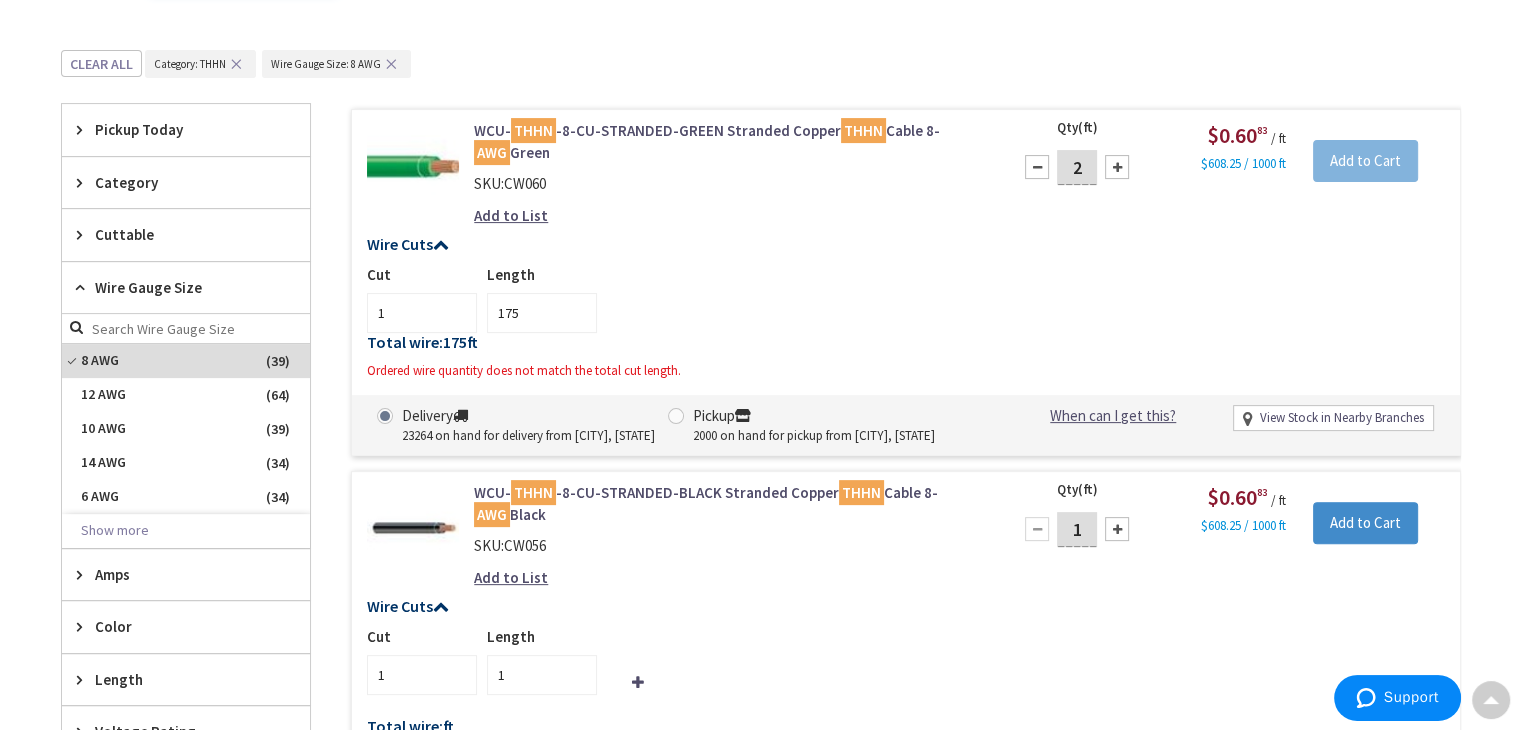 type on "2" 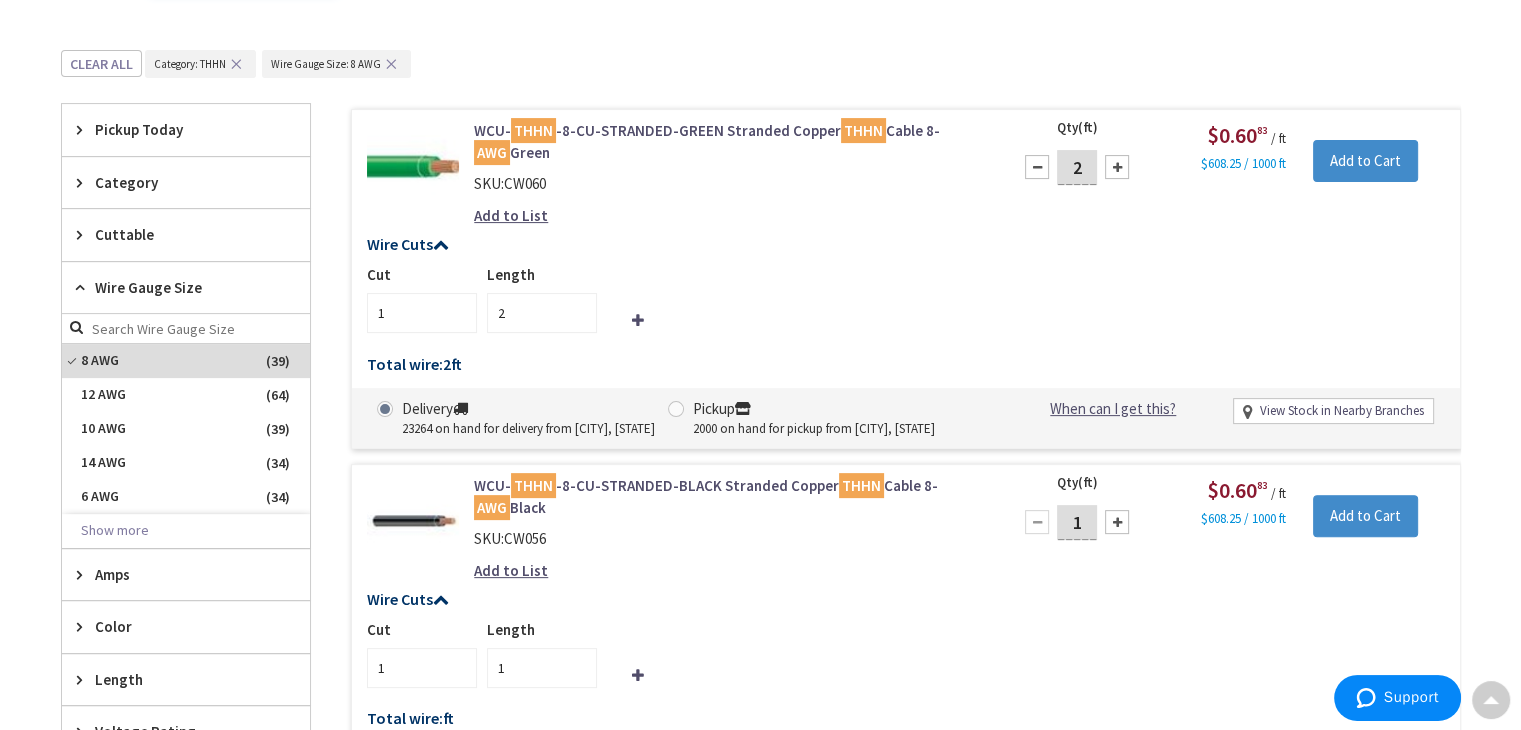 click on "2" at bounding box center (1077, 167) 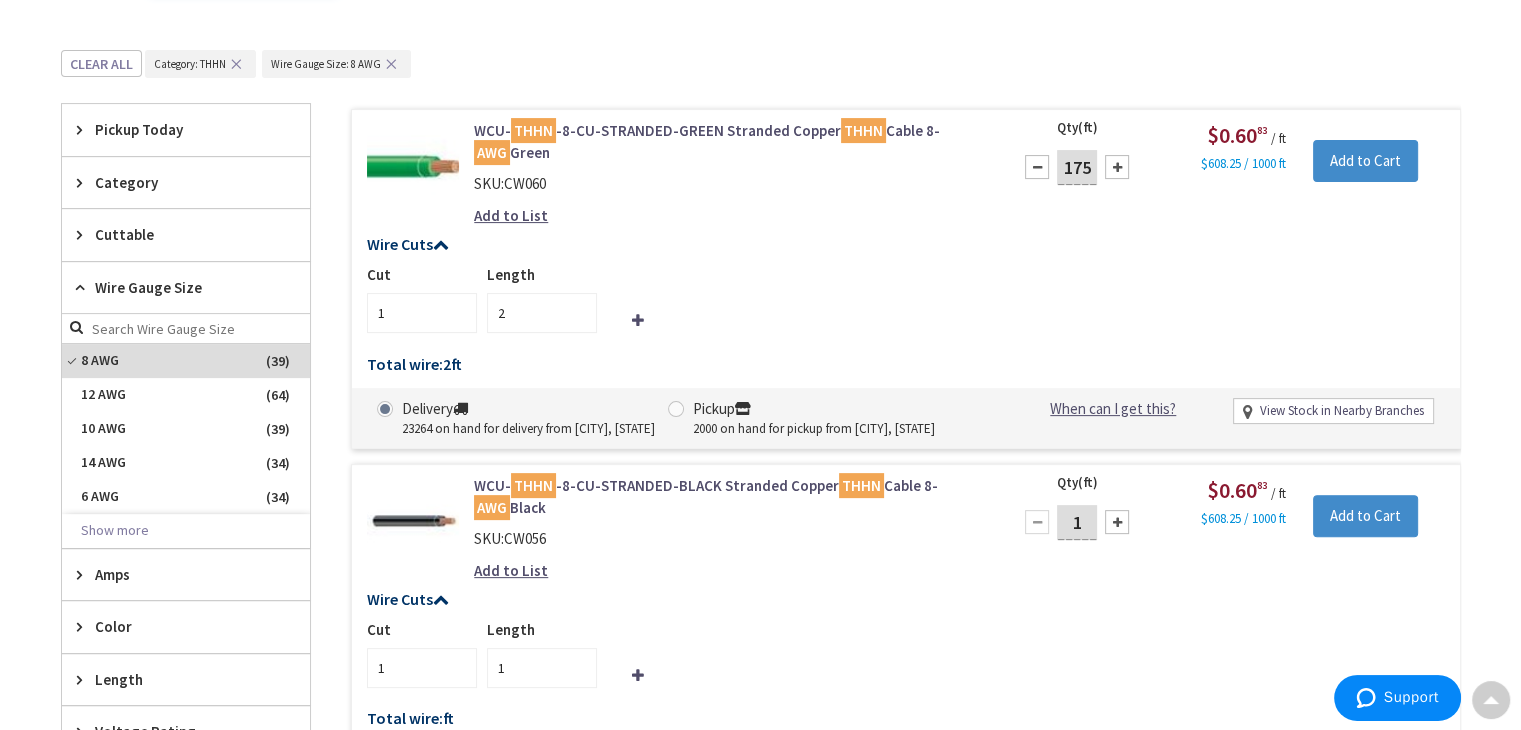 type on "175" 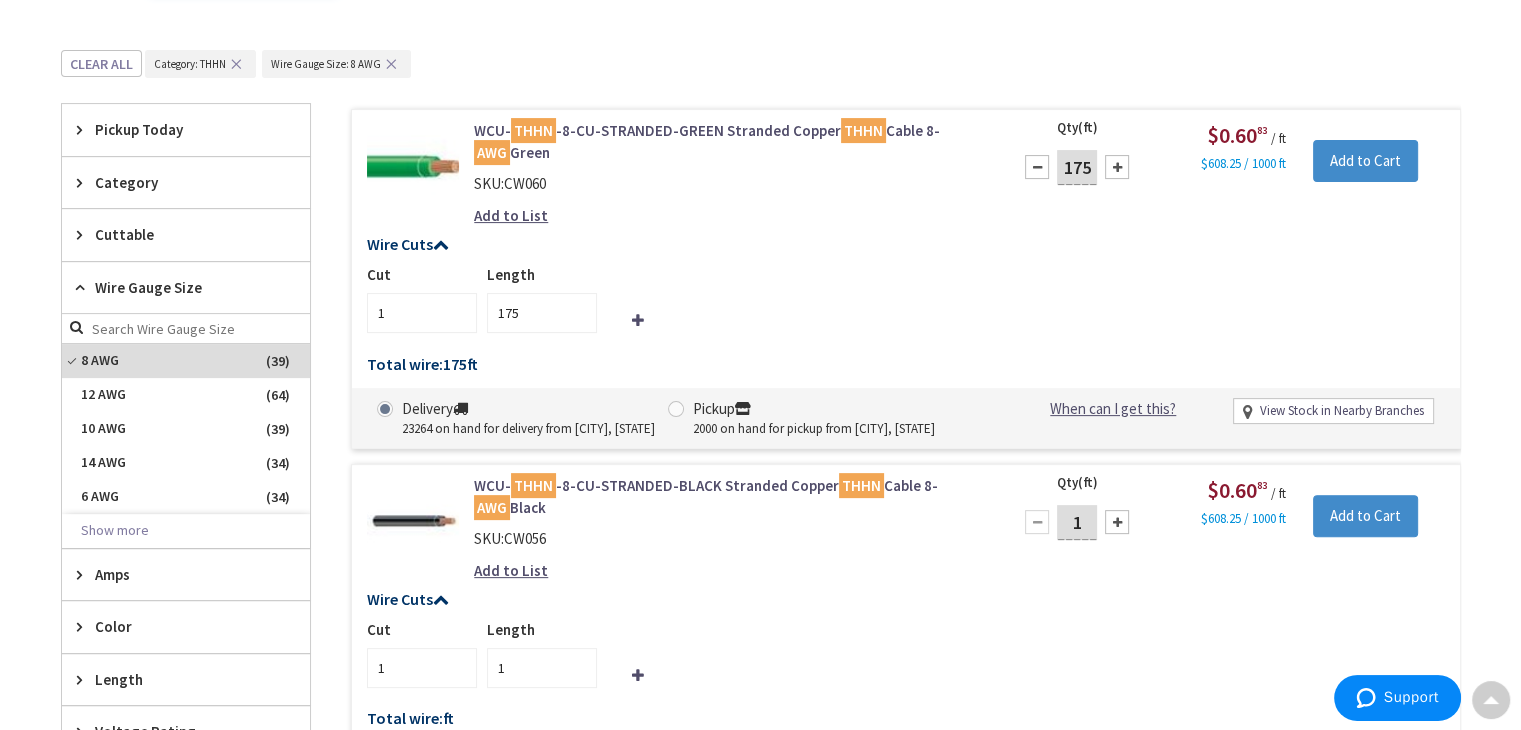 click on "Pickup
2000 on hand for pickup from Poughkeepsie, NY" at bounding box center (801, 418) 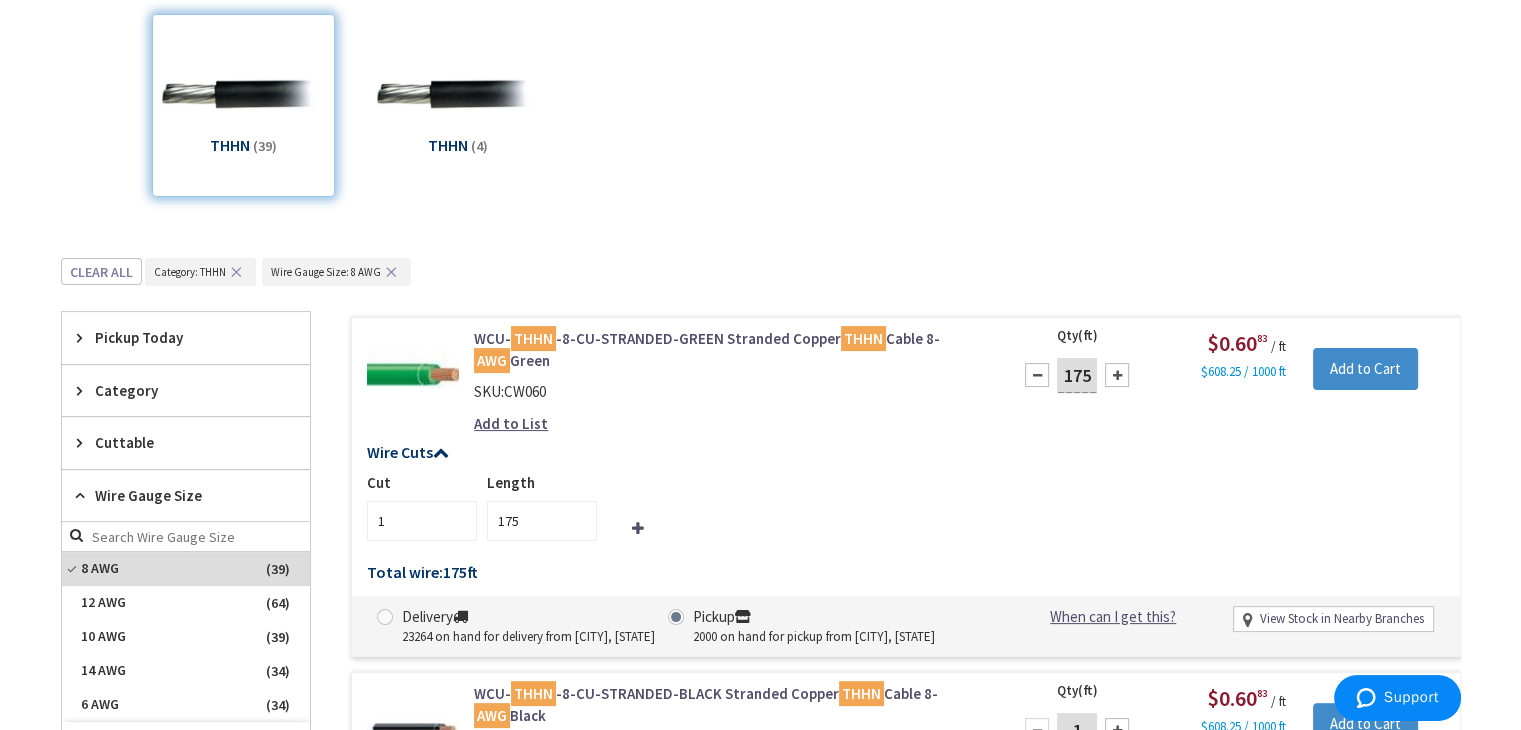 scroll, scrollTop: 318, scrollLeft: 0, axis: vertical 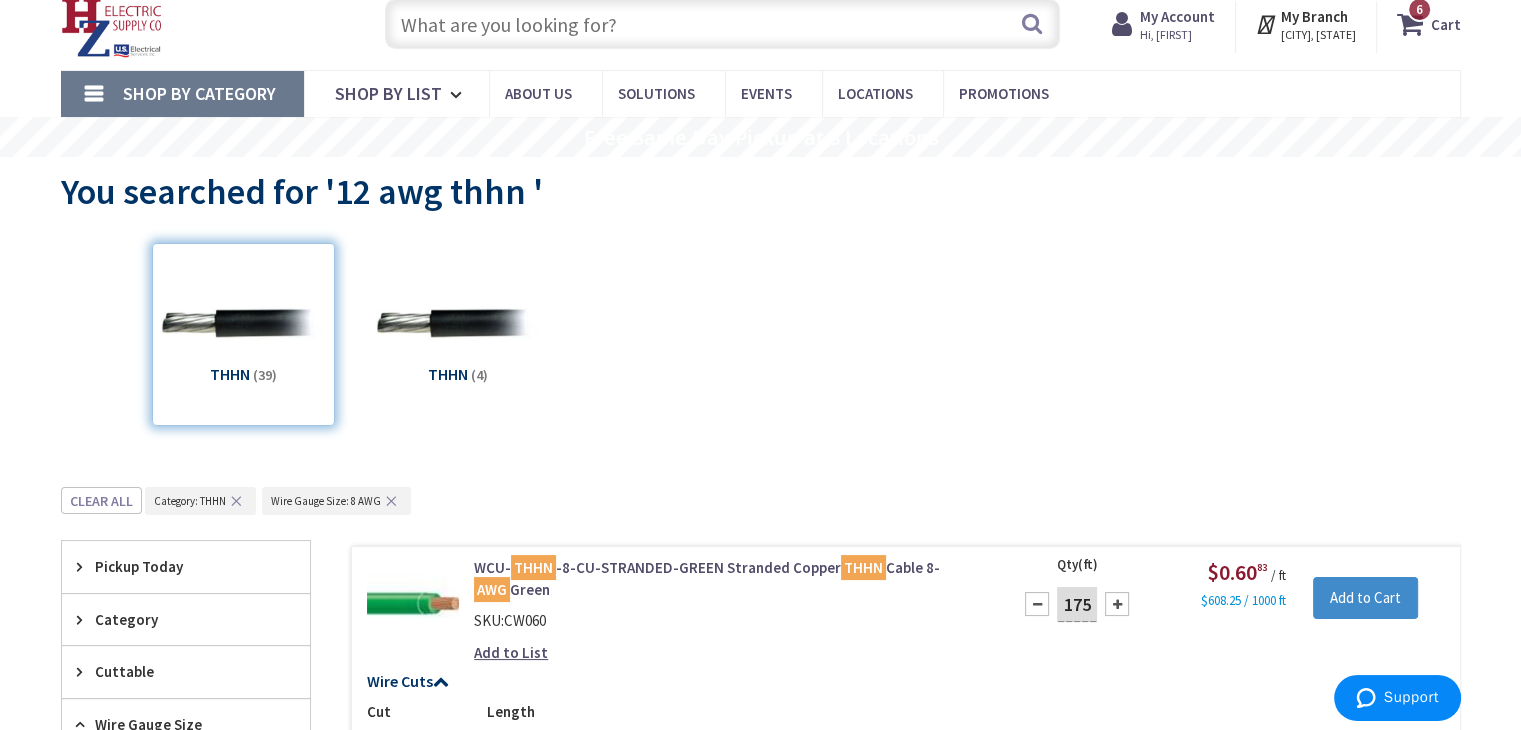 click at bounding box center [1414, 24] 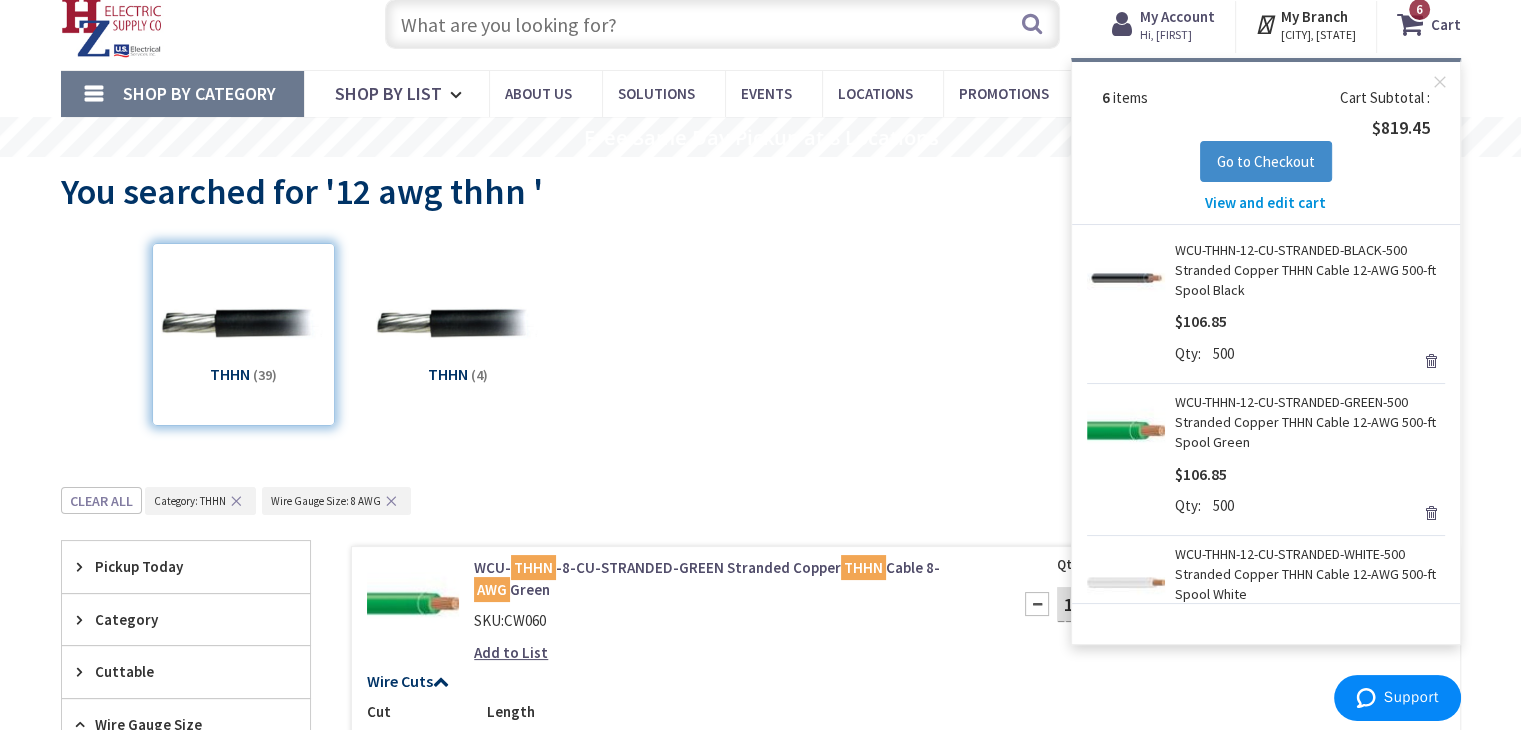 click on "WCU-THHN-12-CU-STRANDED-GREEN-500 Stranded Copper THHN Cable 12-AWG 500-ft Spool Green" at bounding box center (1310, 422) 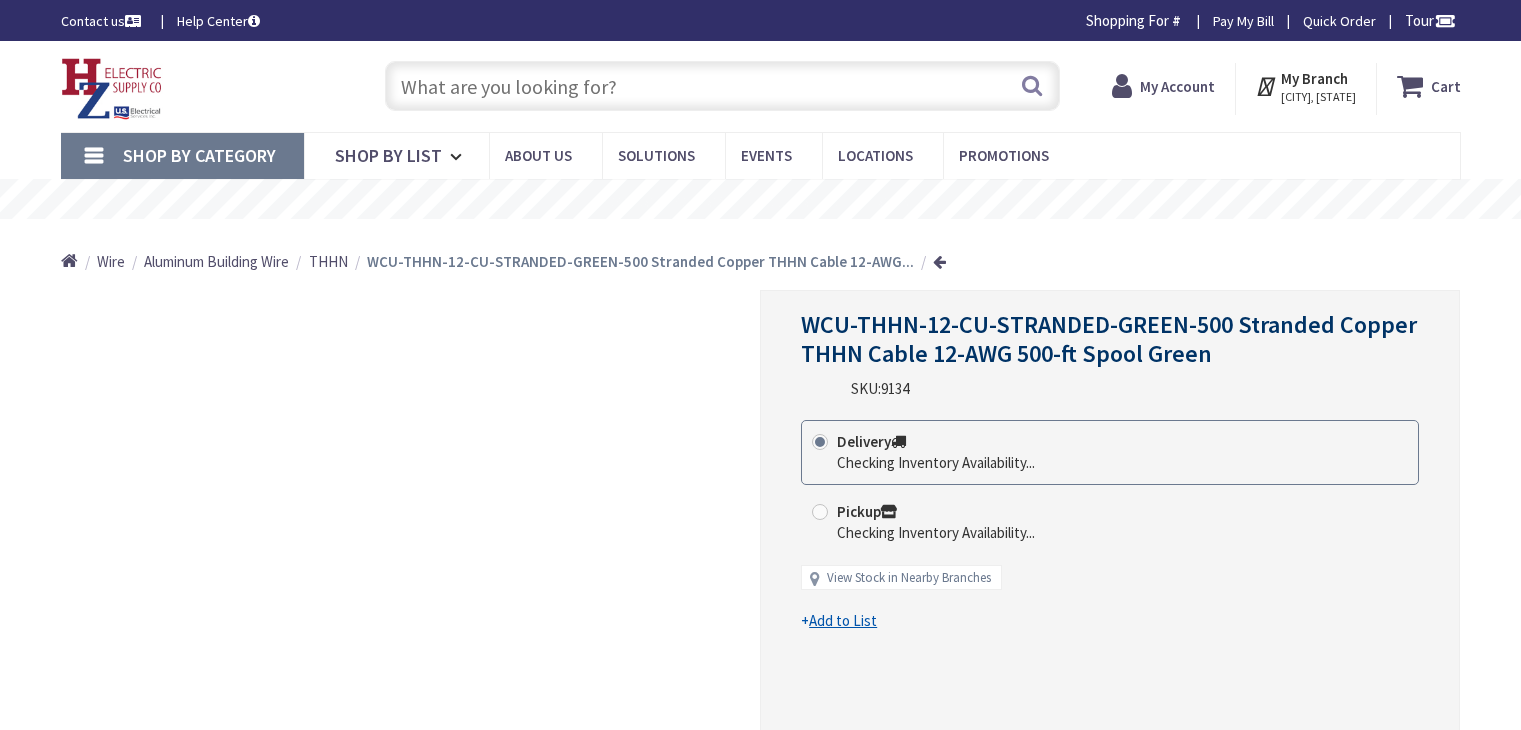 scroll, scrollTop: 82, scrollLeft: 0, axis: vertical 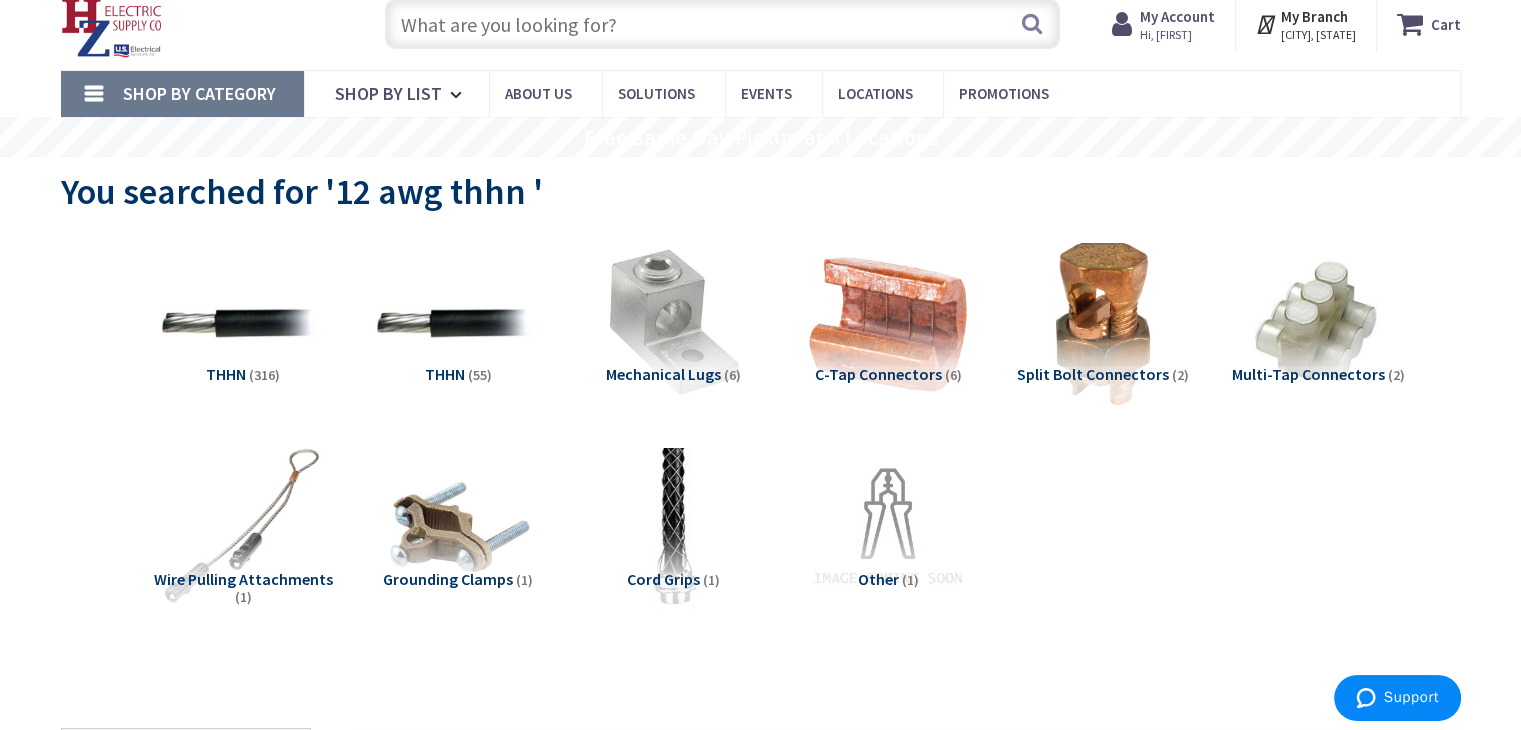 click on "THHN" at bounding box center (226, 374) 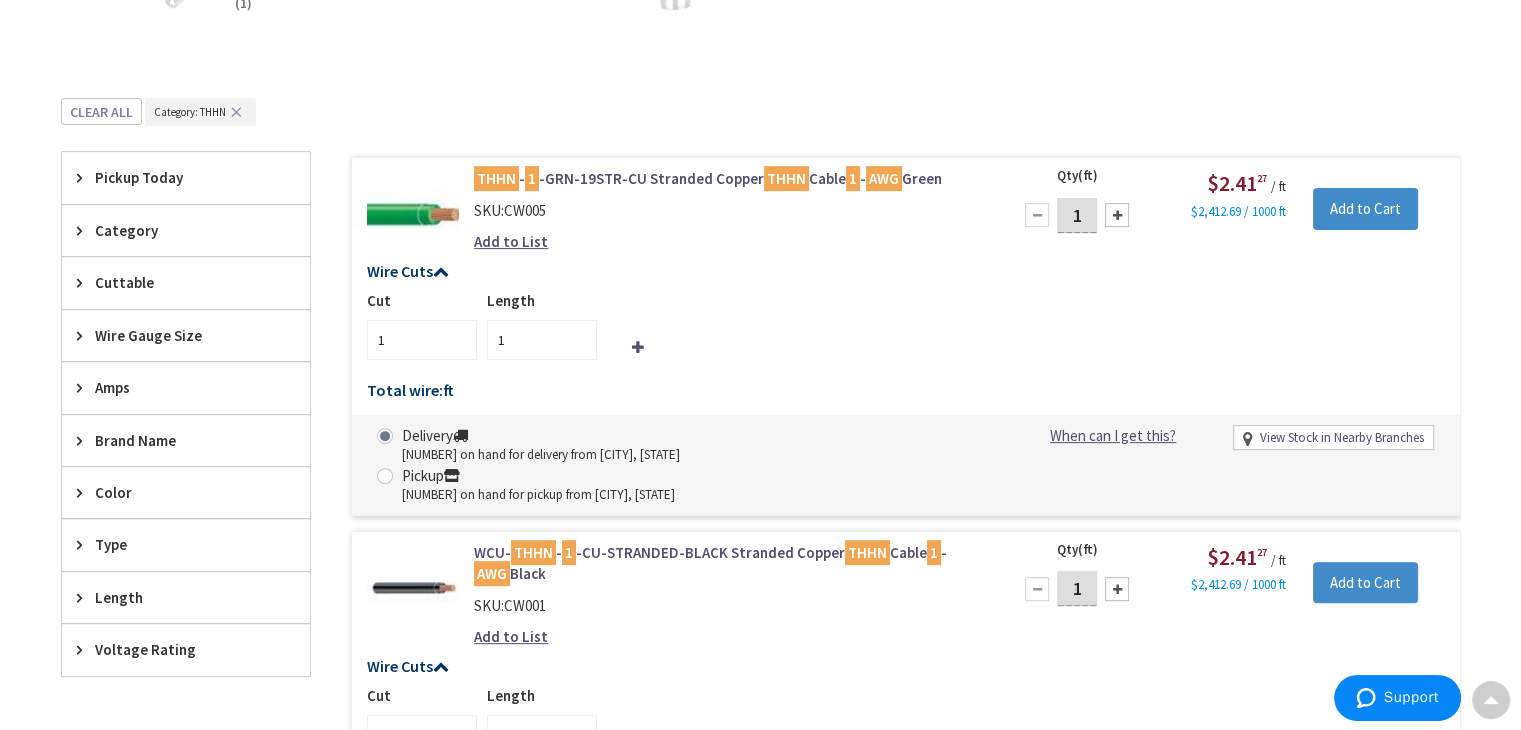 scroll, scrollTop: 656, scrollLeft: 0, axis: vertical 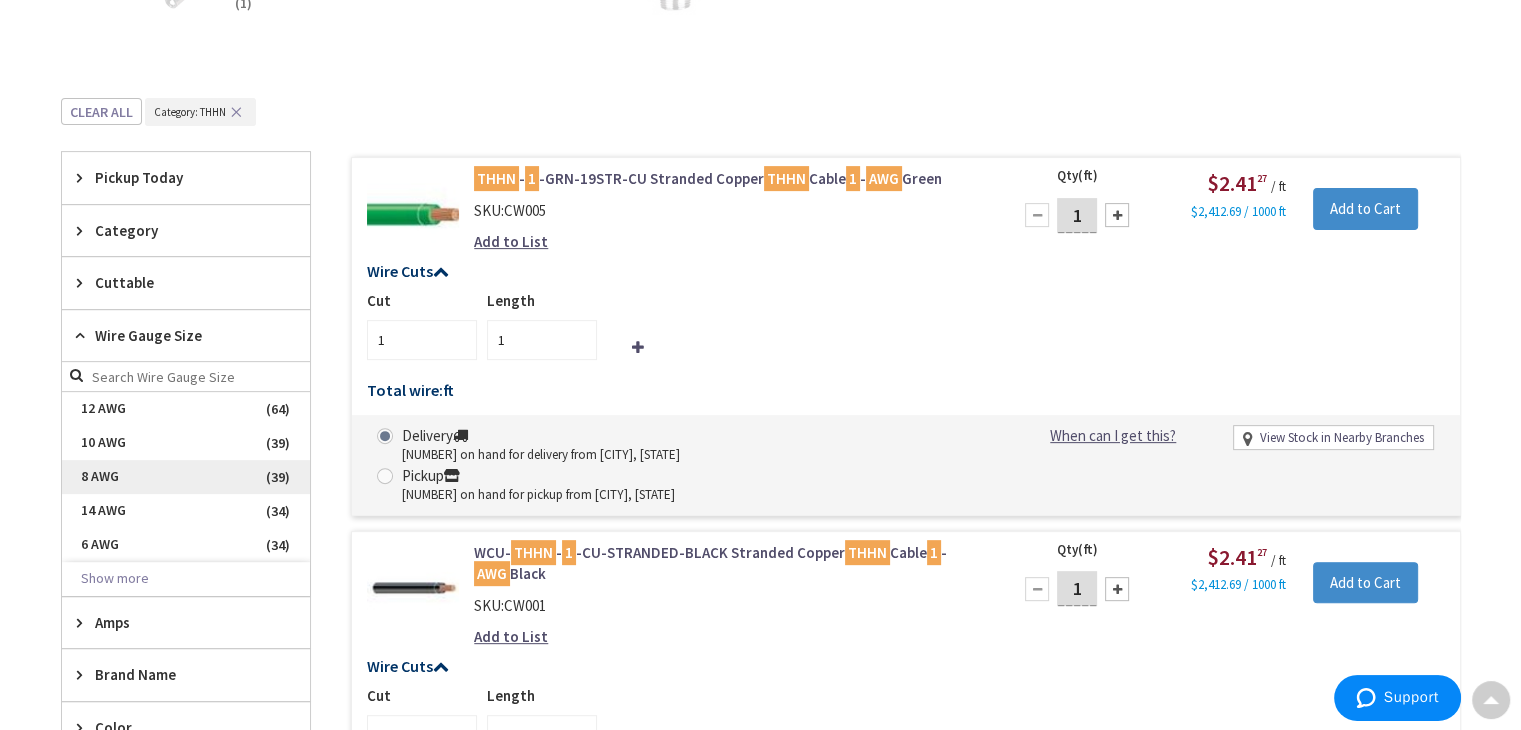 click on "8 AWG" at bounding box center (186, 477) 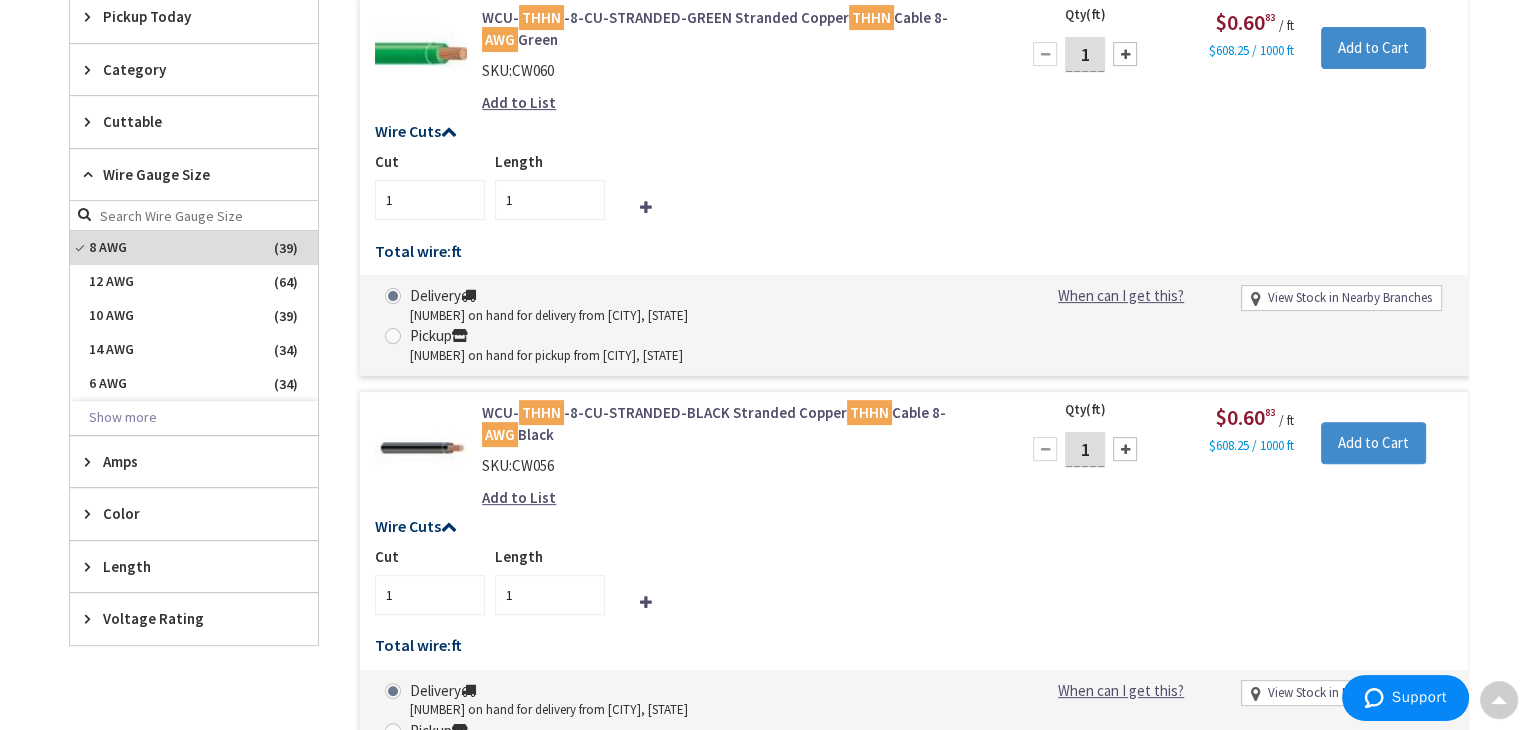 scroll, scrollTop: 800, scrollLeft: 0, axis: vertical 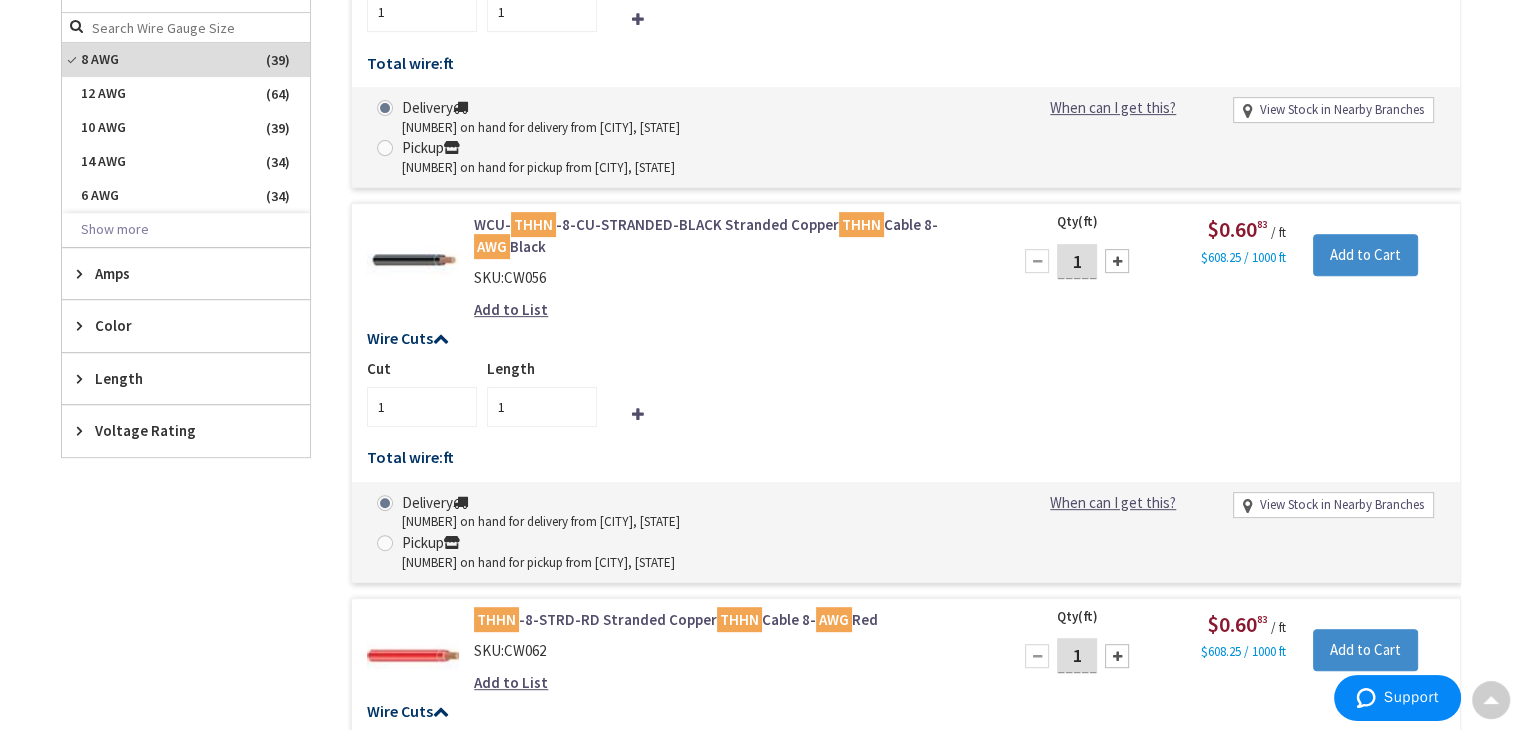 click at bounding box center [1117, 261] 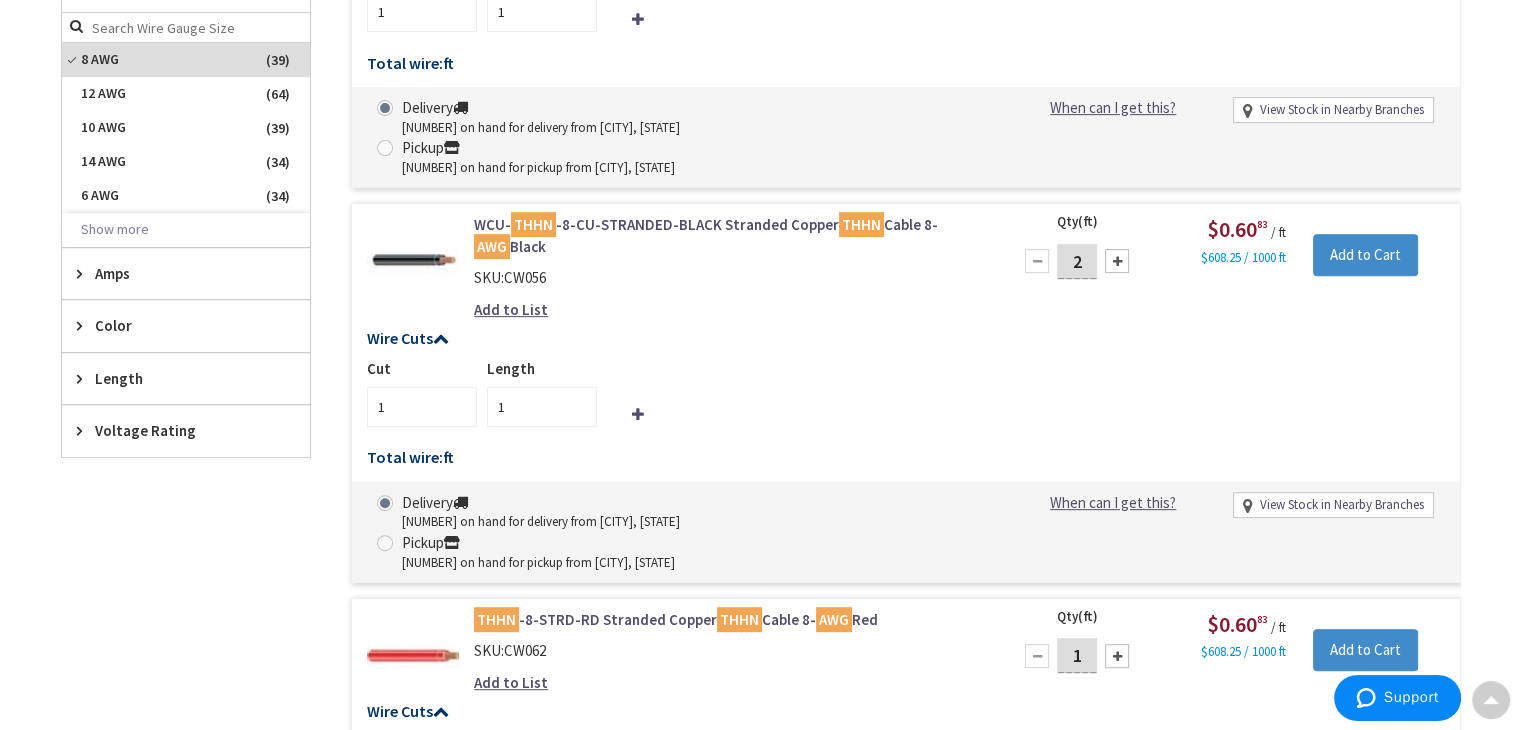 type on "2" 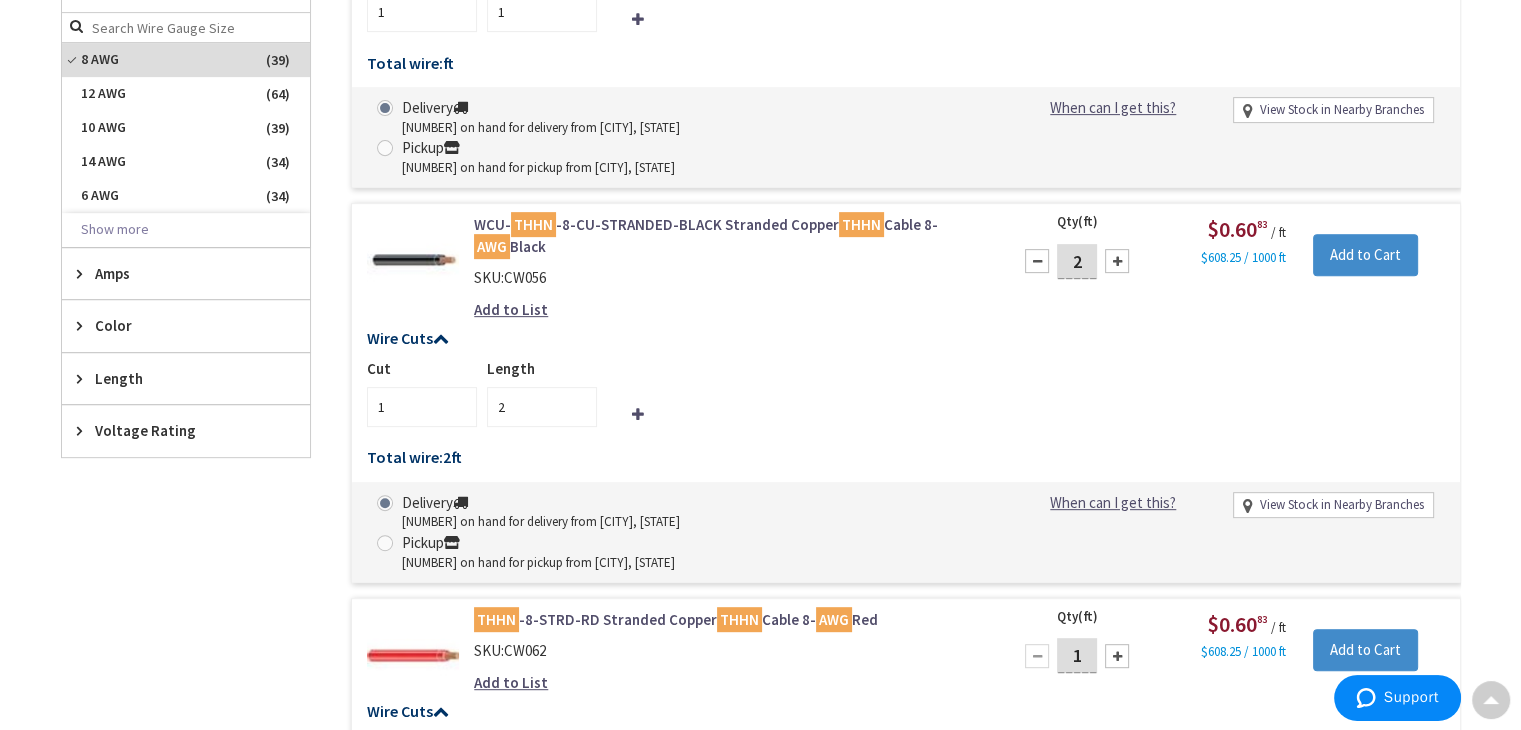 click at bounding box center (1117, 261) 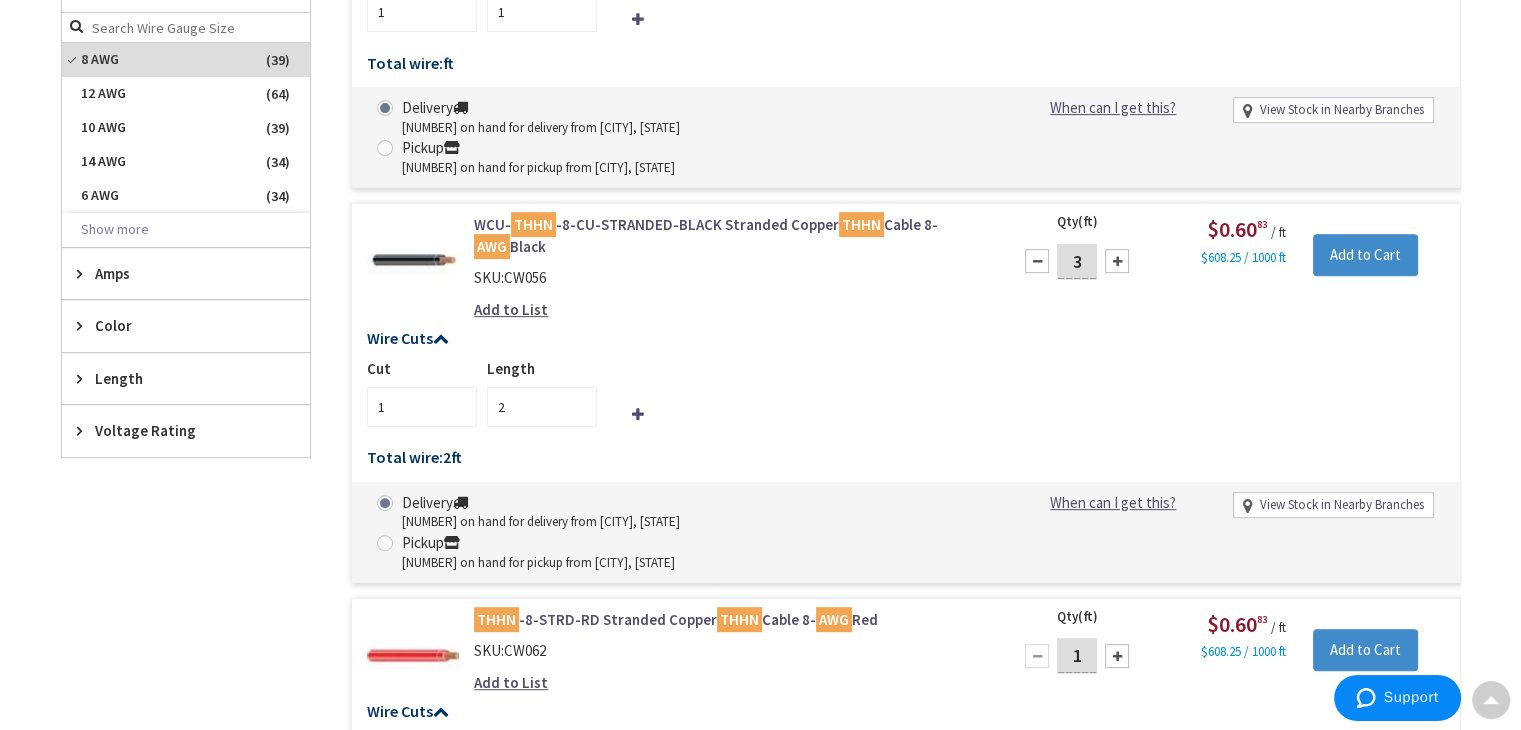 type on "3" 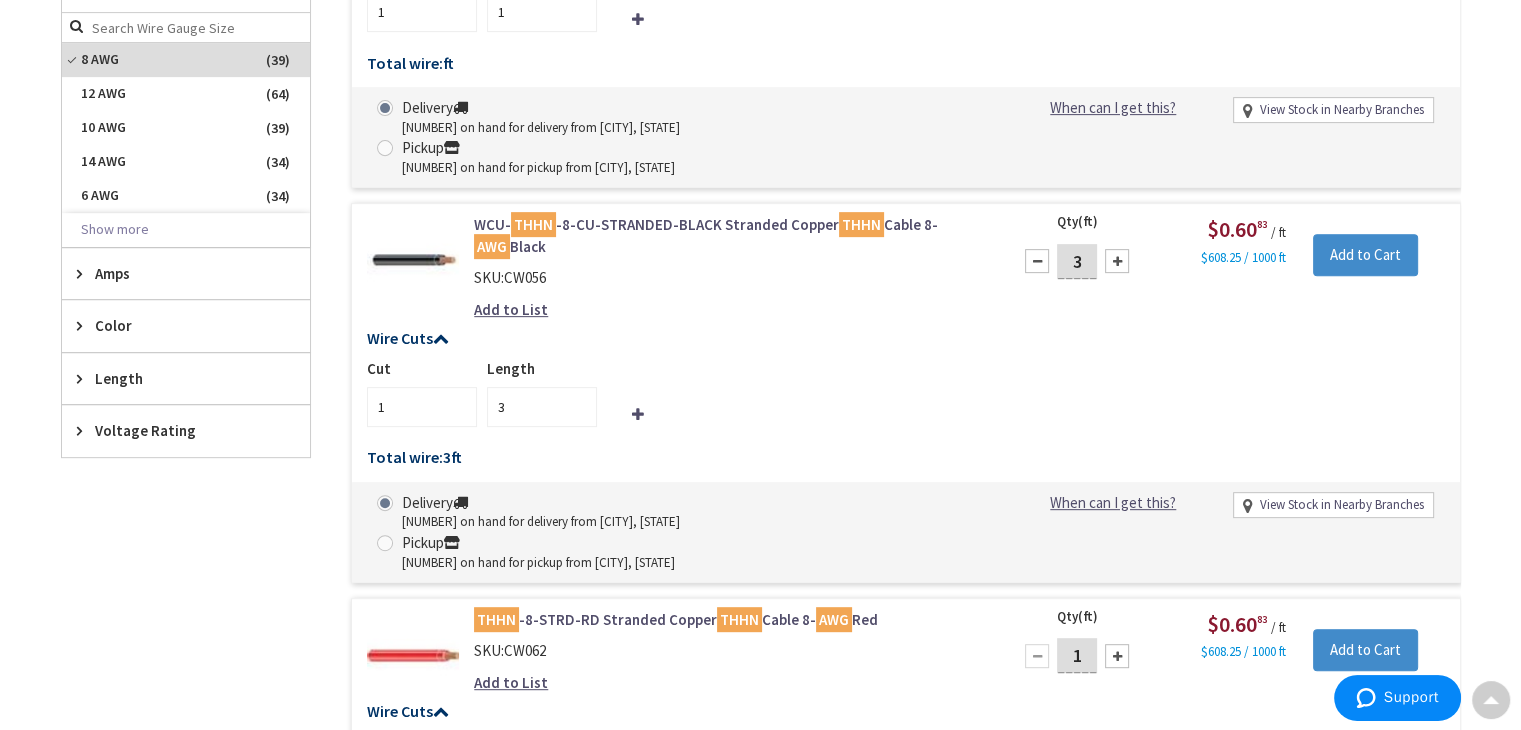 click at bounding box center [1117, 261] 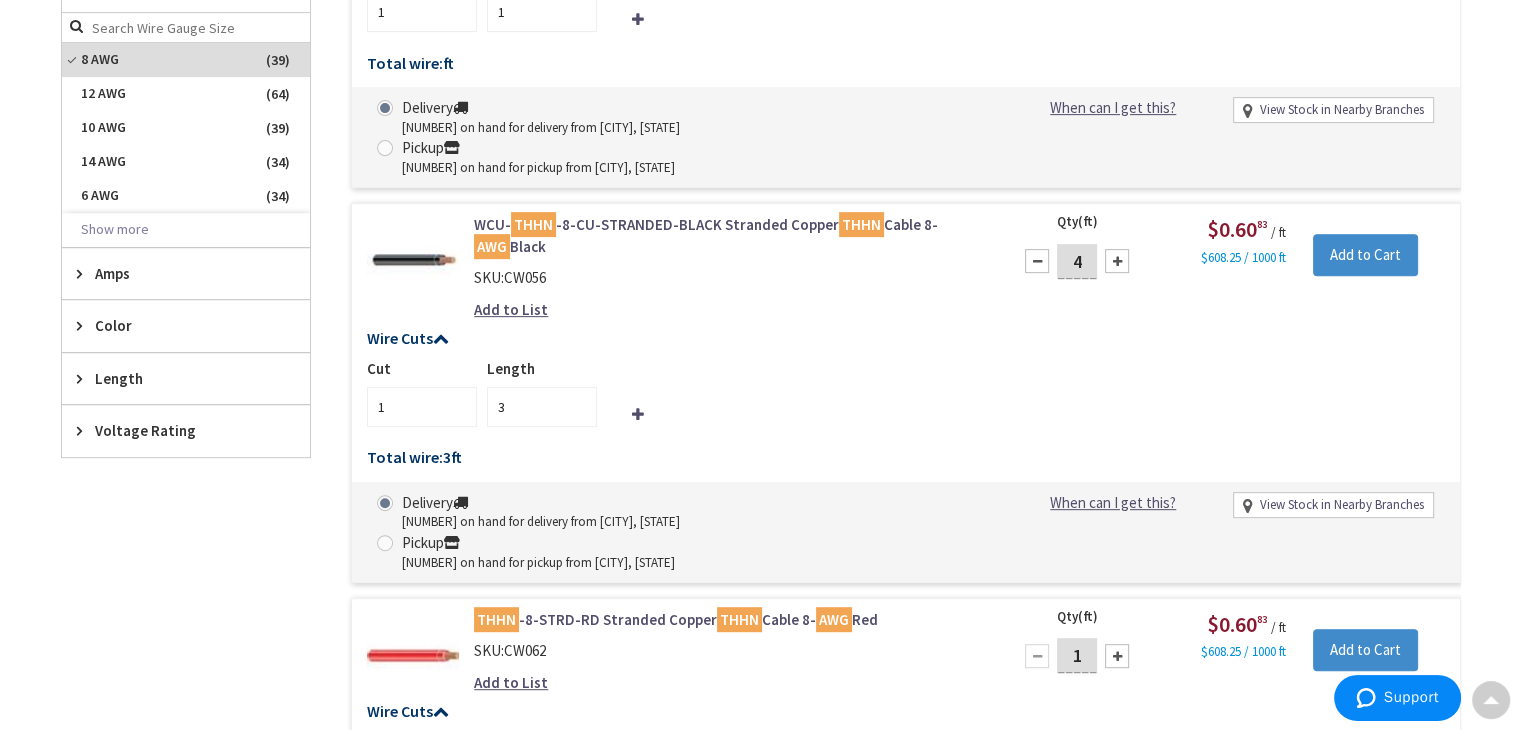 type on "4" 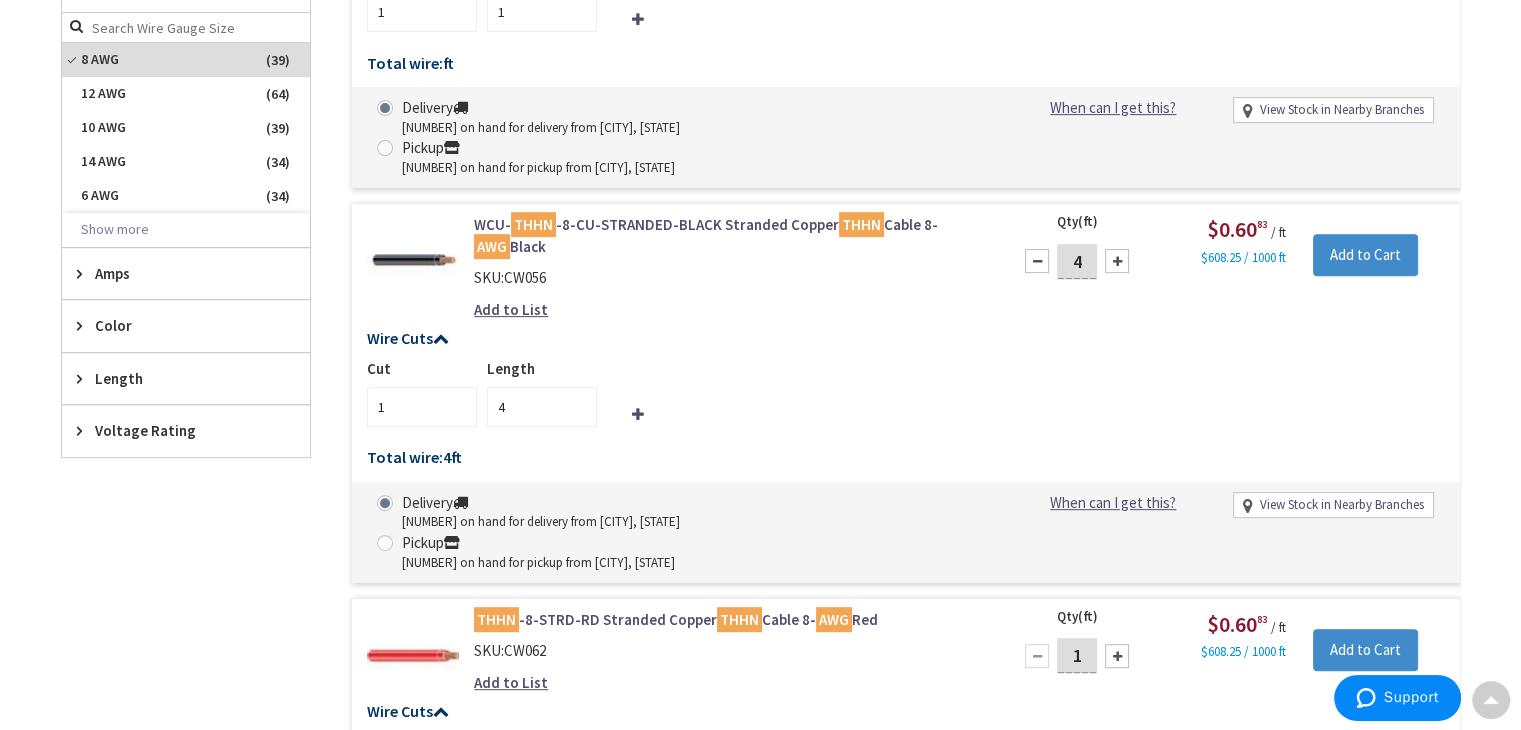 click at bounding box center (1117, 261) 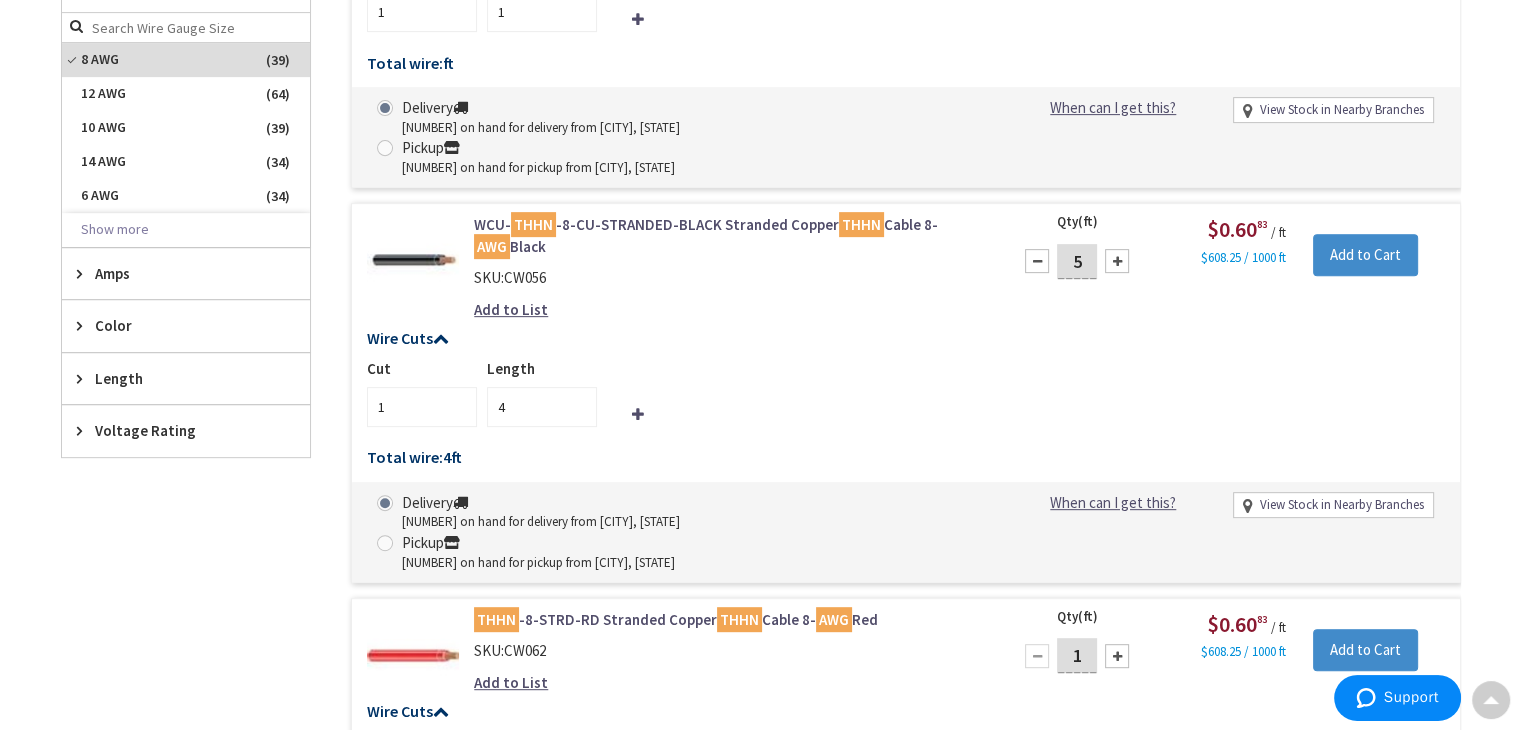 type on "5" 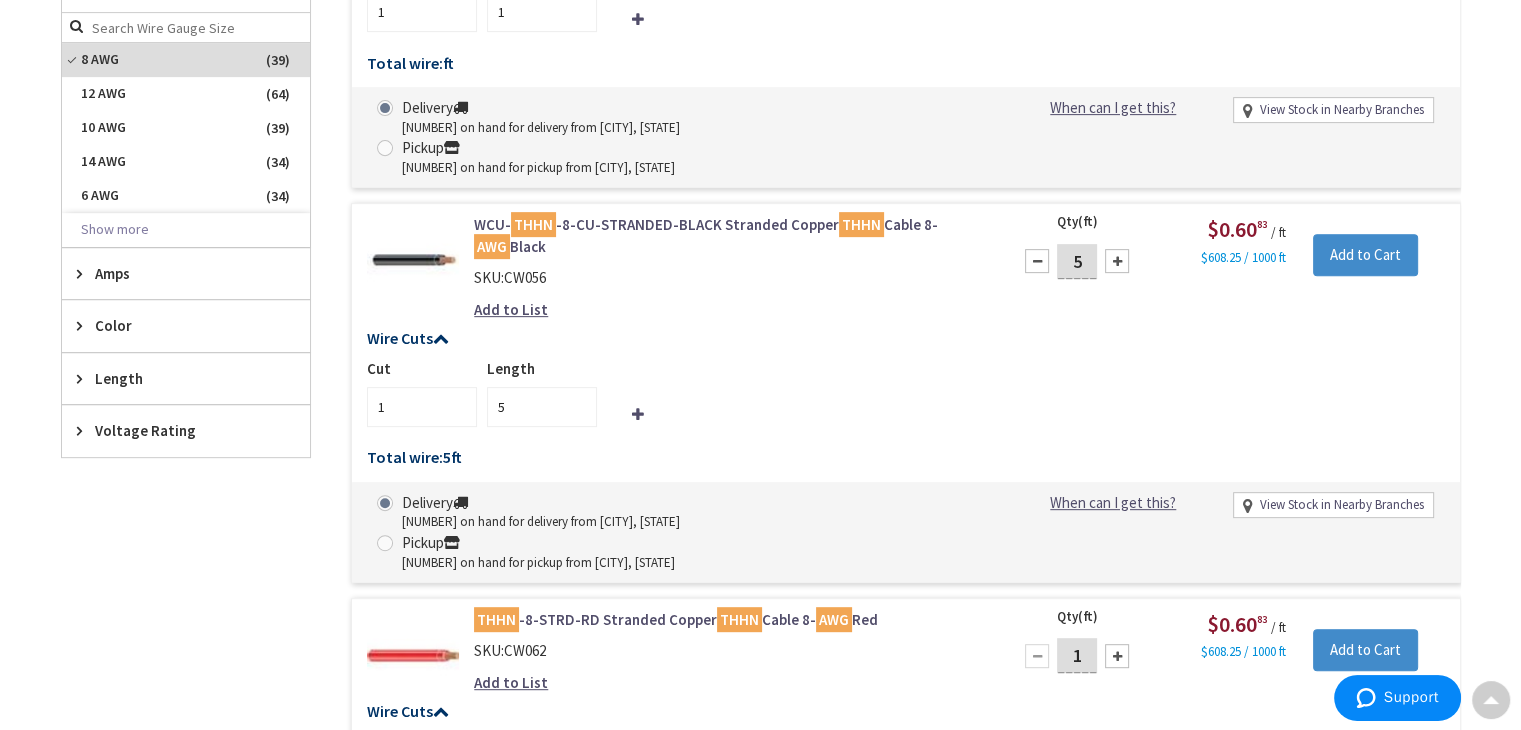 click on "5" at bounding box center [1077, 261] 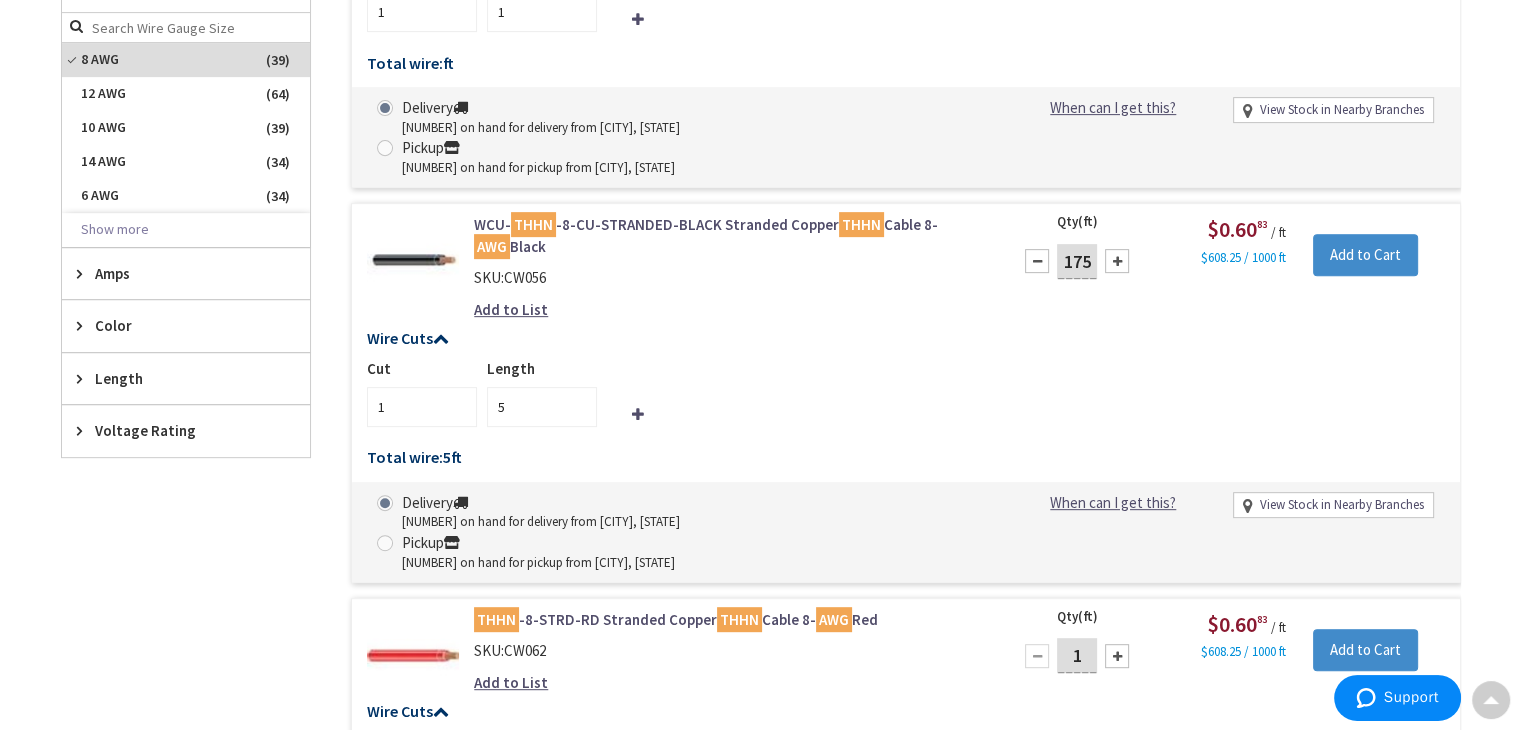 type on "175" 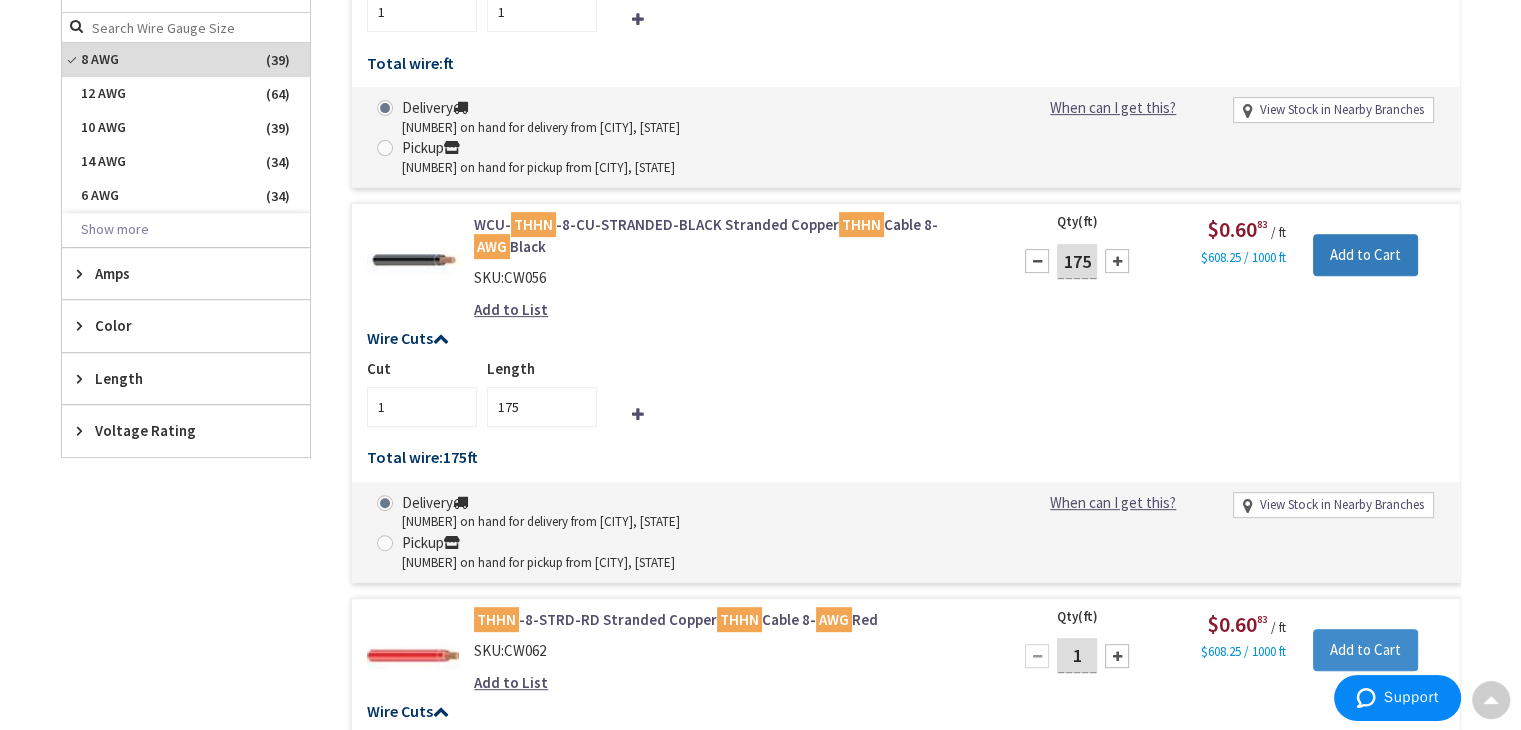 click on "Add to Cart" at bounding box center [1365, 255] 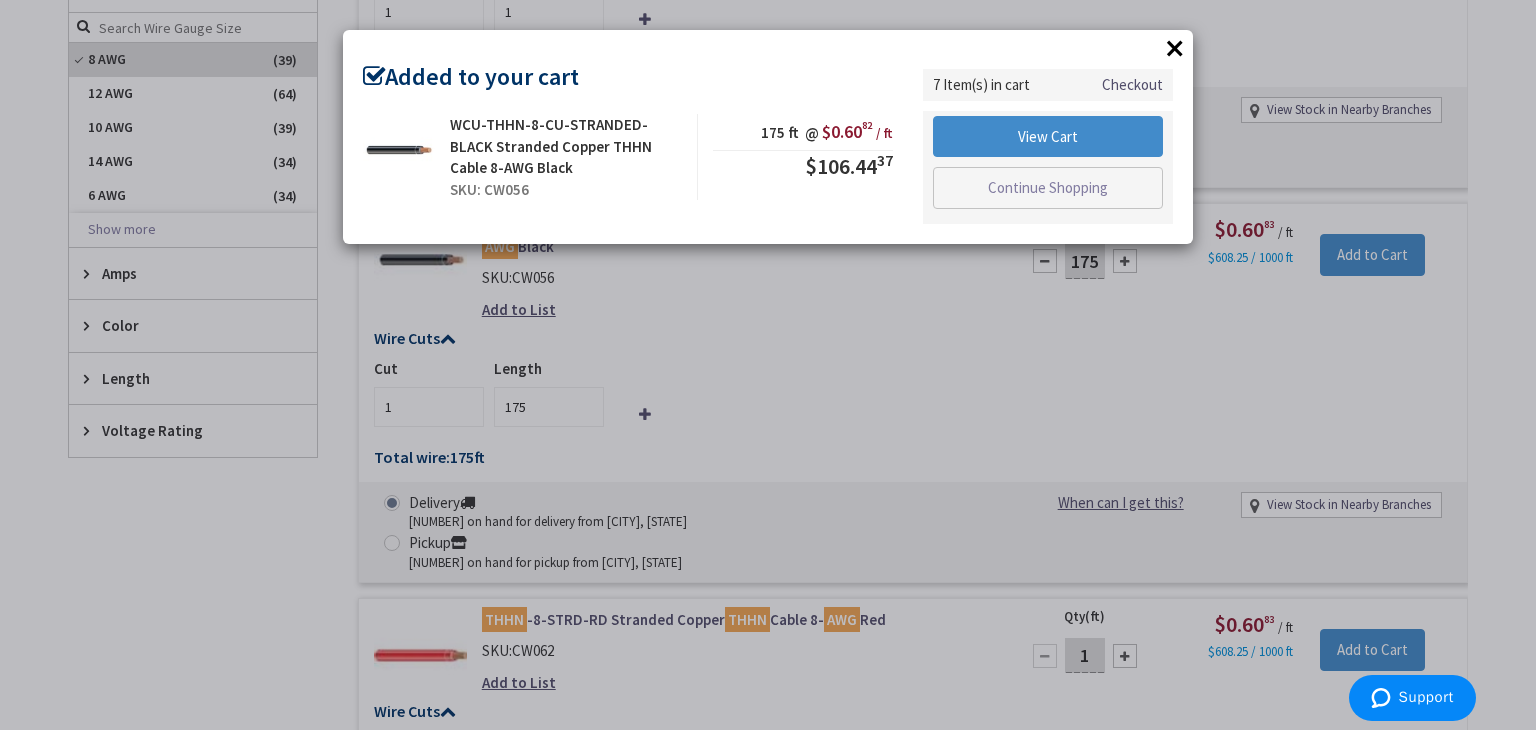 click on "×" at bounding box center (1175, 48) 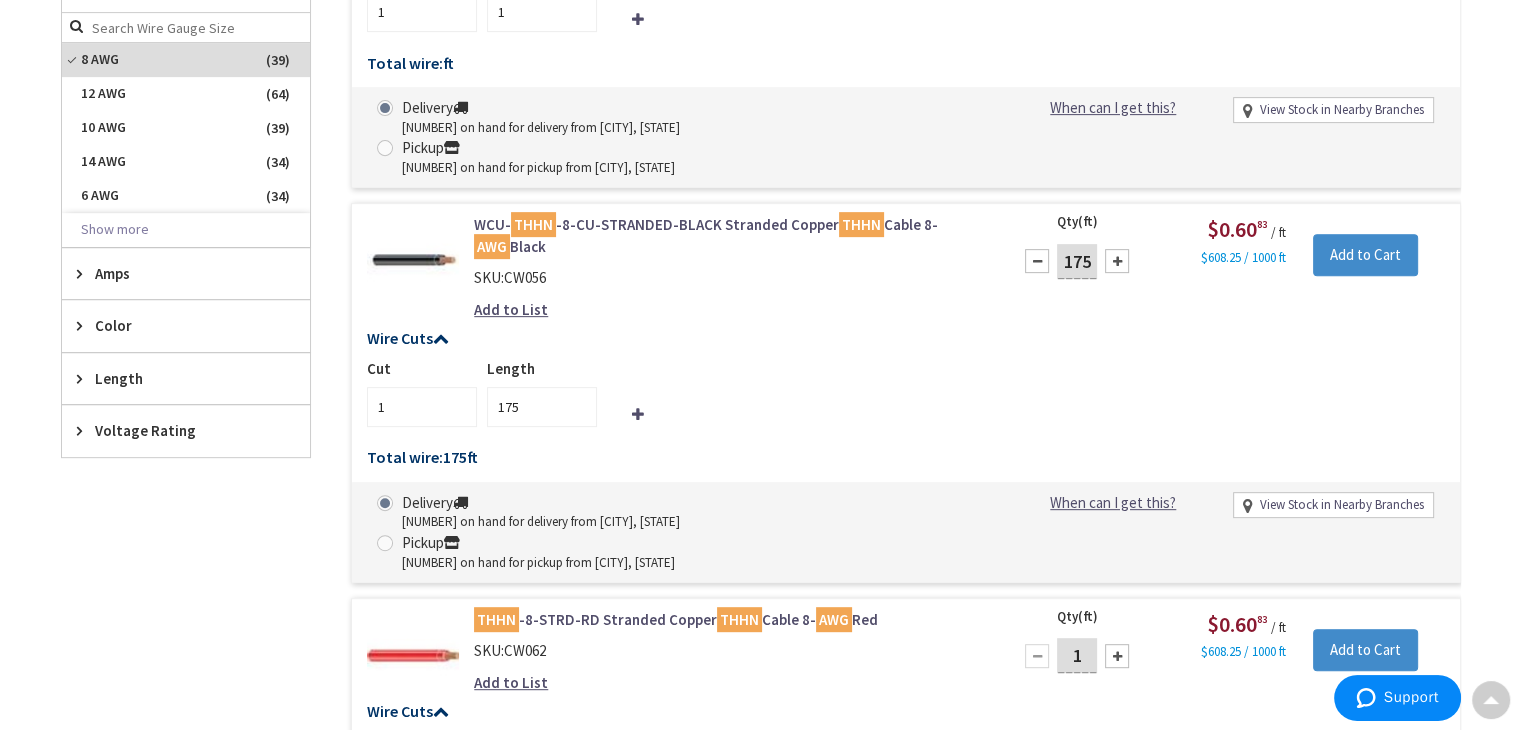click on "1" at bounding box center [1077, 655] 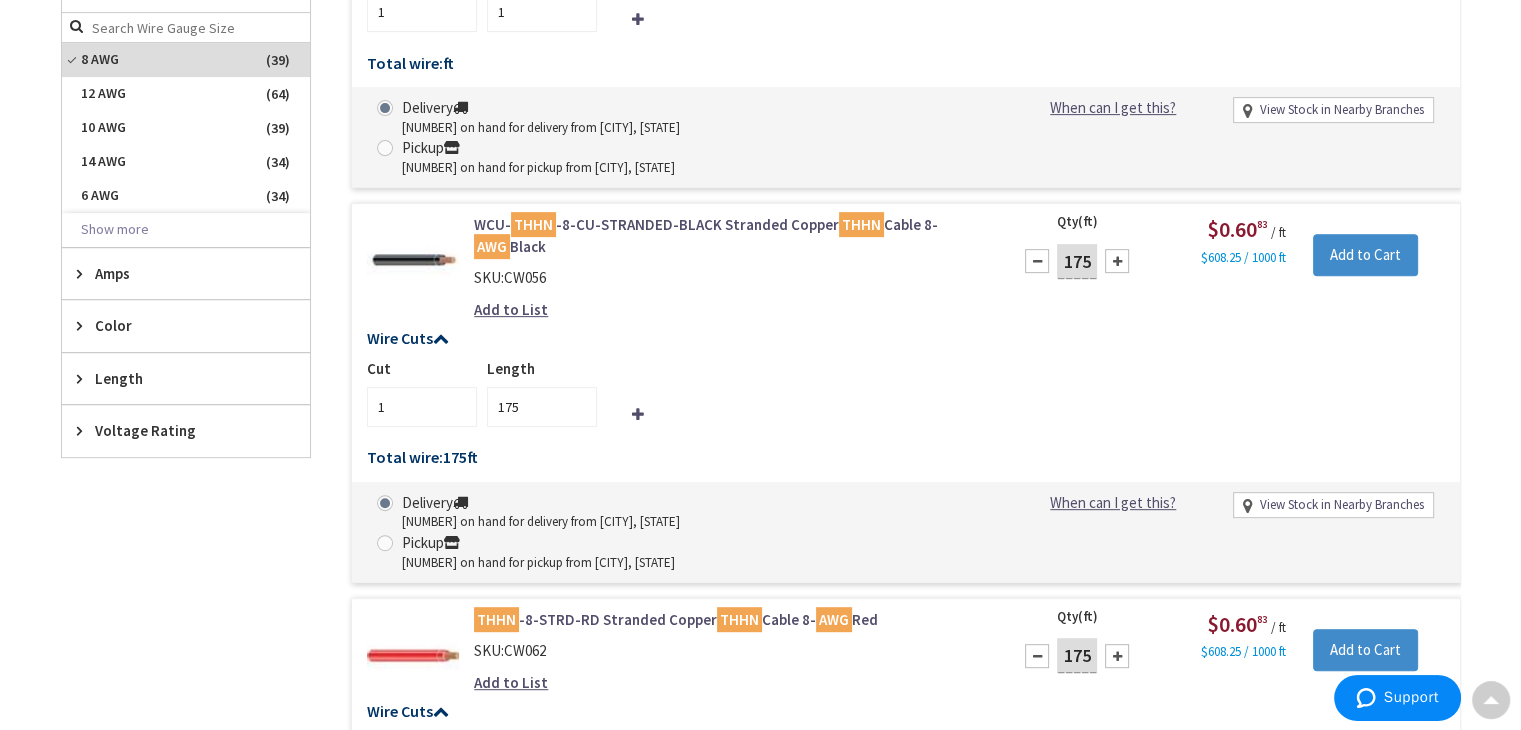type on "175" 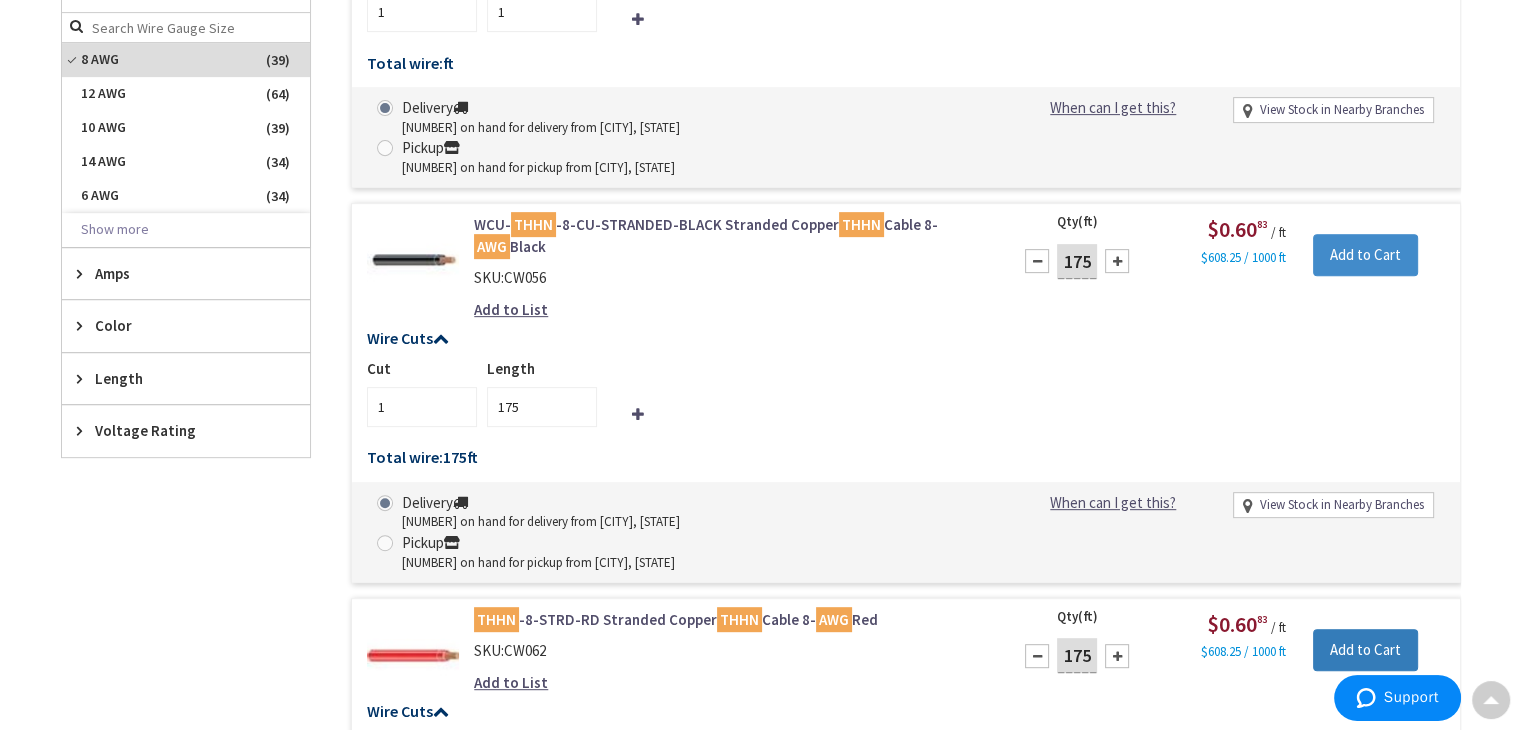 click on "Add to Cart" at bounding box center (1365, 650) 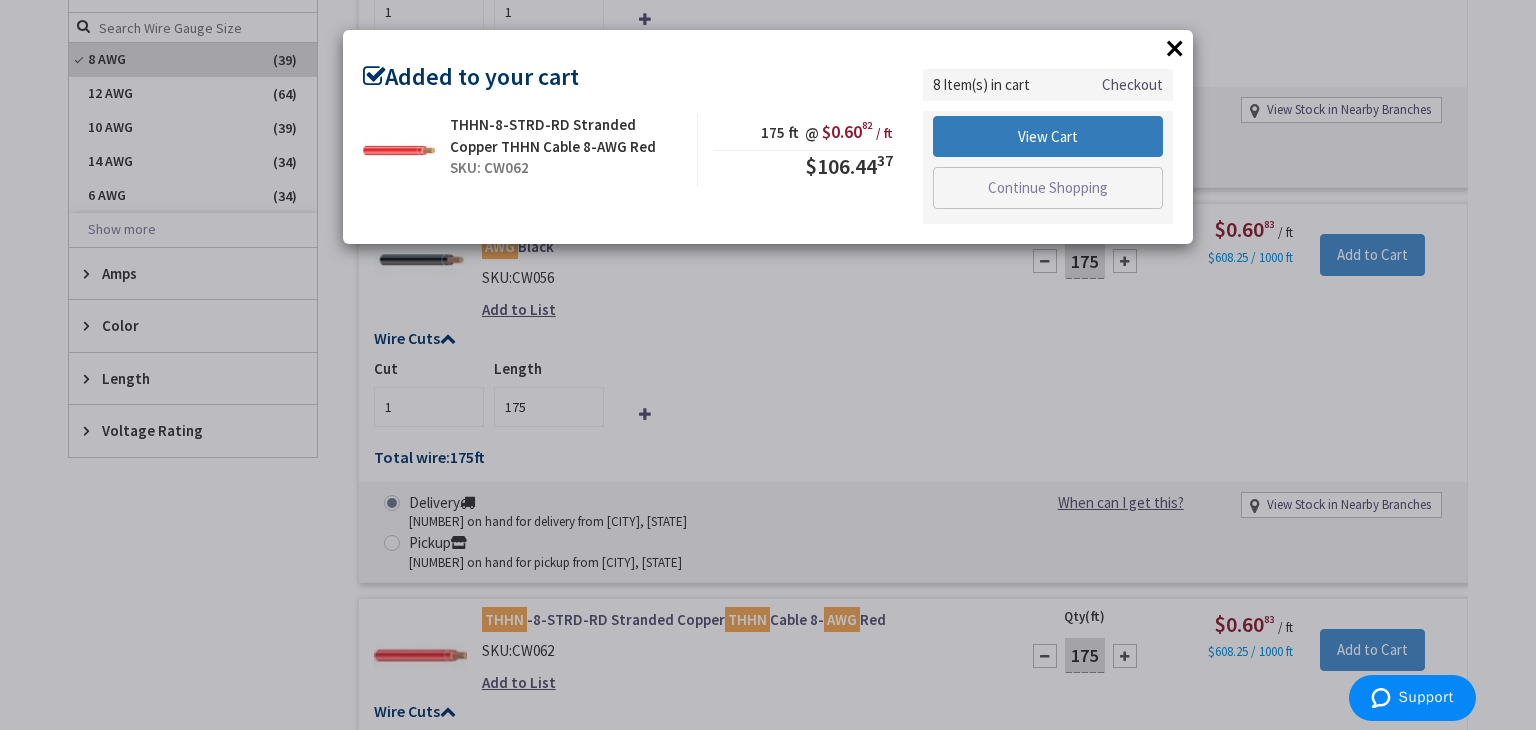 click on "View Cart" at bounding box center (1048, 137) 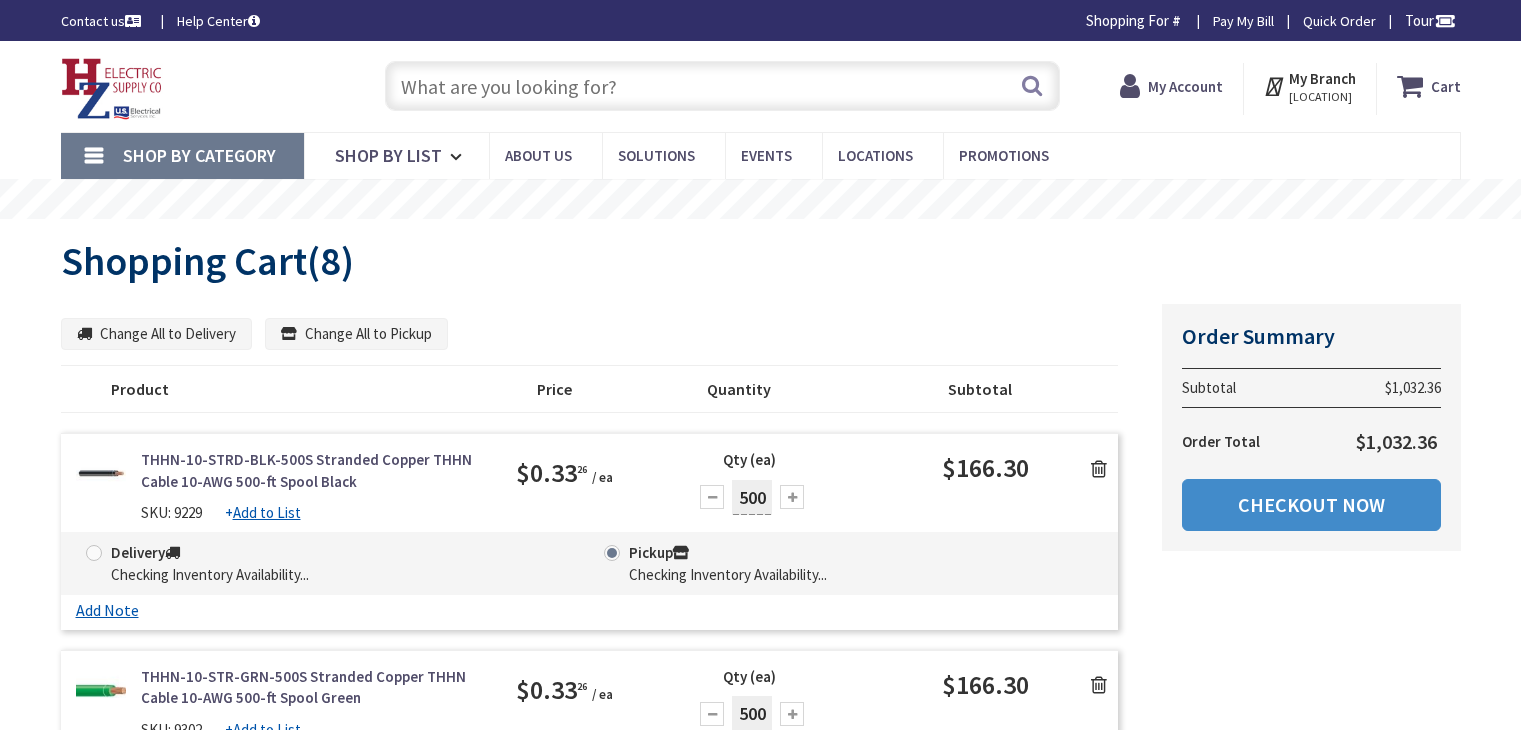 scroll, scrollTop: 210, scrollLeft: 0, axis: vertical 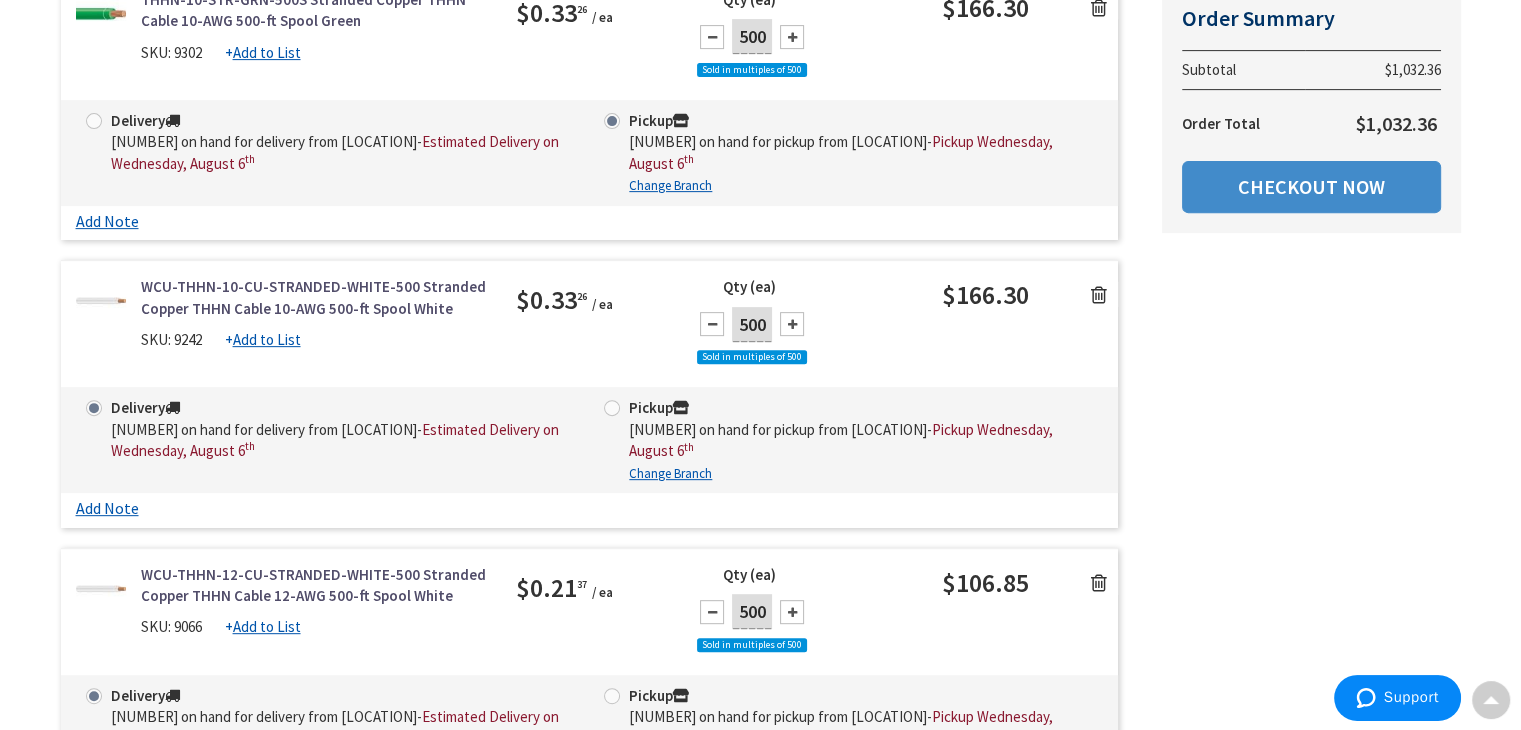 click at bounding box center (612, 408) 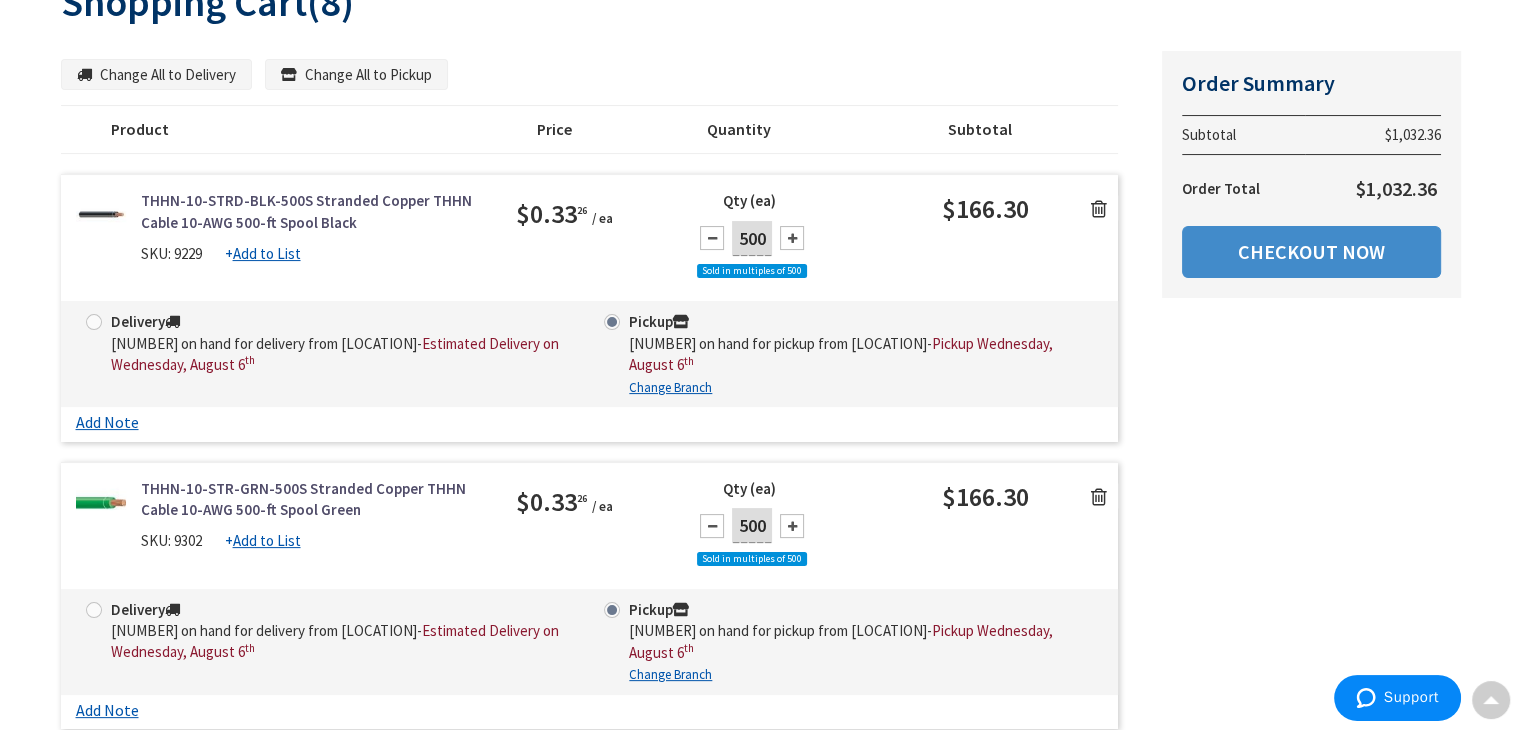 scroll, scrollTop: 323, scrollLeft: 0, axis: vertical 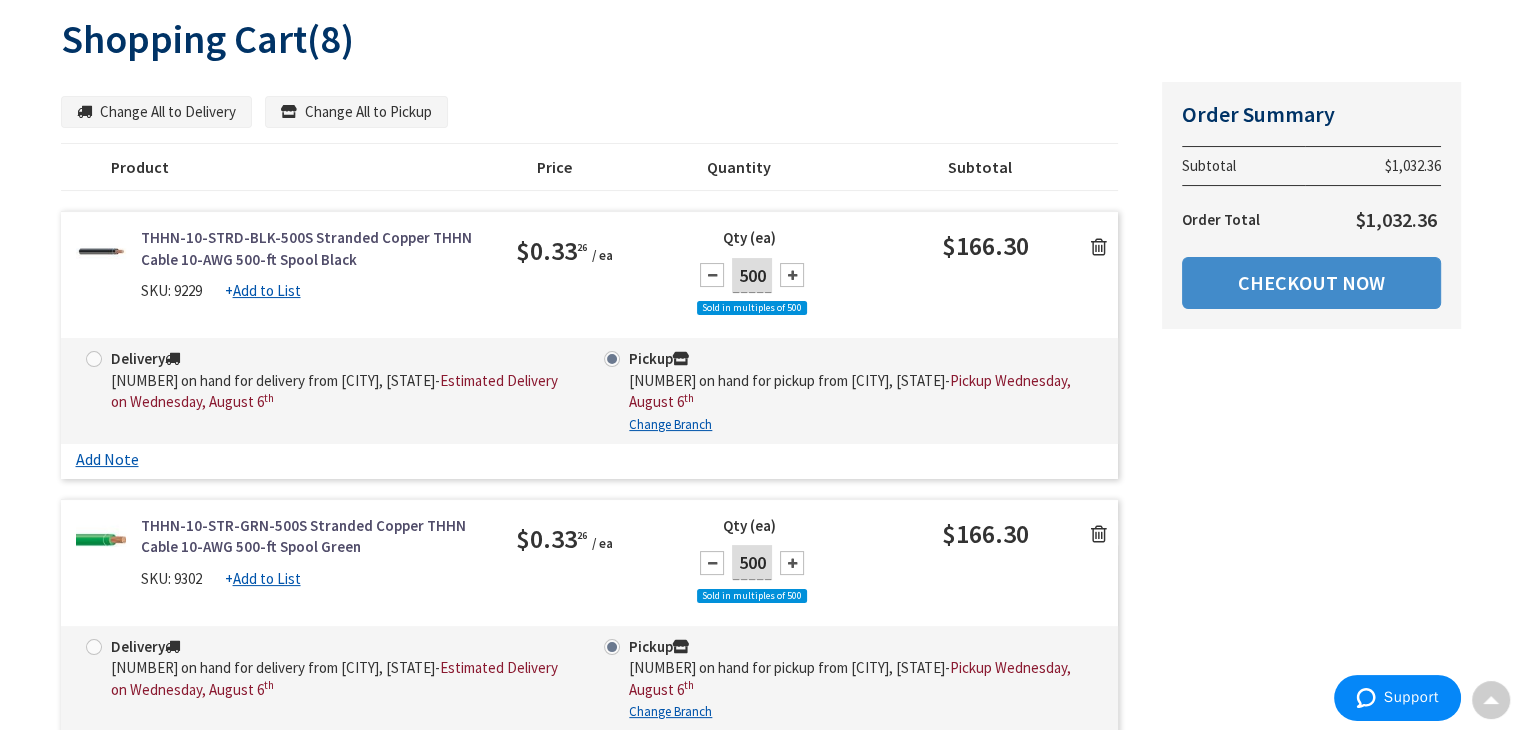 click at bounding box center [1099, 247] 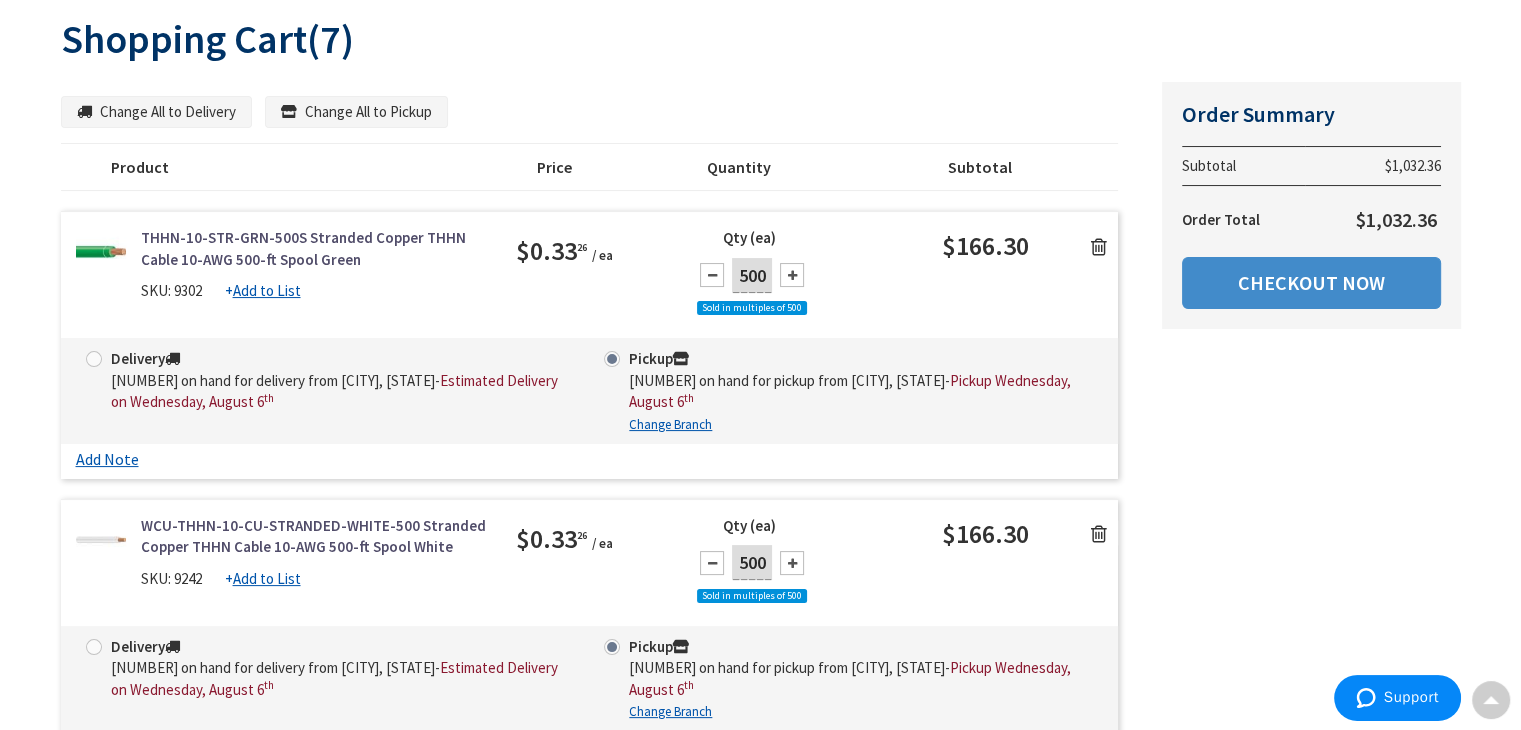 click at bounding box center [1099, 247] 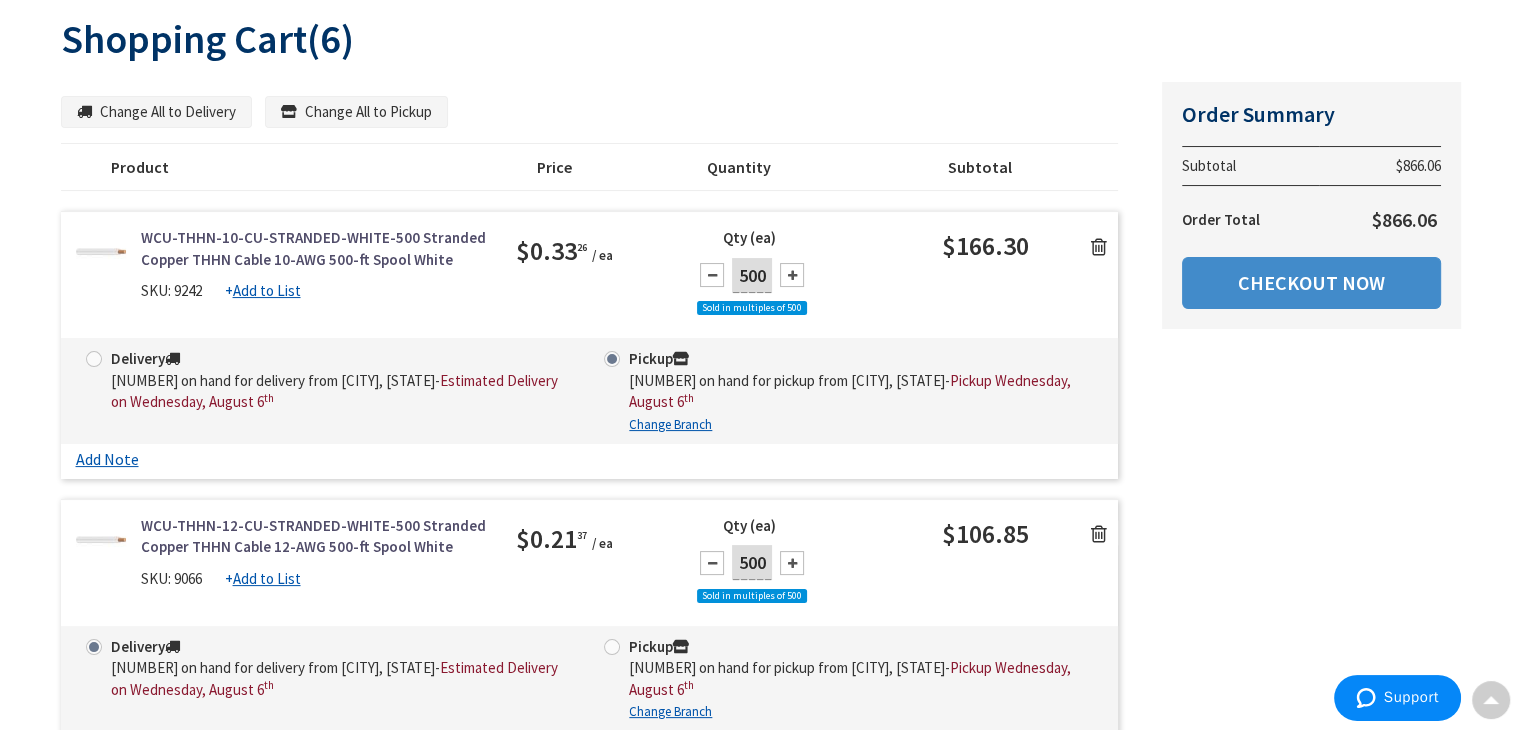 click at bounding box center [1099, 247] 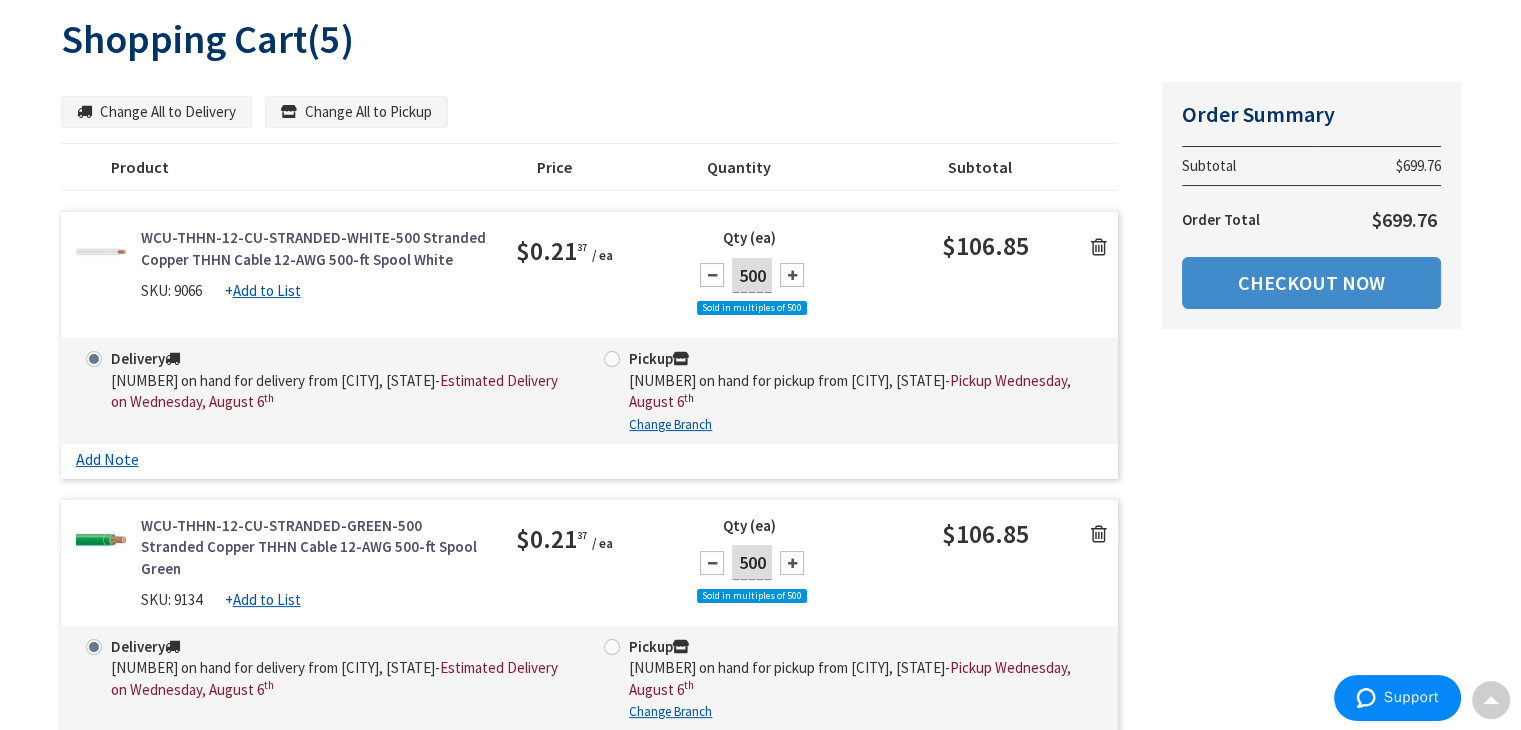 click at bounding box center (1099, 247) 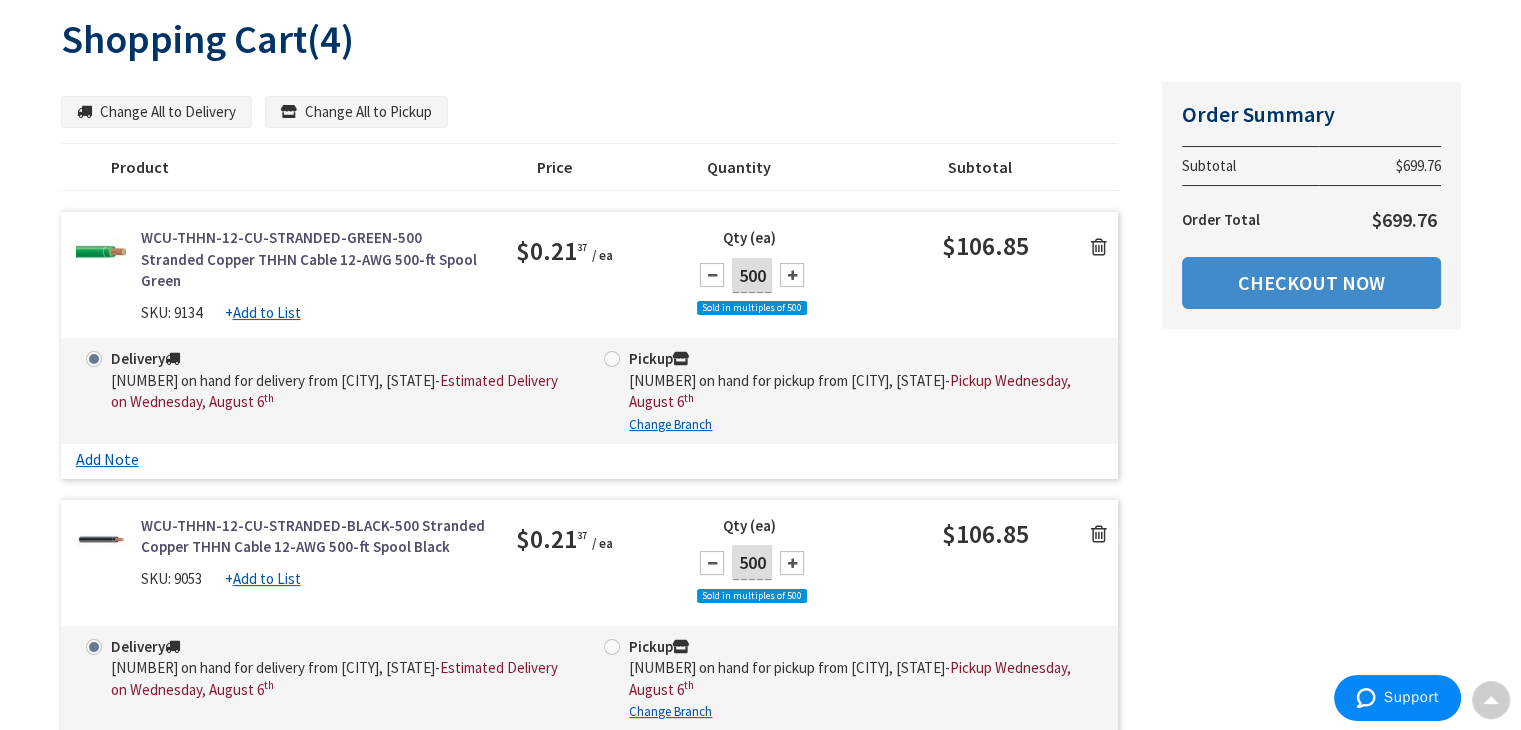 click at bounding box center (1099, 247) 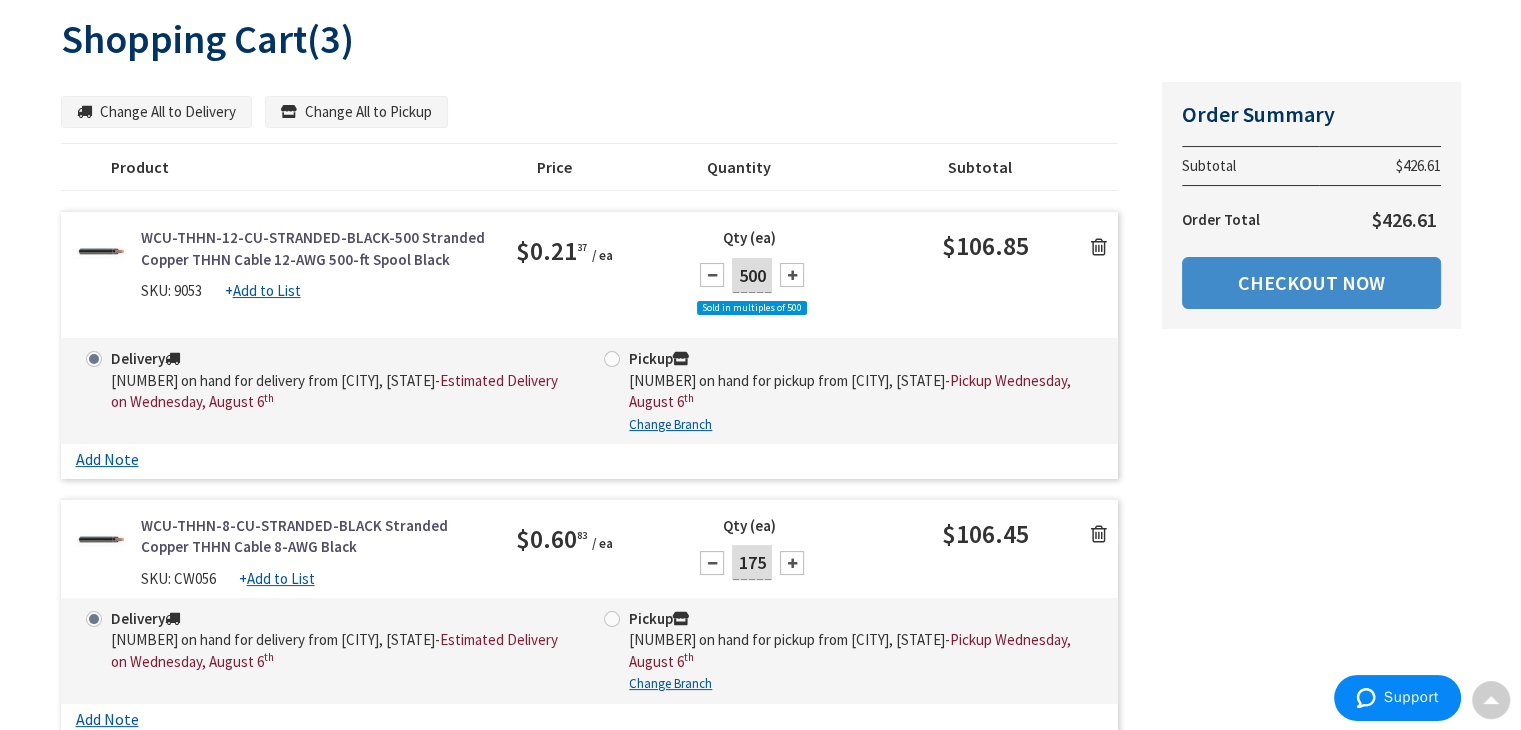 click at bounding box center [1099, 247] 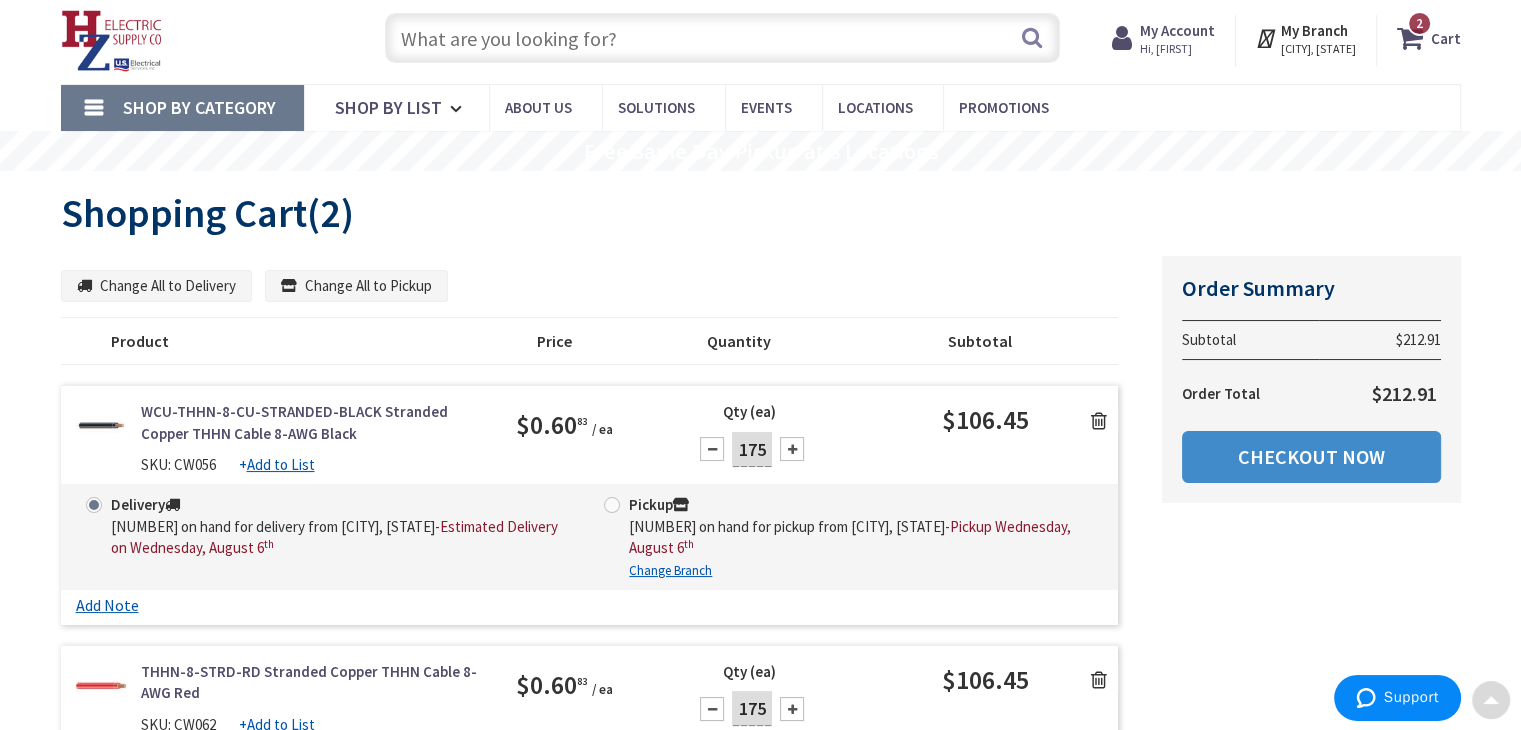 scroll, scrollTop: 47, scrollLeft: 0, axis: vertical 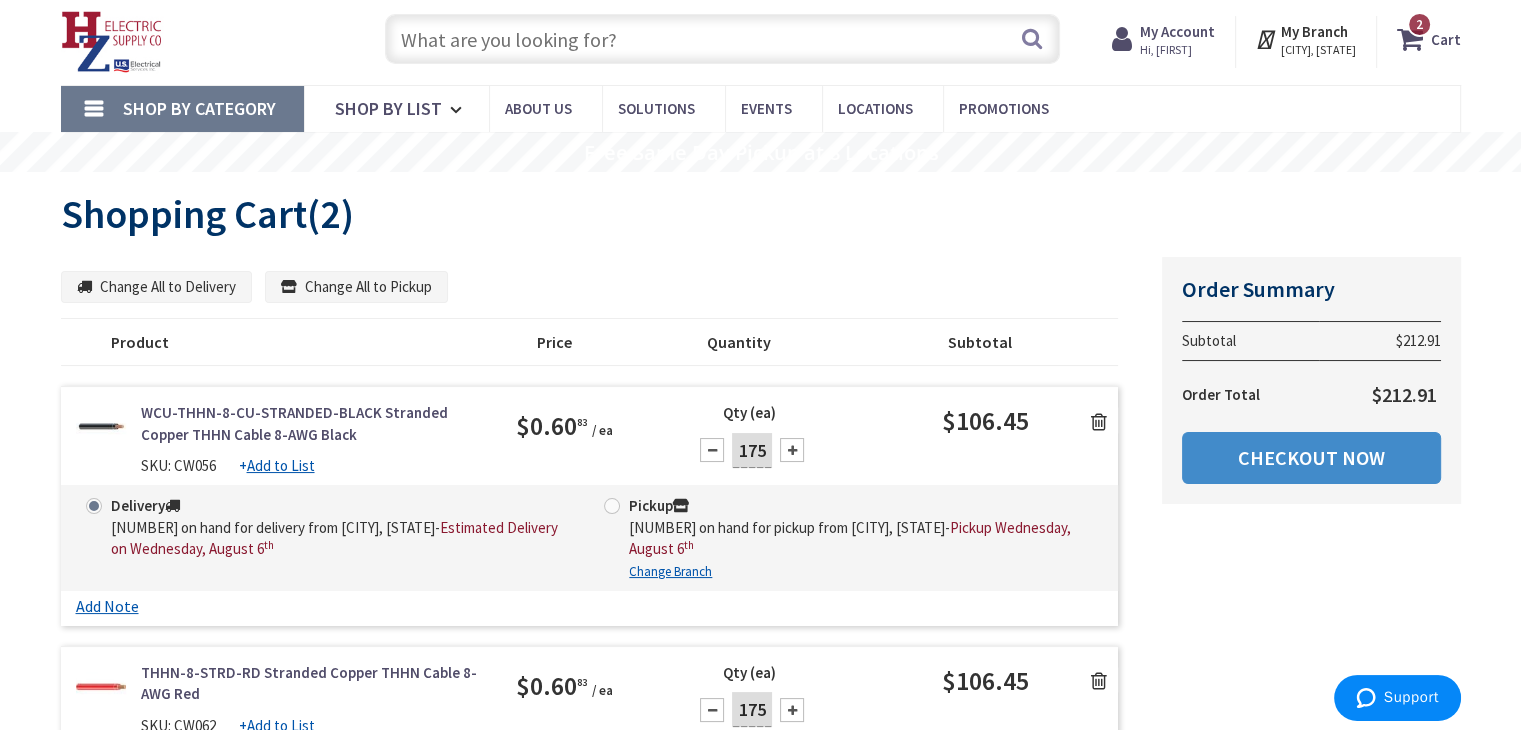 click at bounding box center (722, 39) 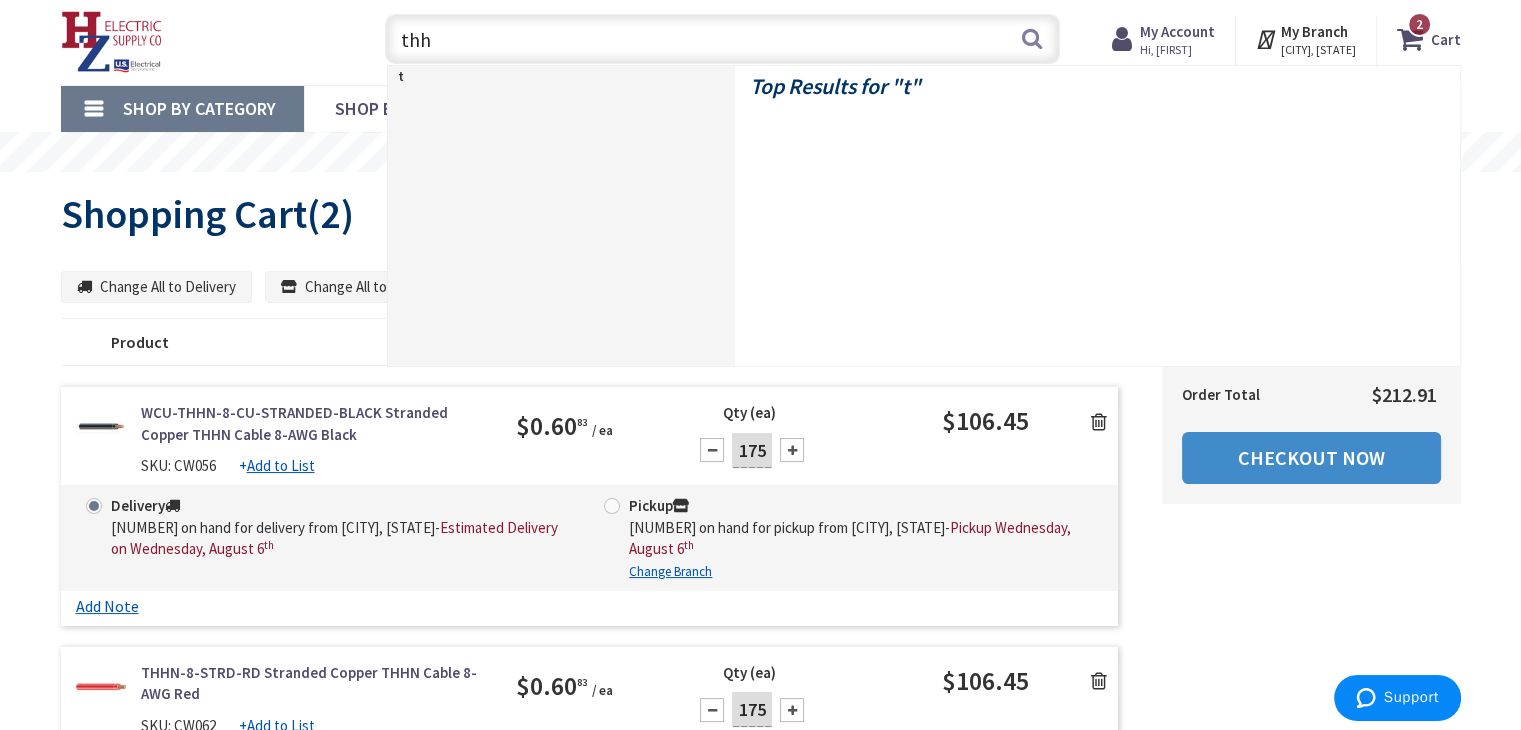 type on "thhn" 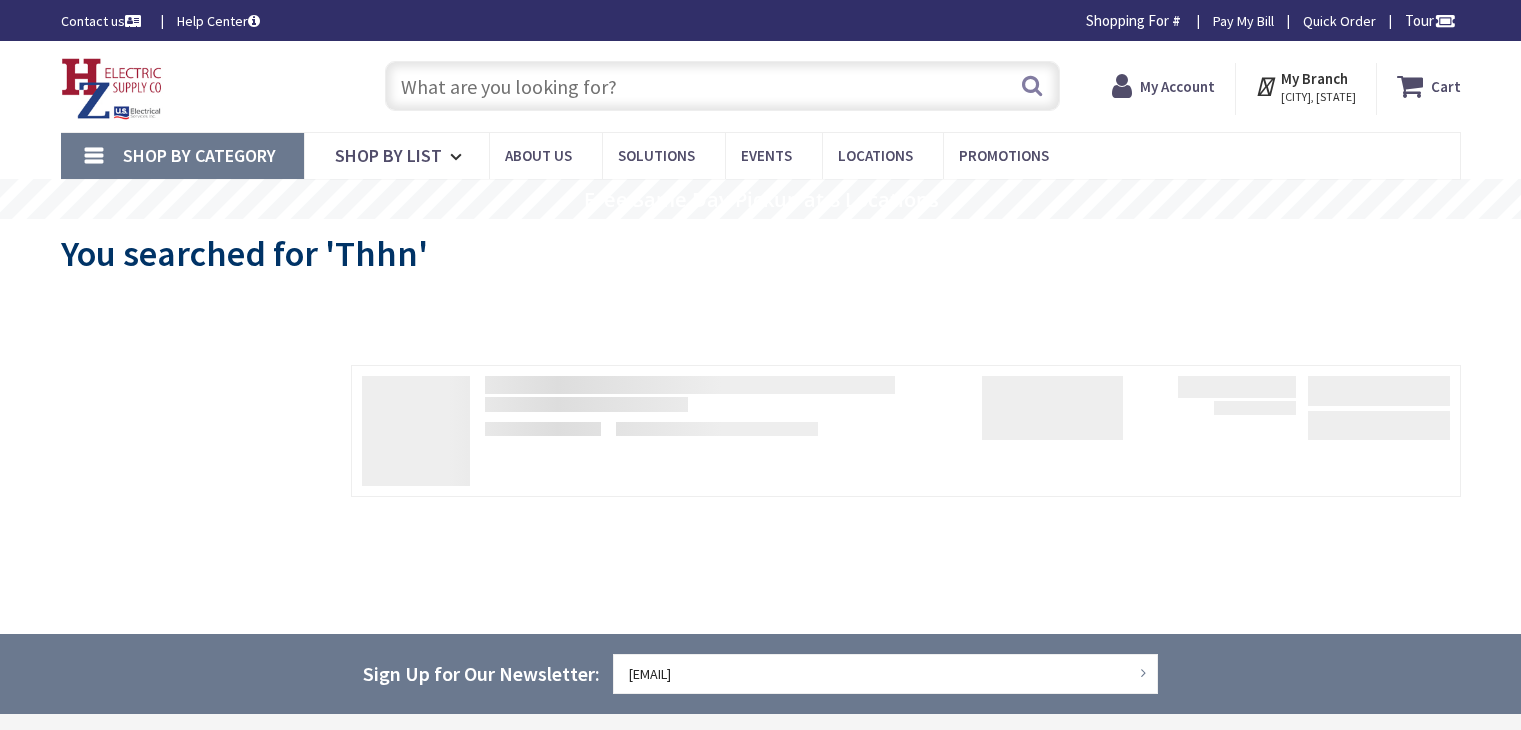 scroll, scrollTop: 0, scrollLeft: 0, axis: both 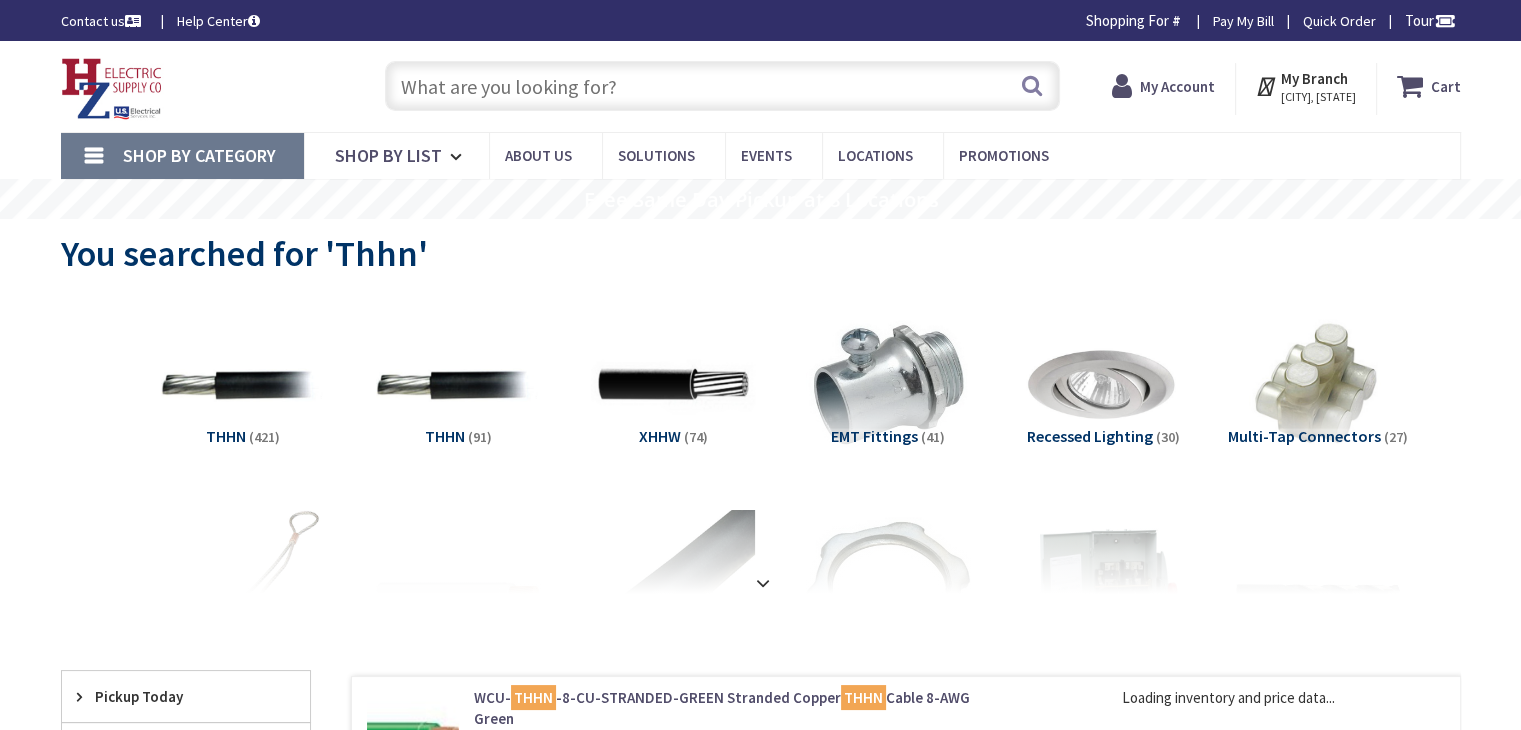 click on "THHN" at bounding box center [226, 436] 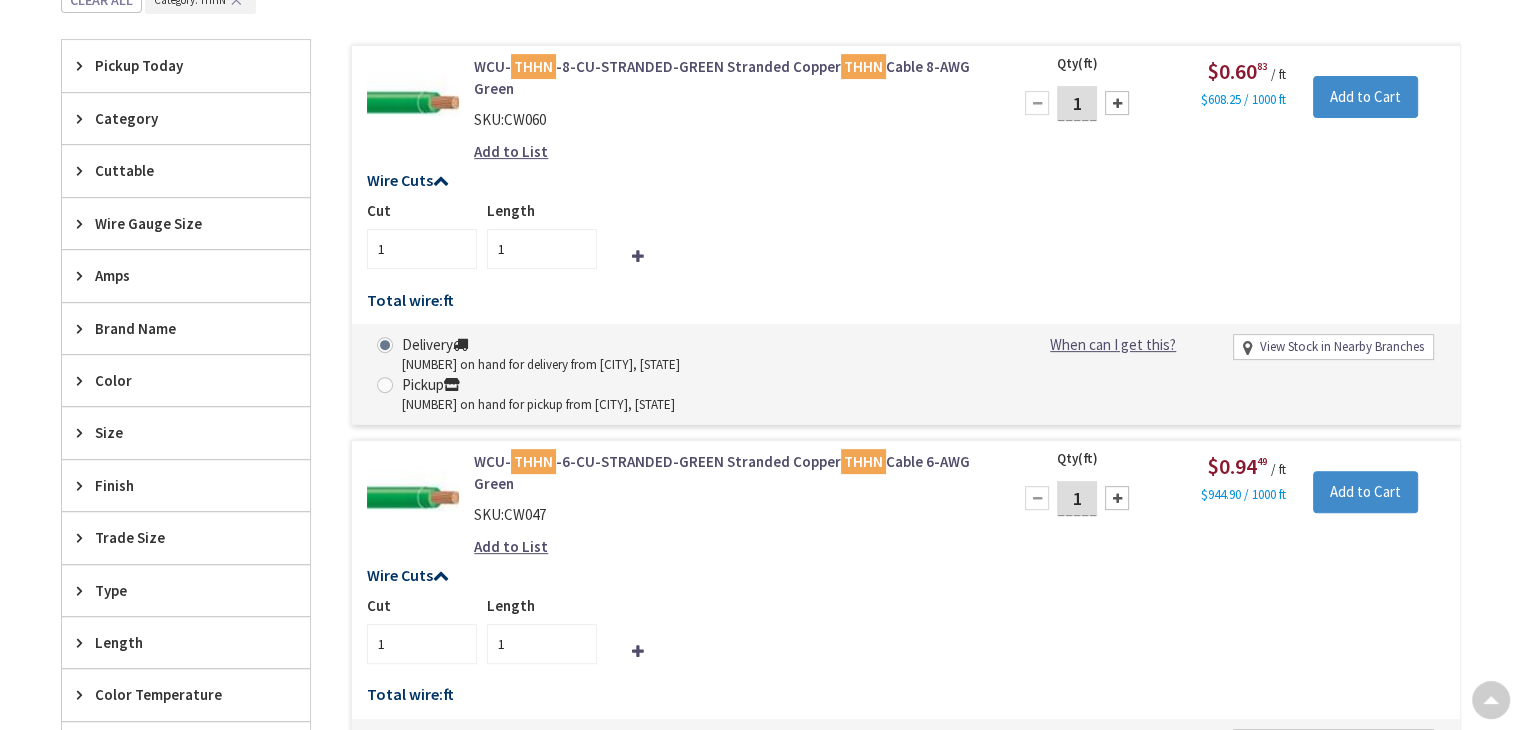 scroll, scrollTop: 649, scrollLeft: 0, axis: vertical 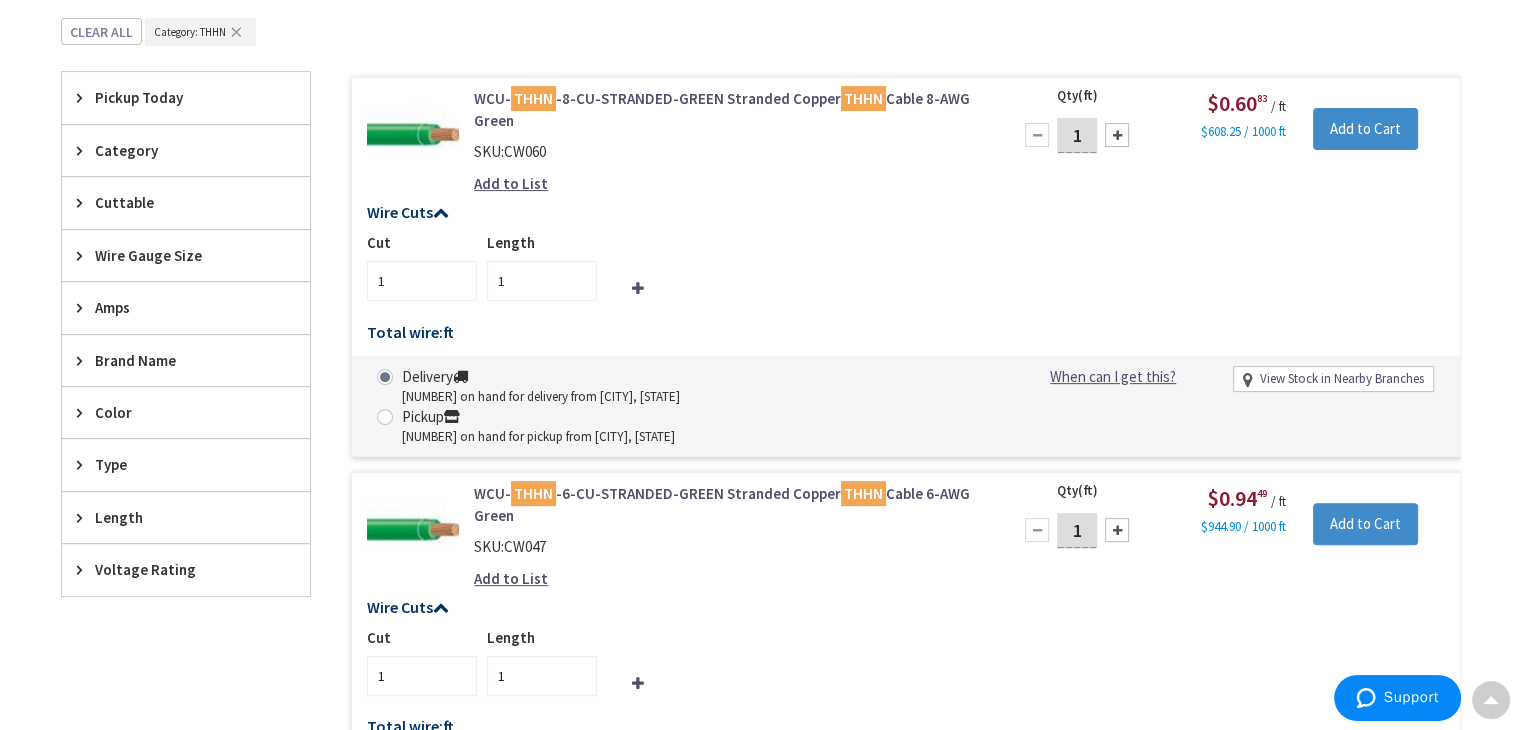 click on "1" at bounding box center (1077, 135) 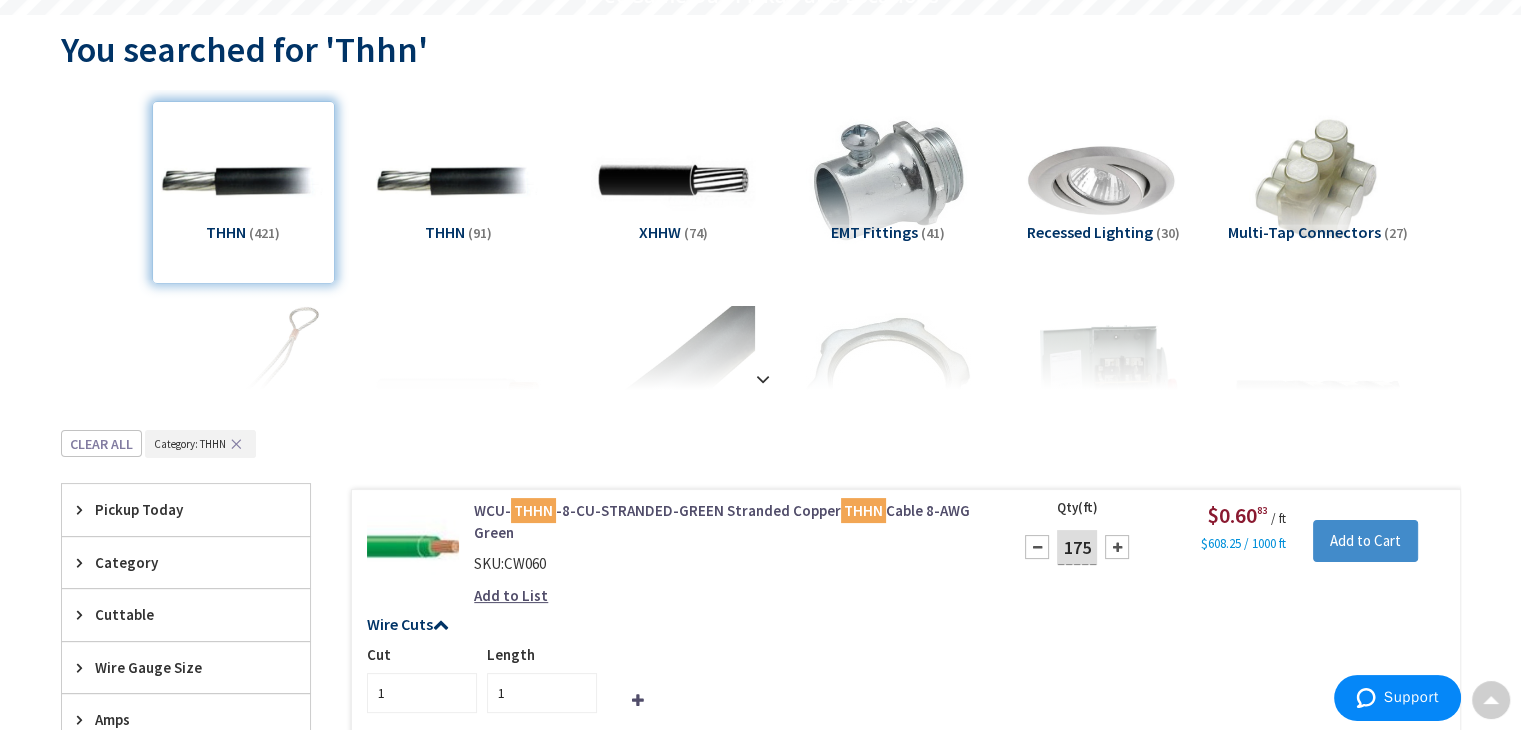 scroll, scrollTop: 0, scrollLeft: 0, axis: both 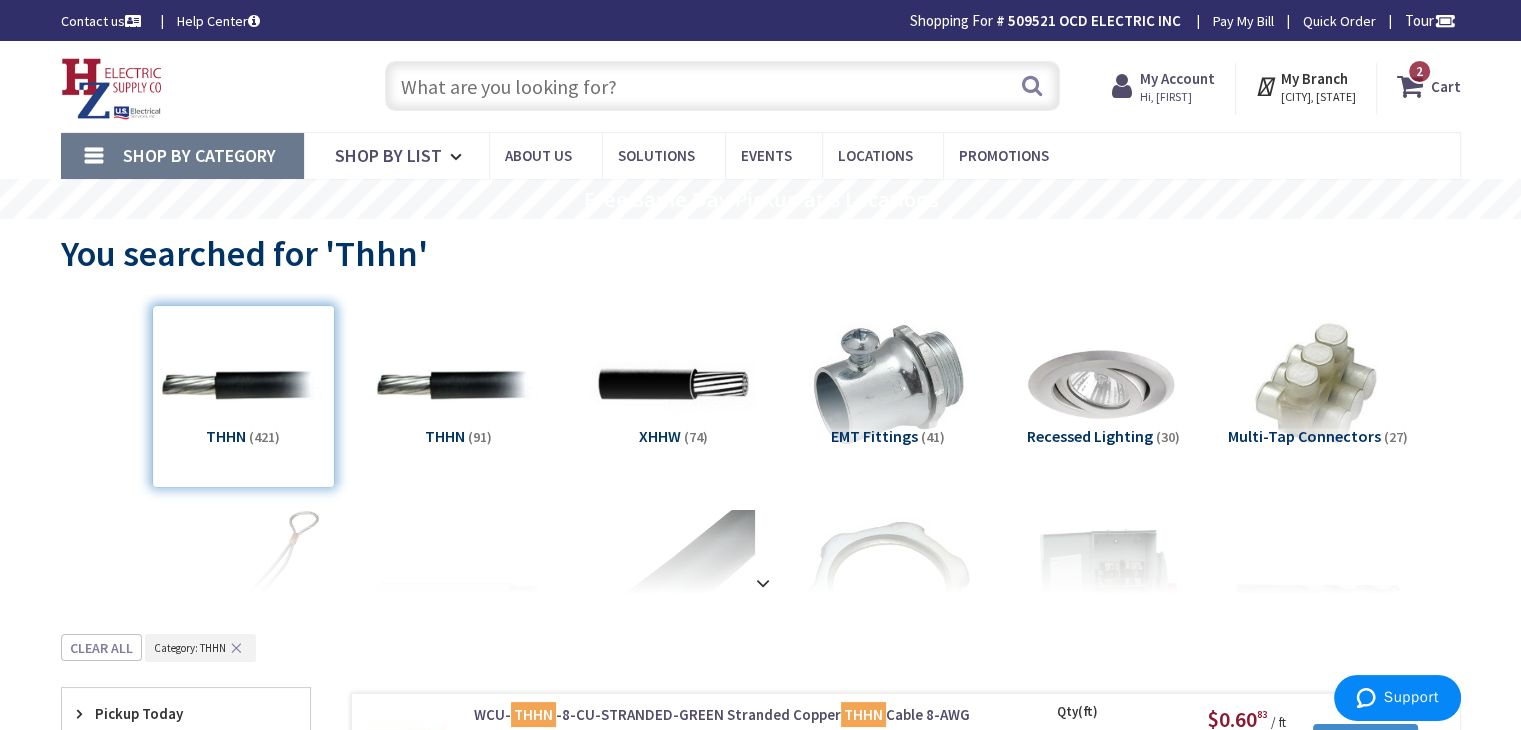 type on "175" 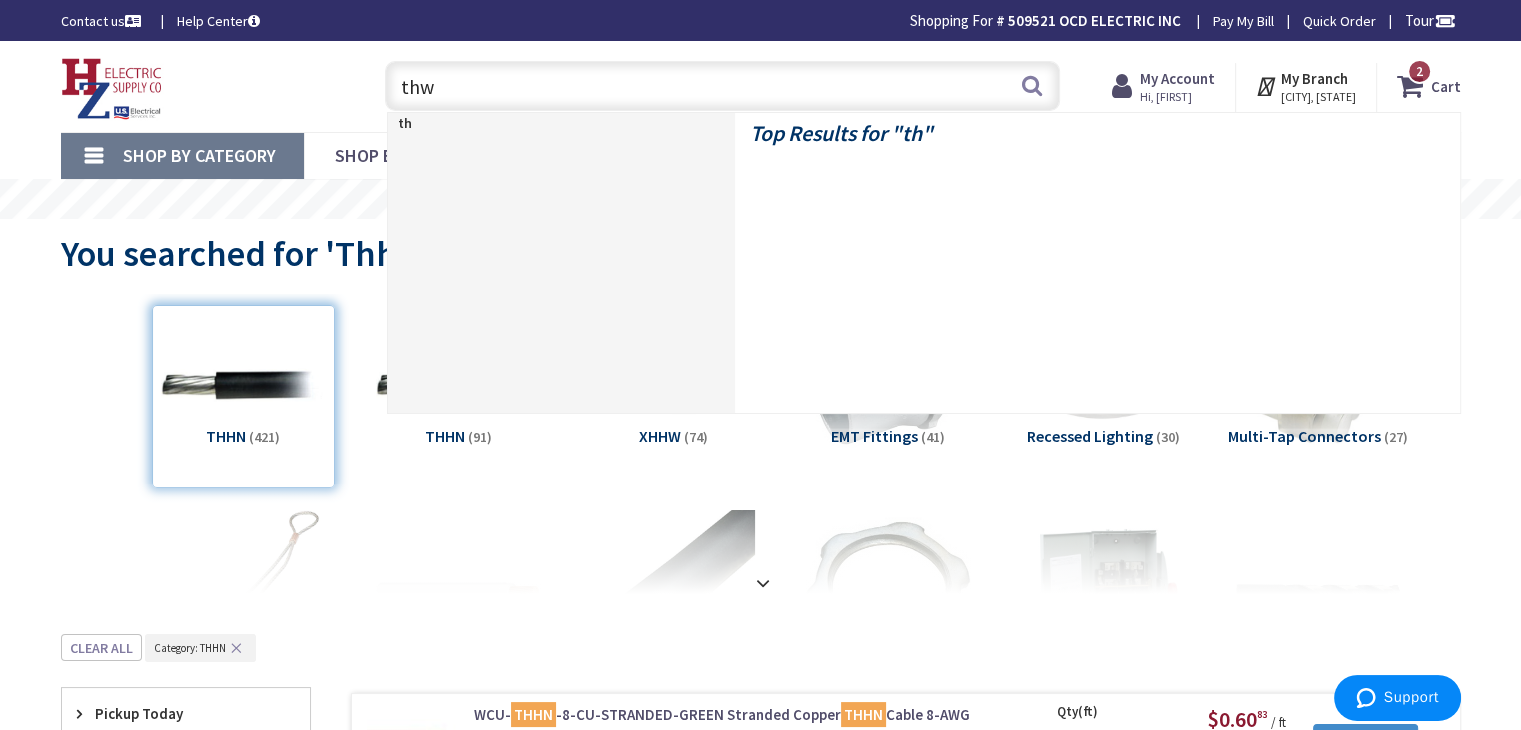 type on "thwn" 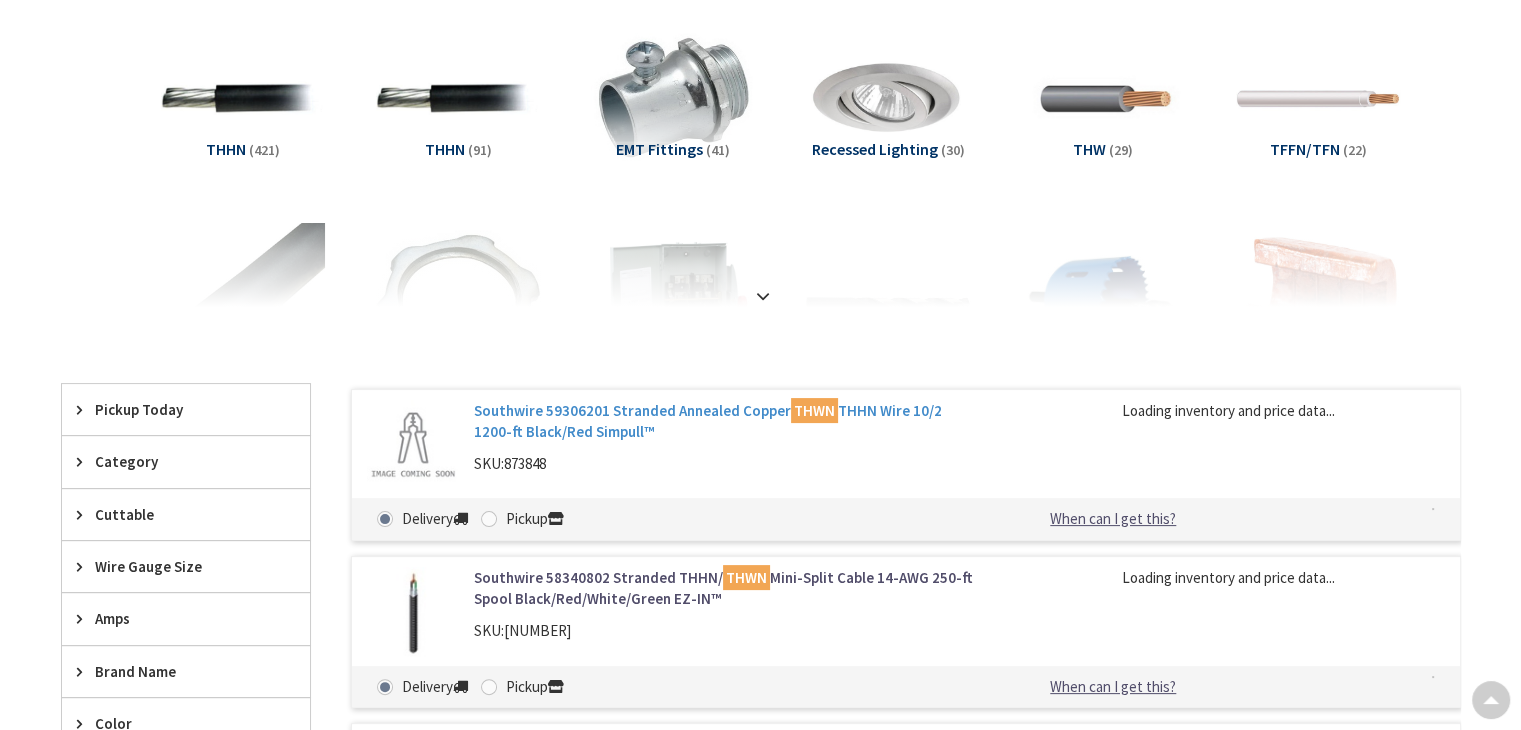 scroll, scrollTop: 0, scrollLeft: 0, axis: both 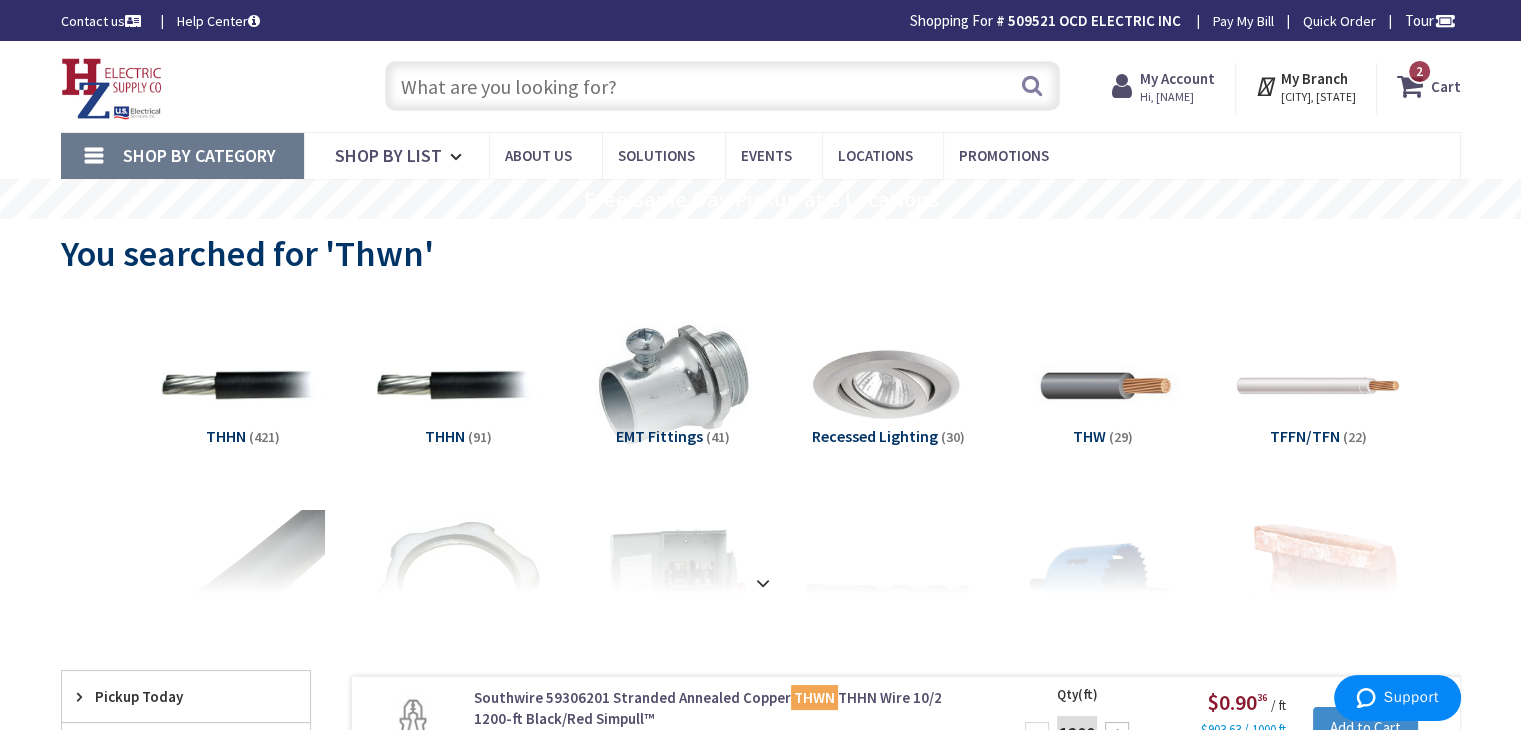 click on "THHN" at bounding box center (226, 436) 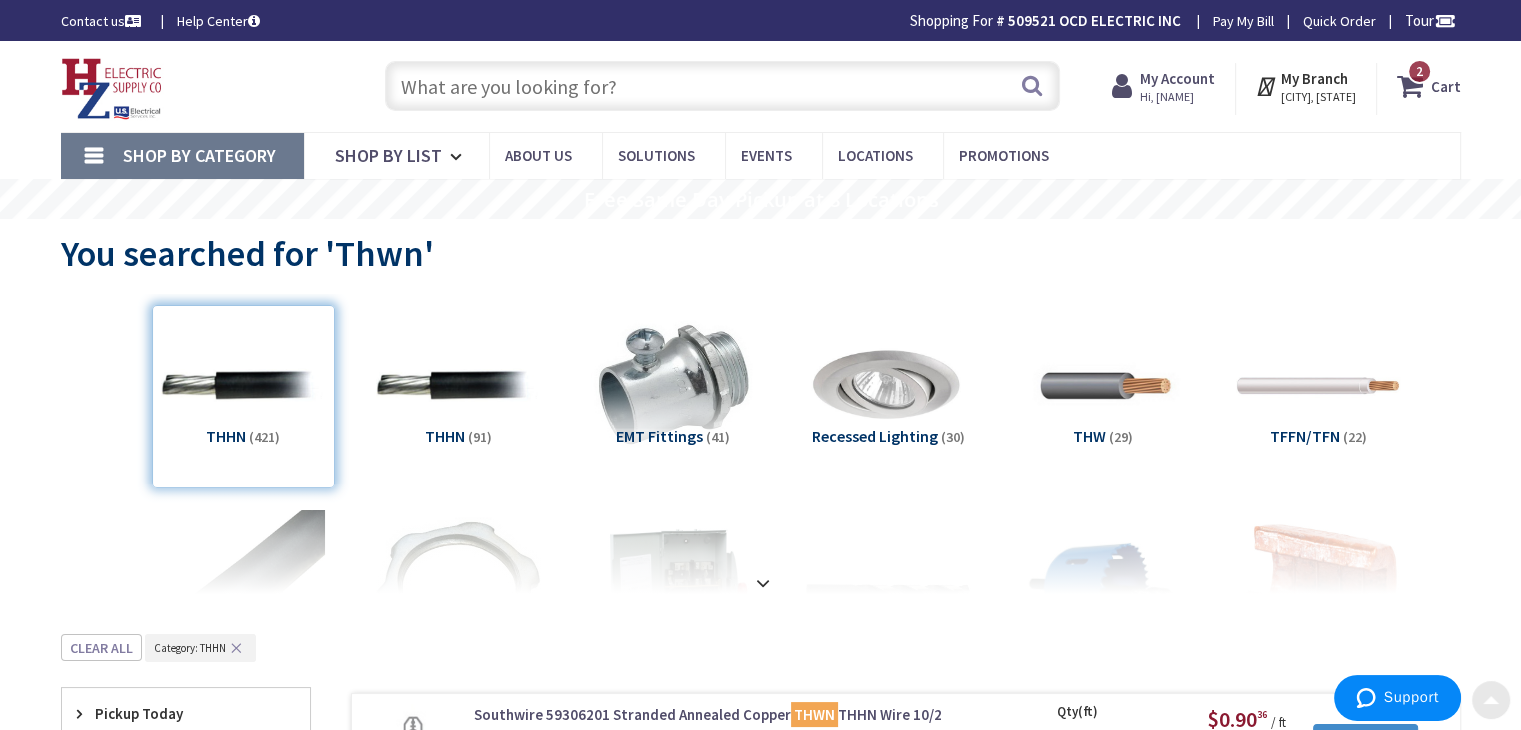 scroll, scrollTop: 0, scrollLeft: 0, axis: both 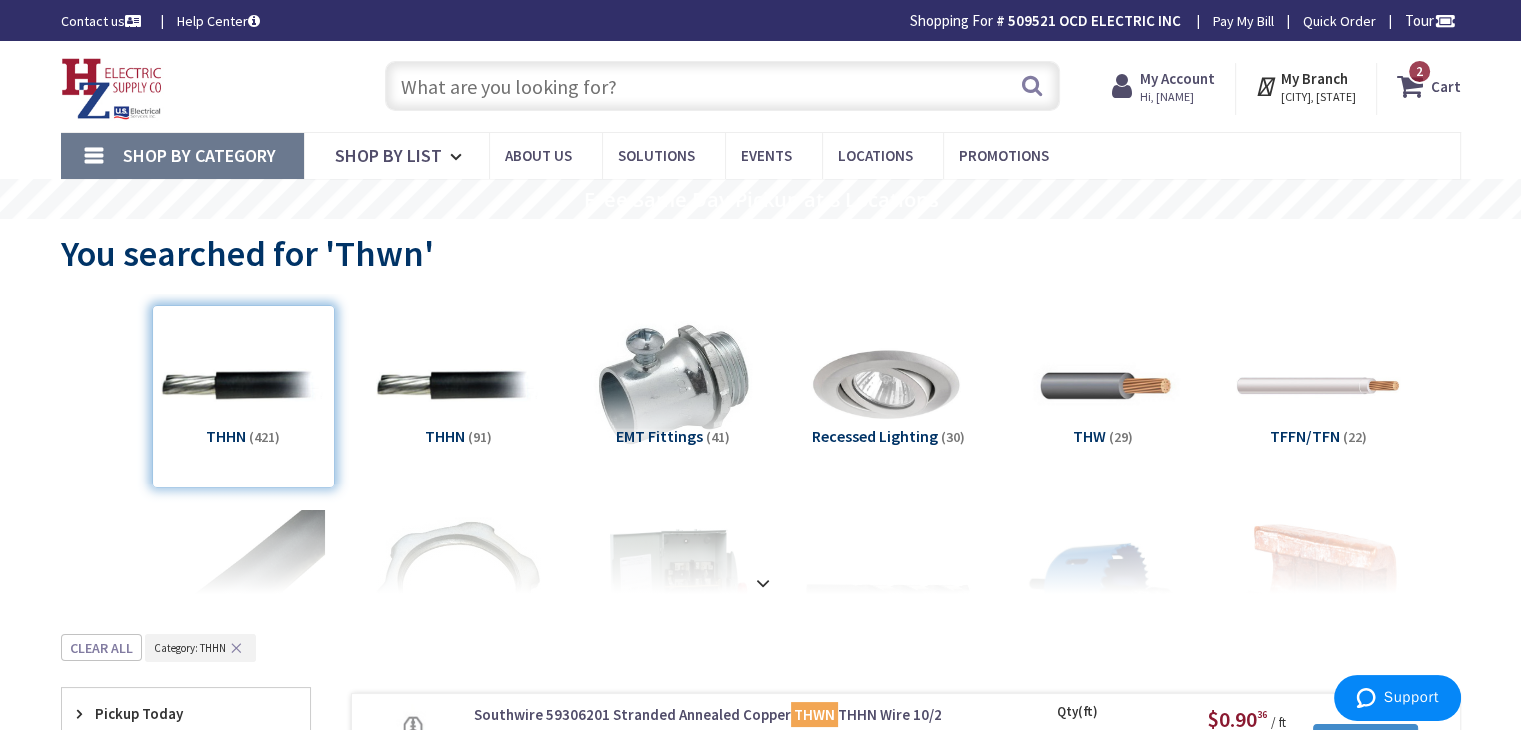 click on "THHN
(421)" at bounding box center (243, 396) 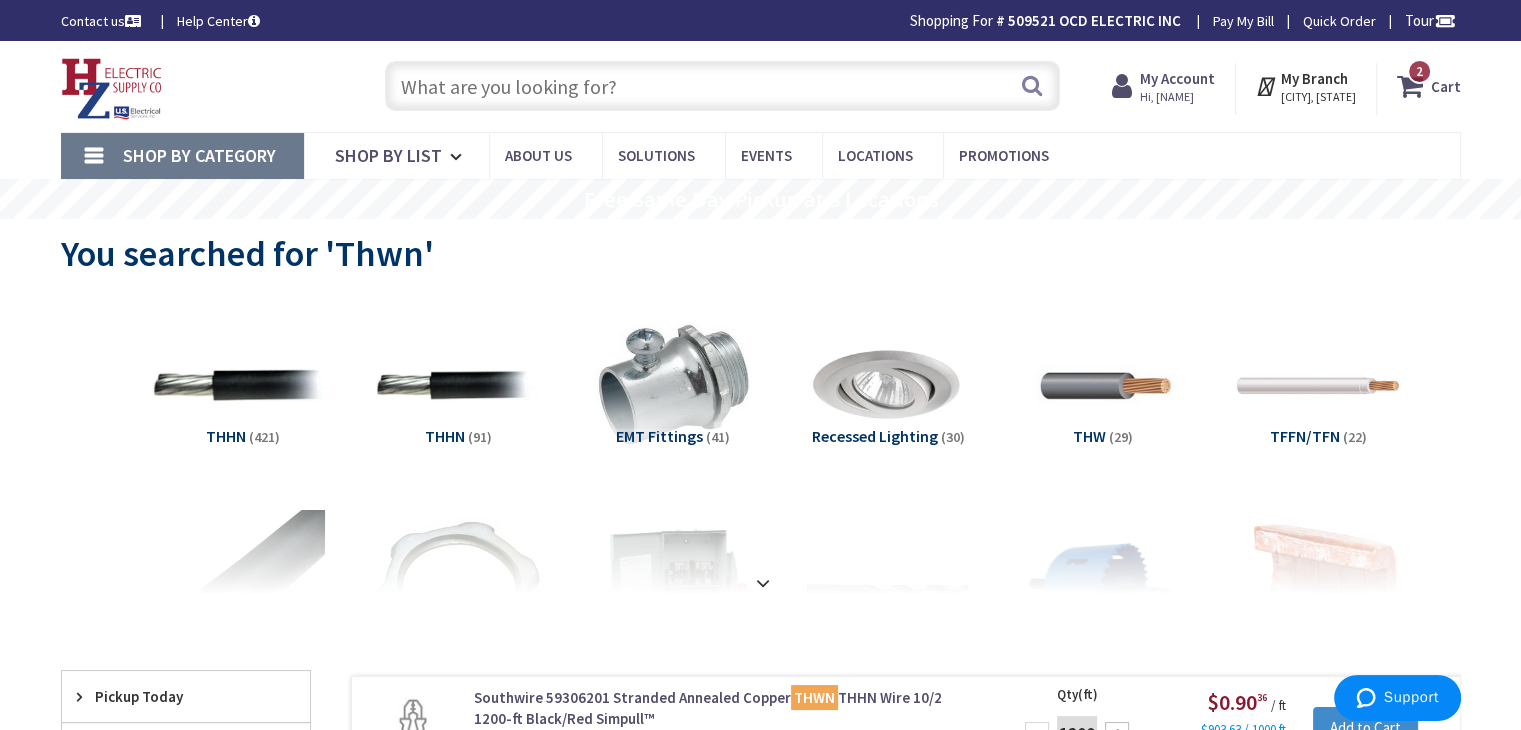 click at bounding box center [242, 385] 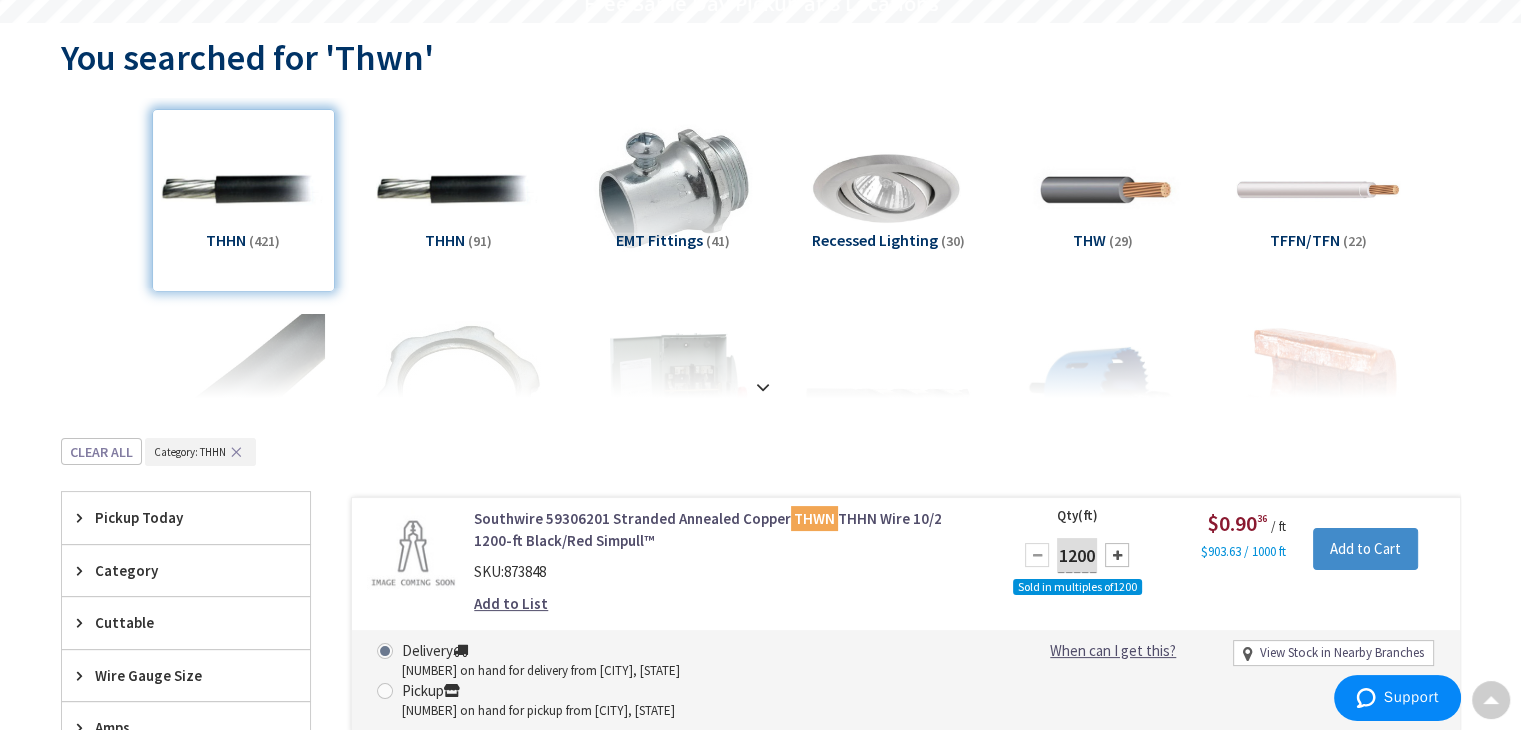 scroll, scrollTop: 607, scrollLeft: 0, axis: vertical 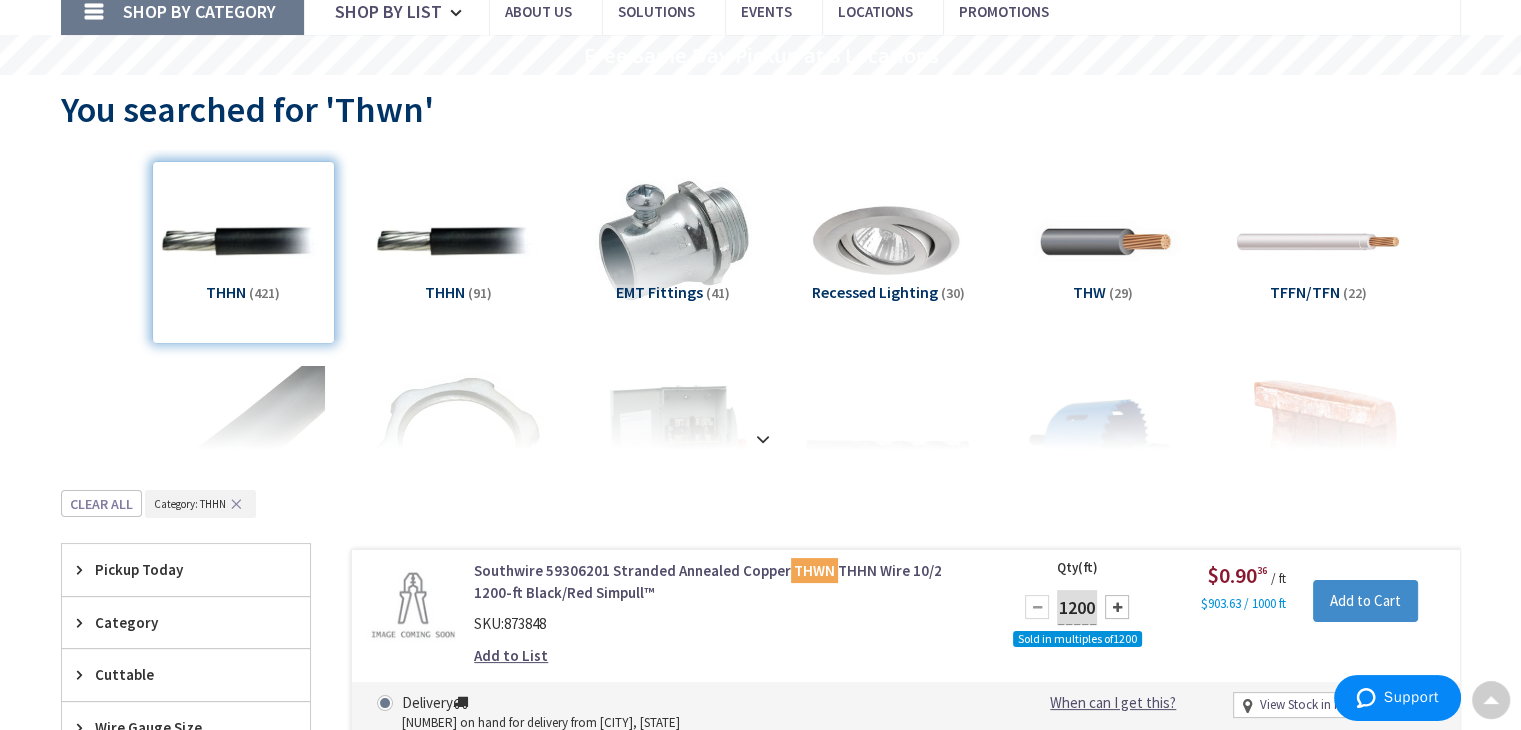 click on "THHN
(421)" at bounding box center [243, 252] 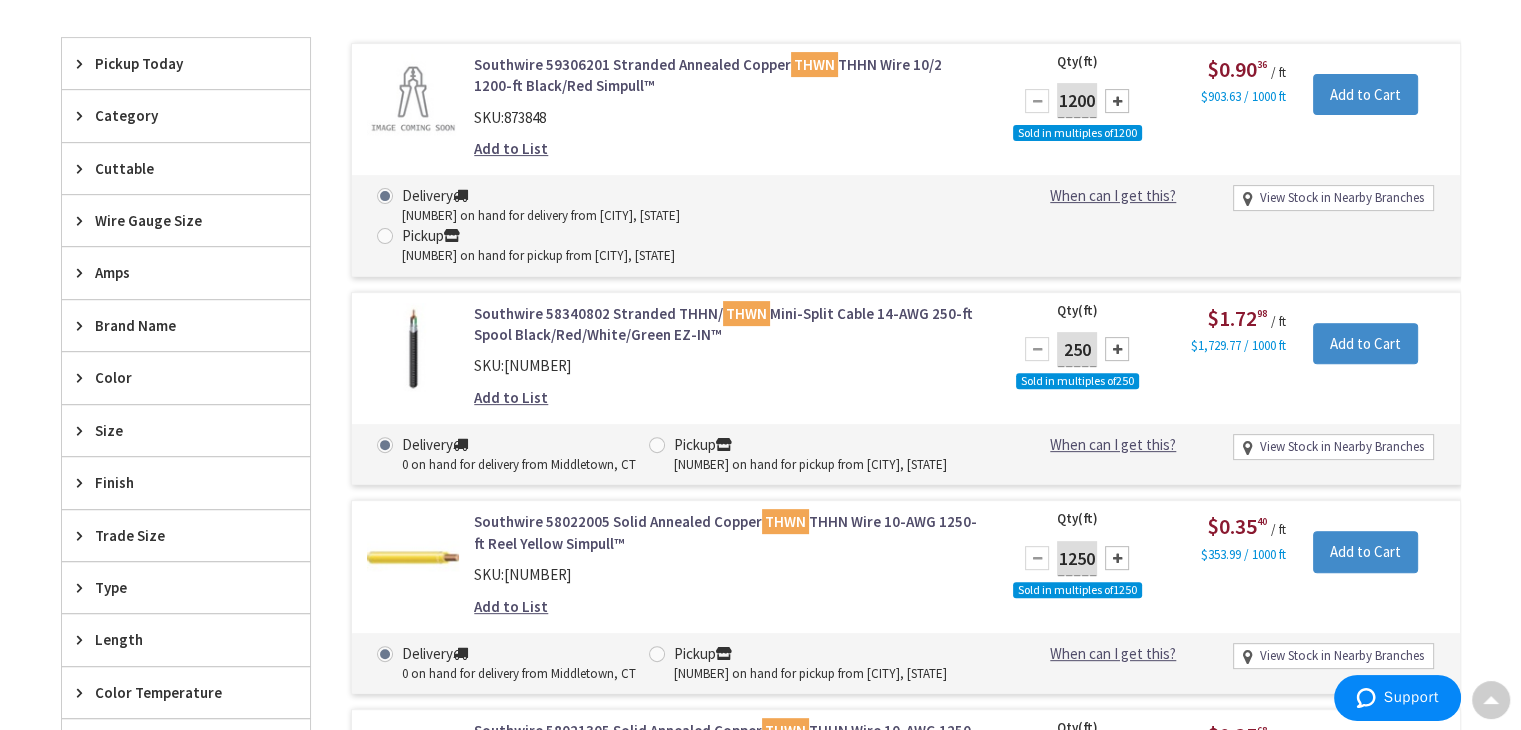 scroll, scrollTop: 720, scrollLeft: 0, axis: vertical 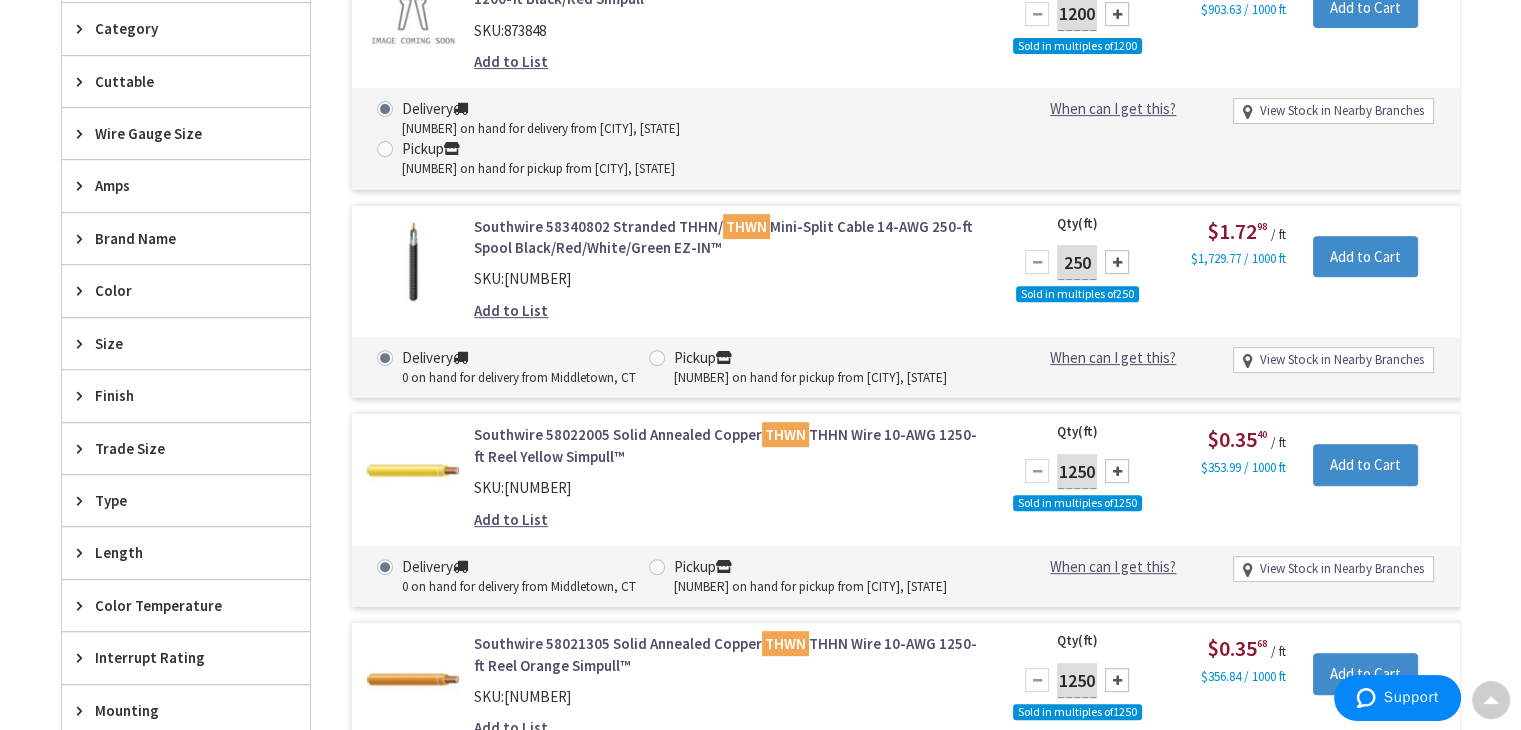 click on "Wire Gauge Size" at bounding box center [176, 133] 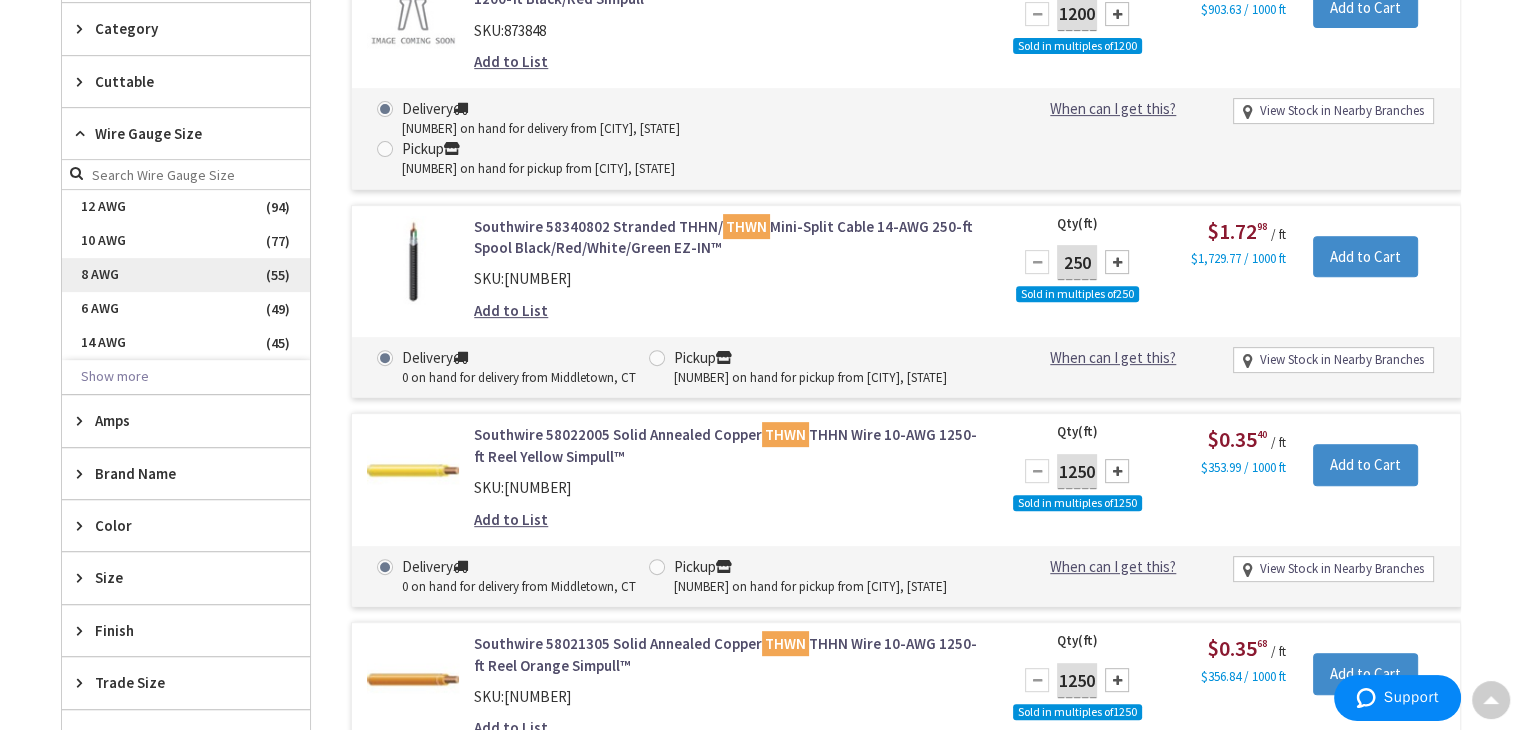 click on "8 AWG" at bounding box center [186, 275] 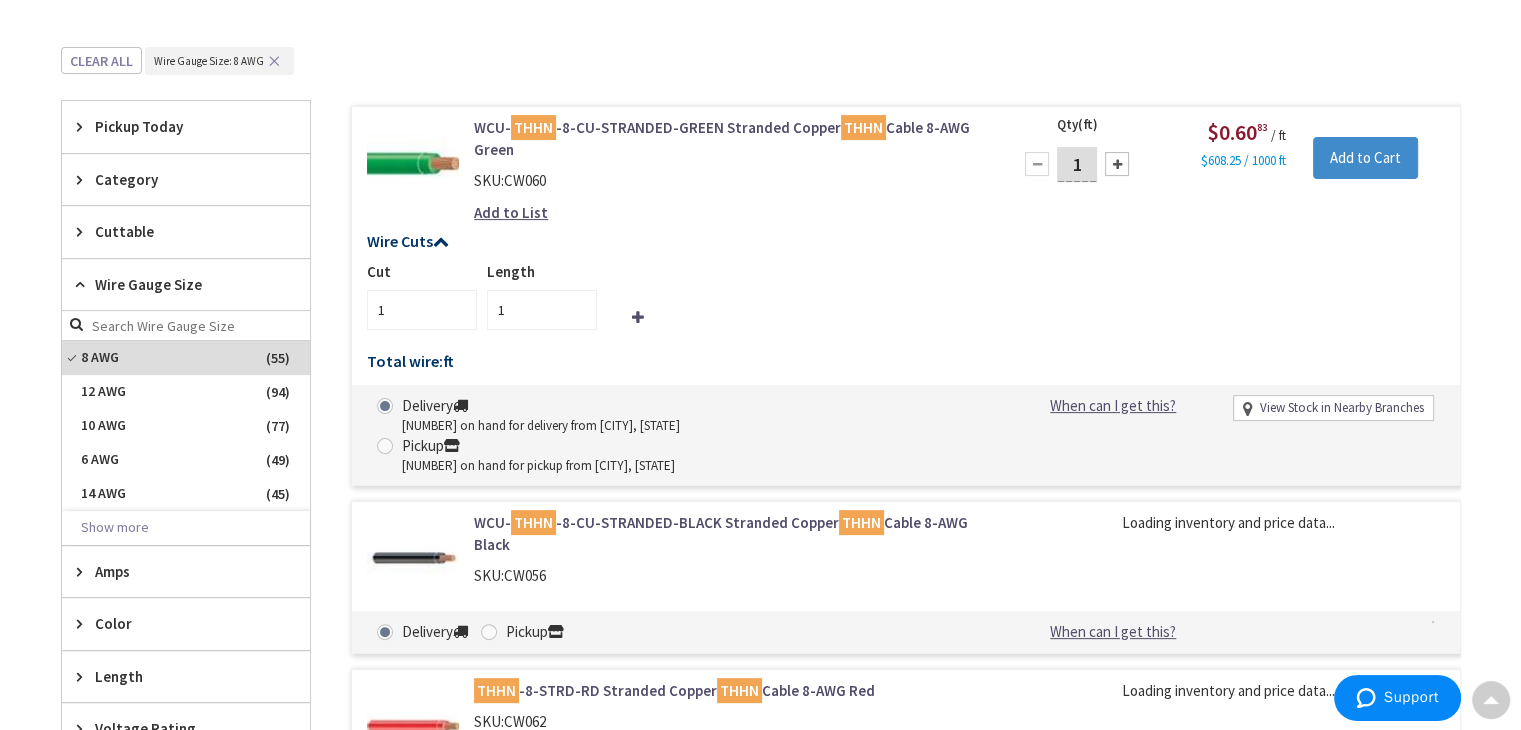 scroll, scrollTop: 500, scrollLeft: 0, axis: vertical 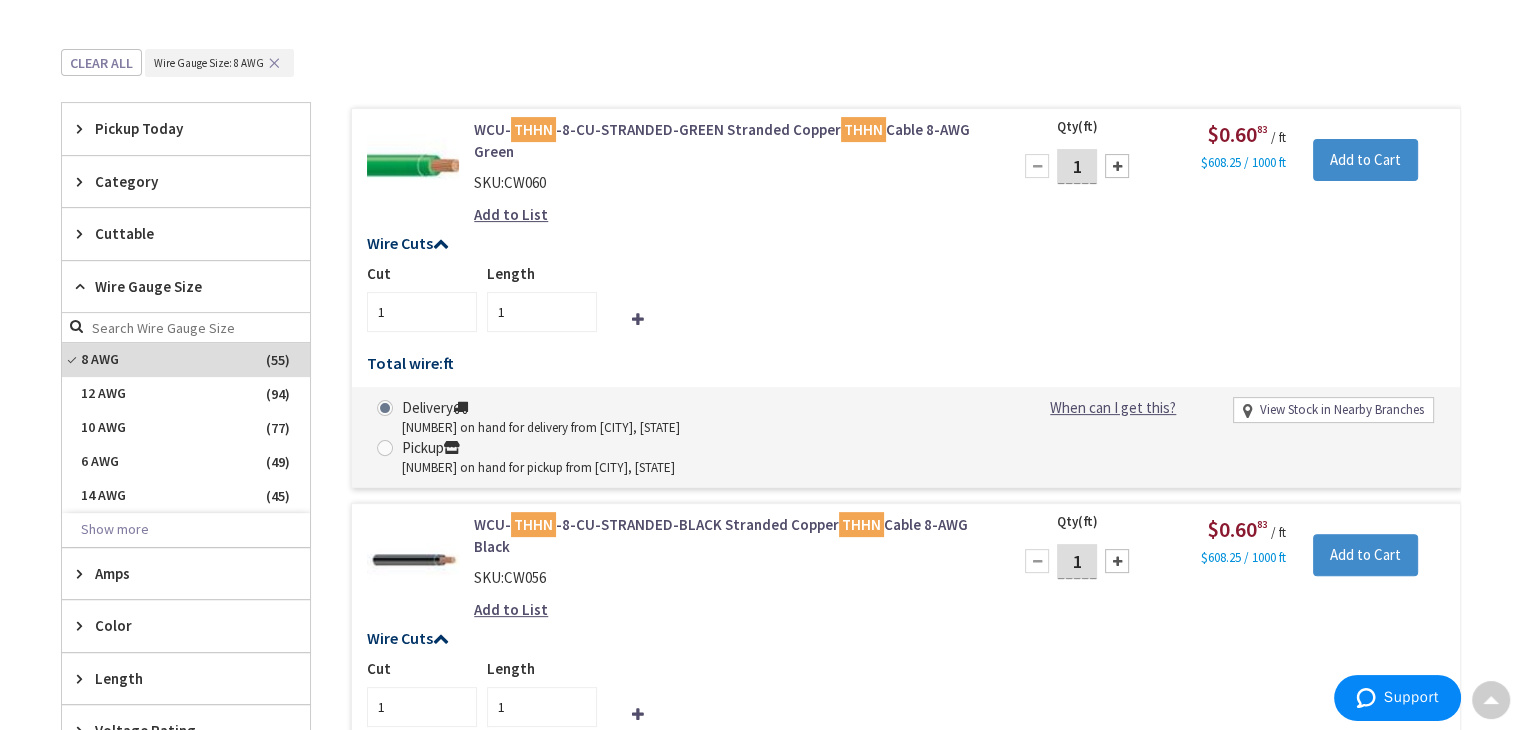 click on "1" at bounding box center [1077, 166] 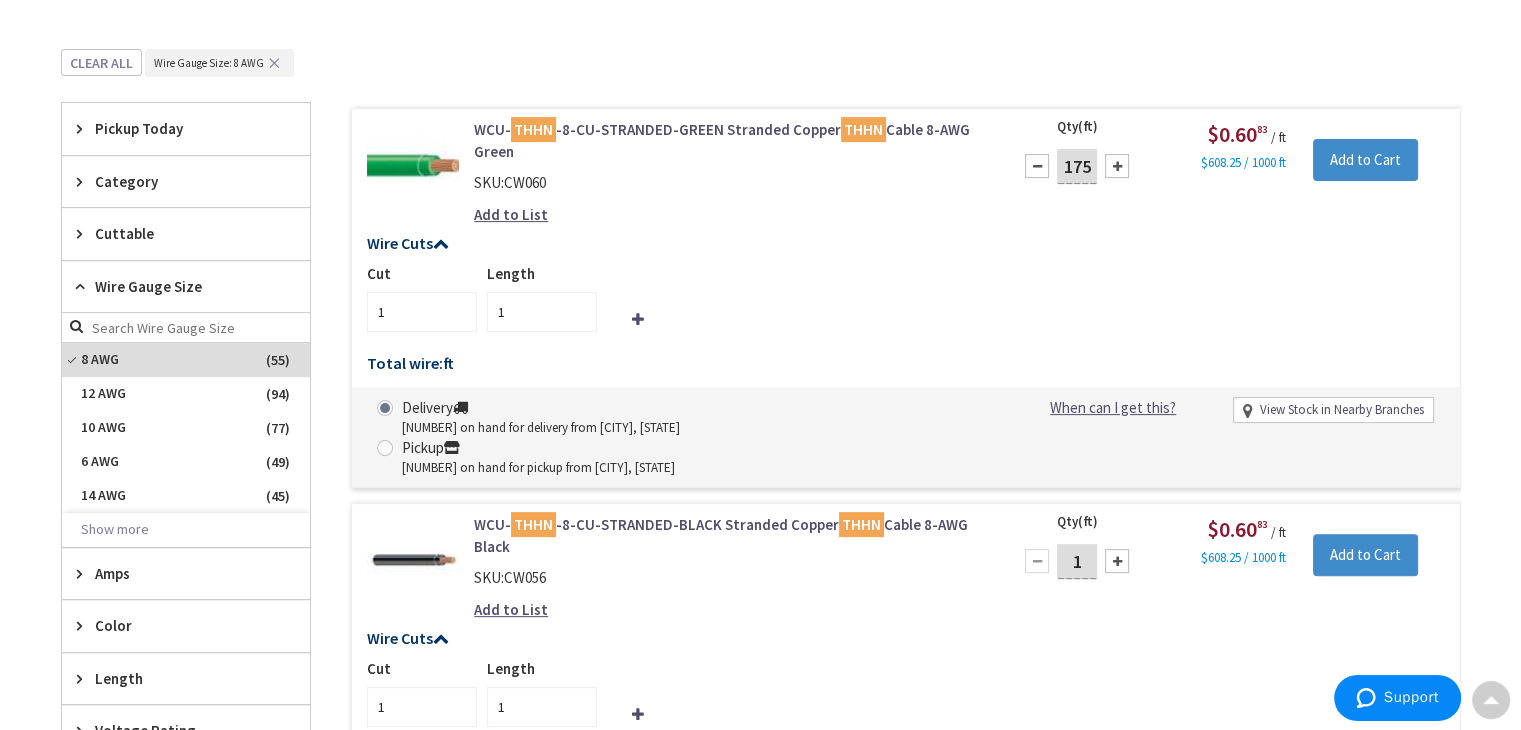 type on "175" 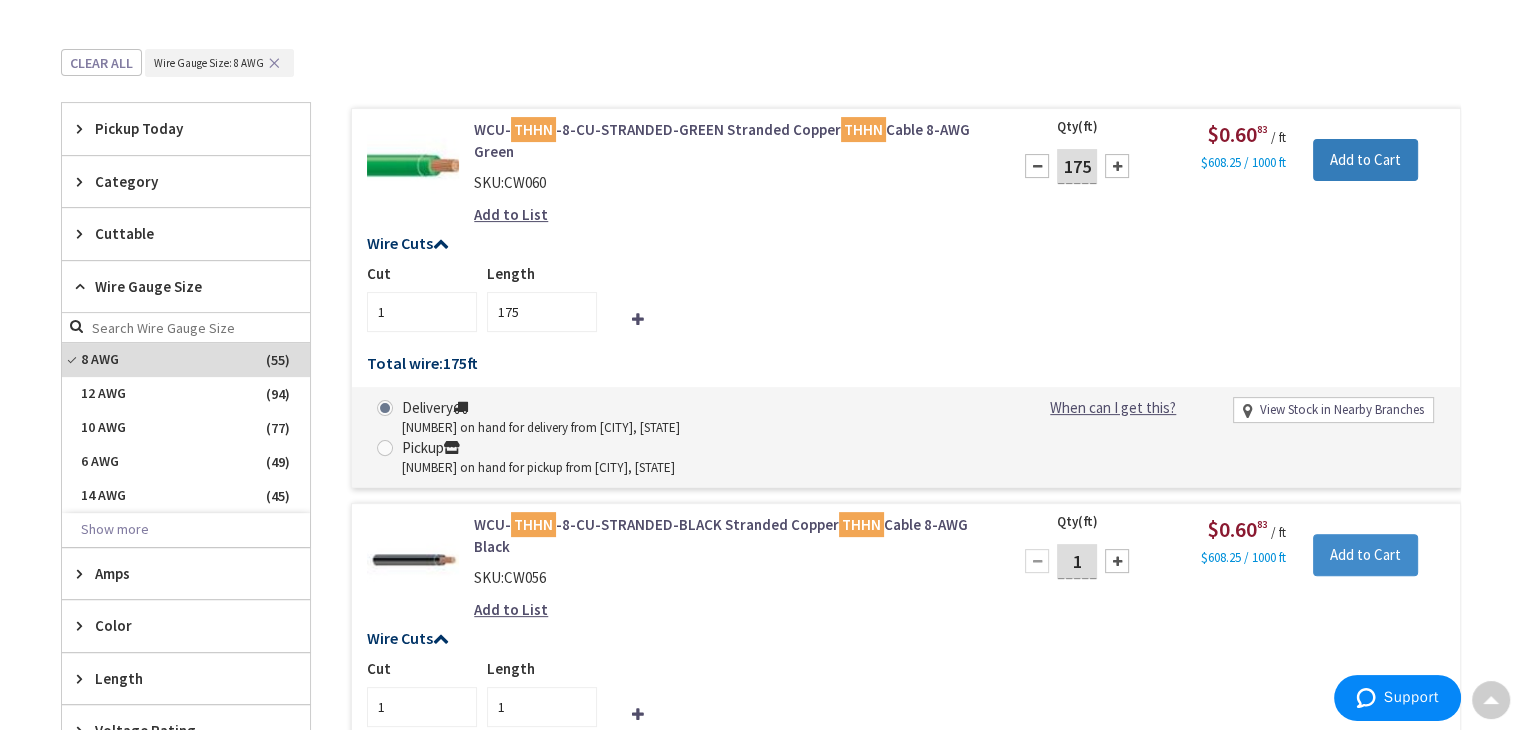 click on "Add to Cart" at bounding box center [1365, 160] 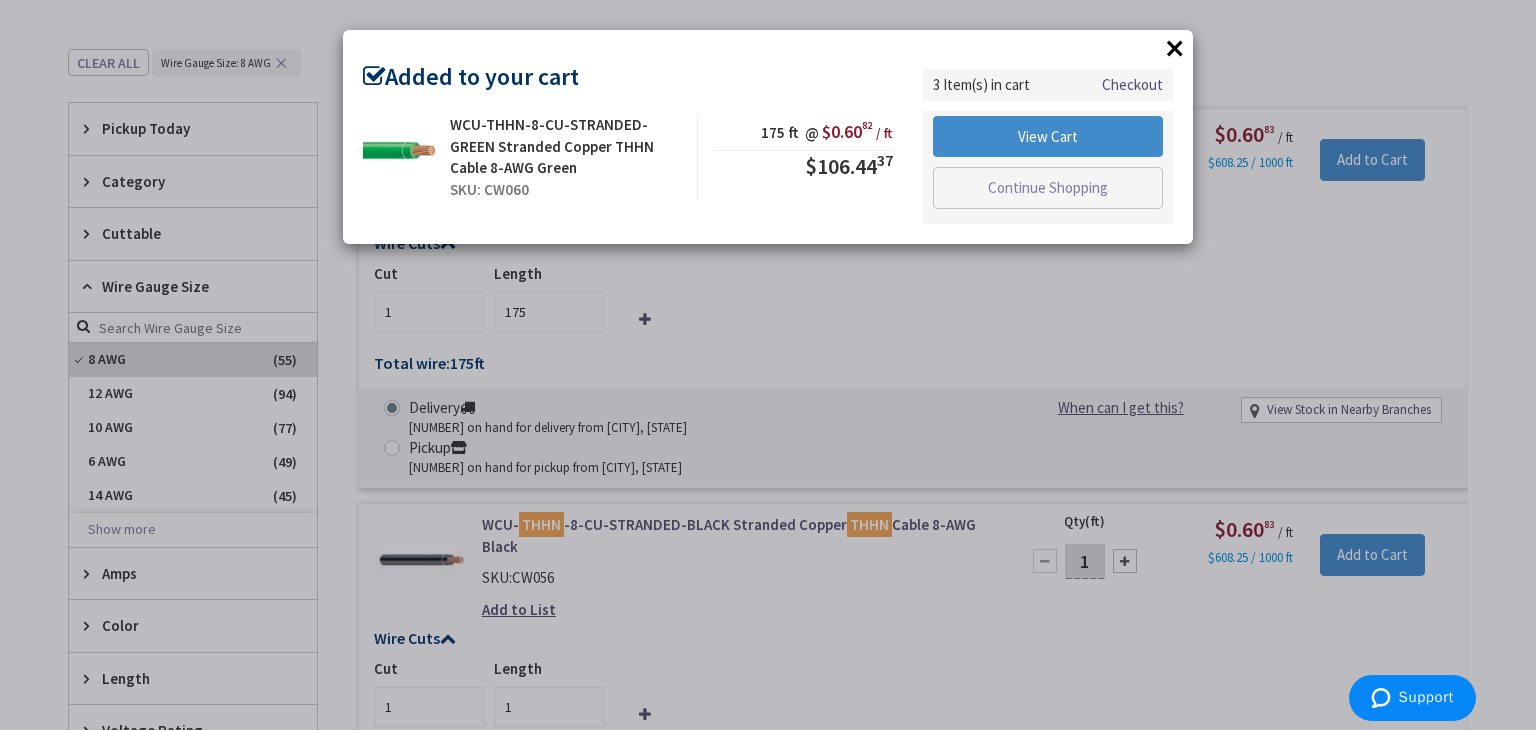 click on "×" at bounding box center [1175, 48] 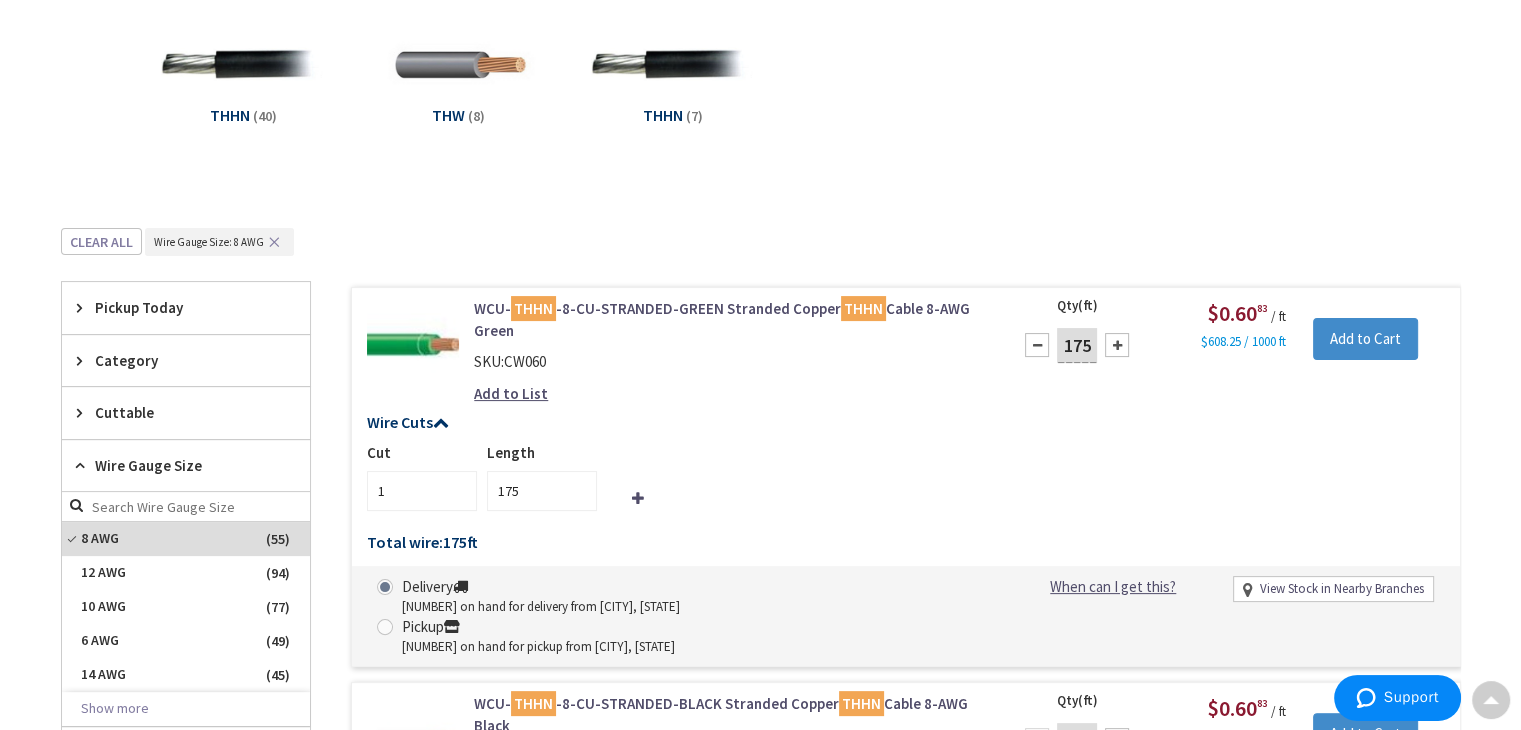 scroll, scrollTop: 0, scrollLeft: 0, axis: both 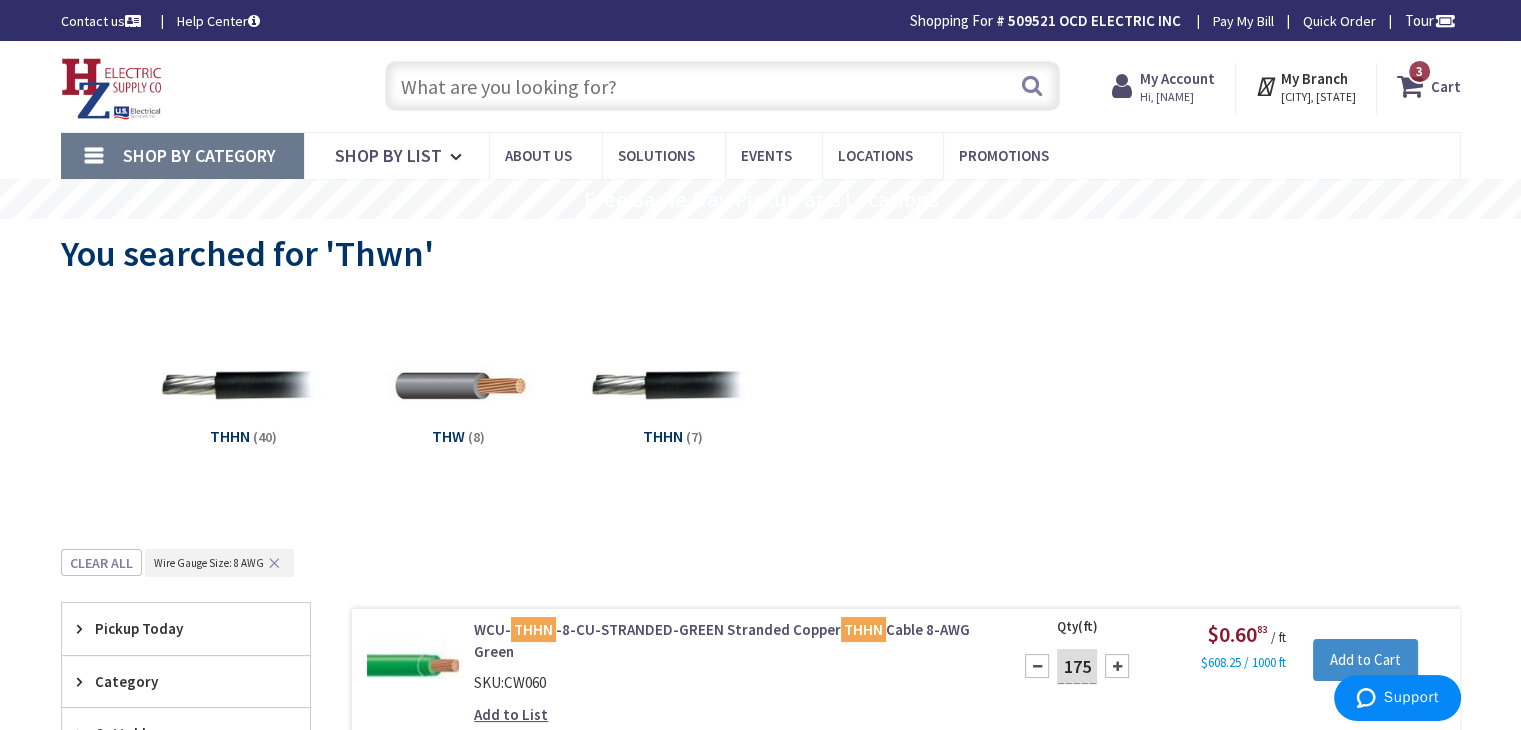 click at bounding box center (722, 86) 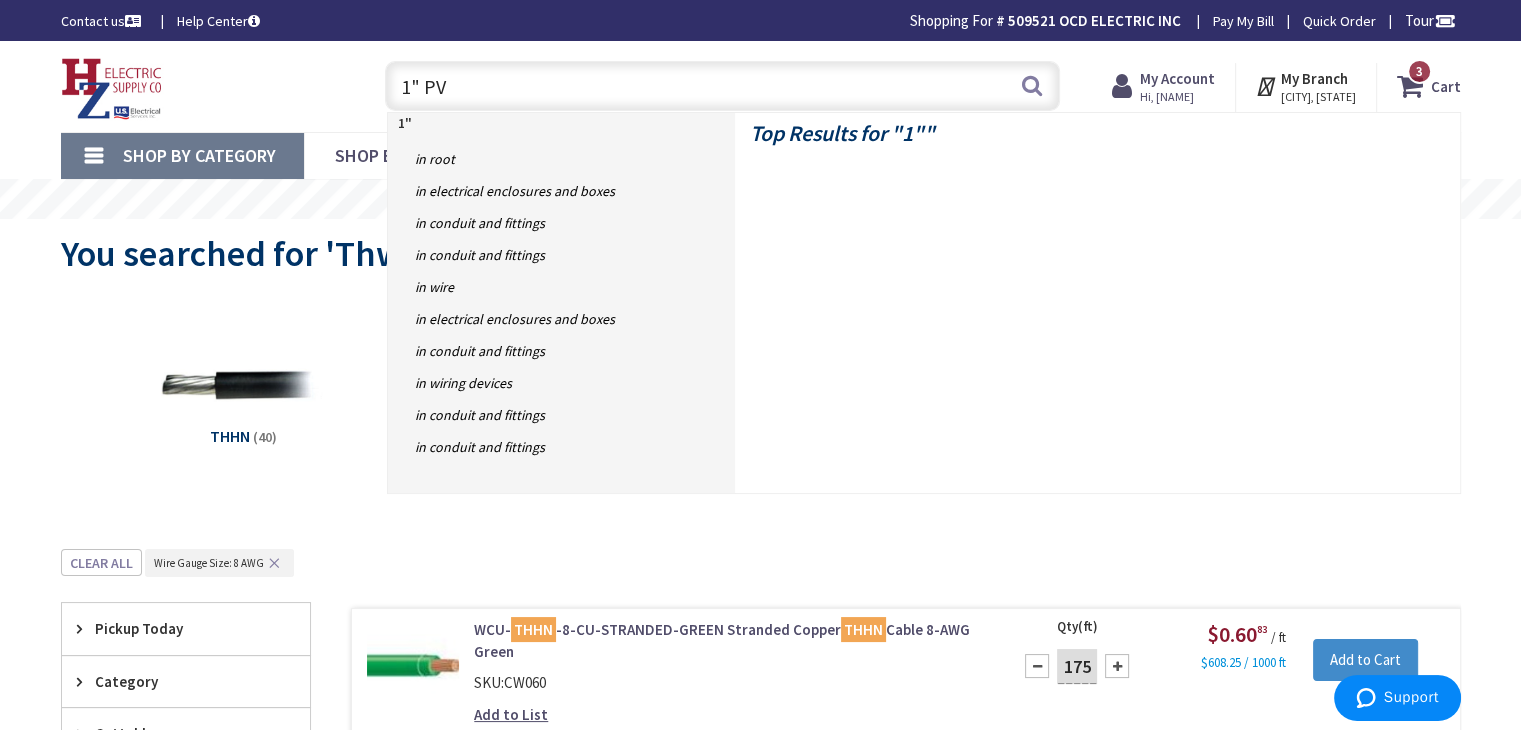 type on "1" PVC" 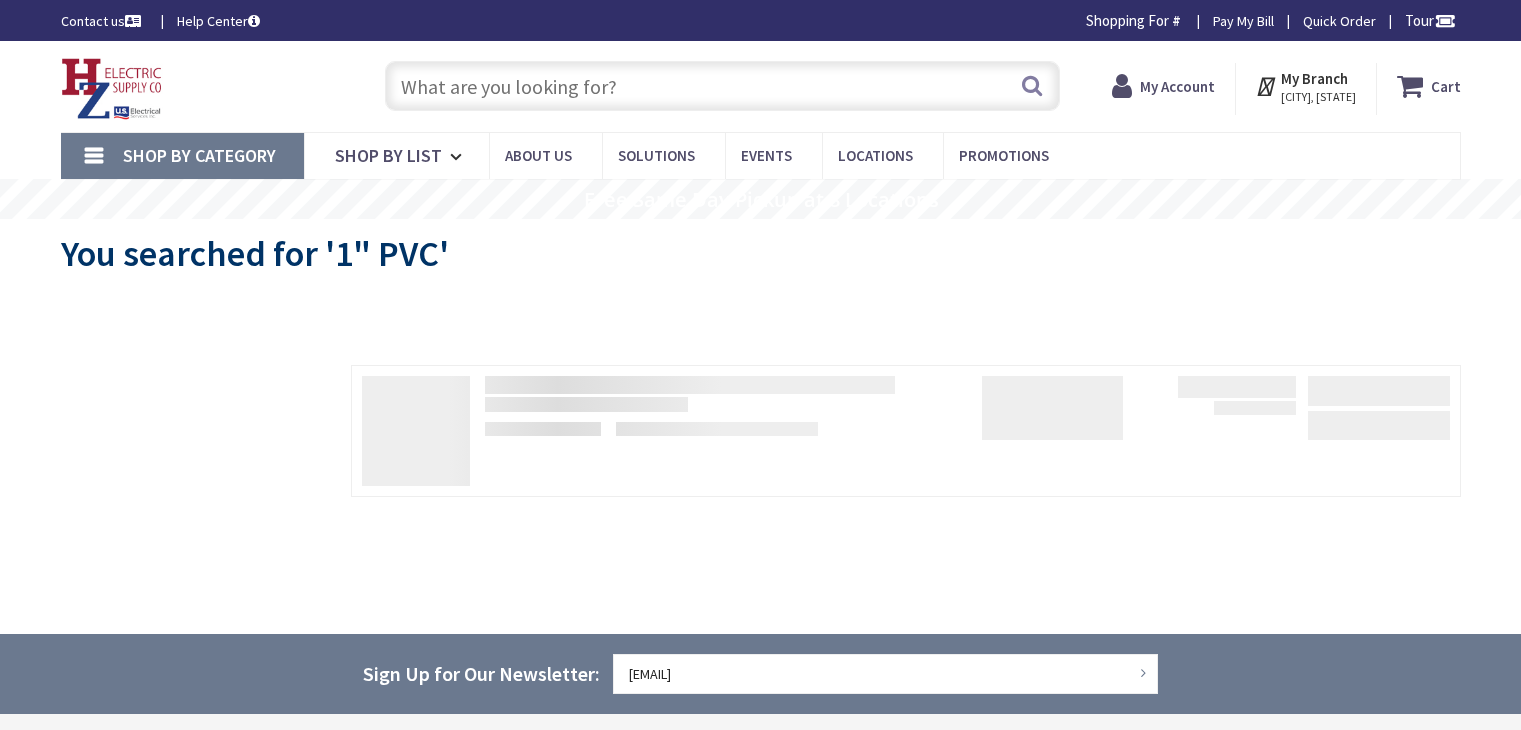 scroll, scrollTop: 0, scrollLeft: 0, axis: both 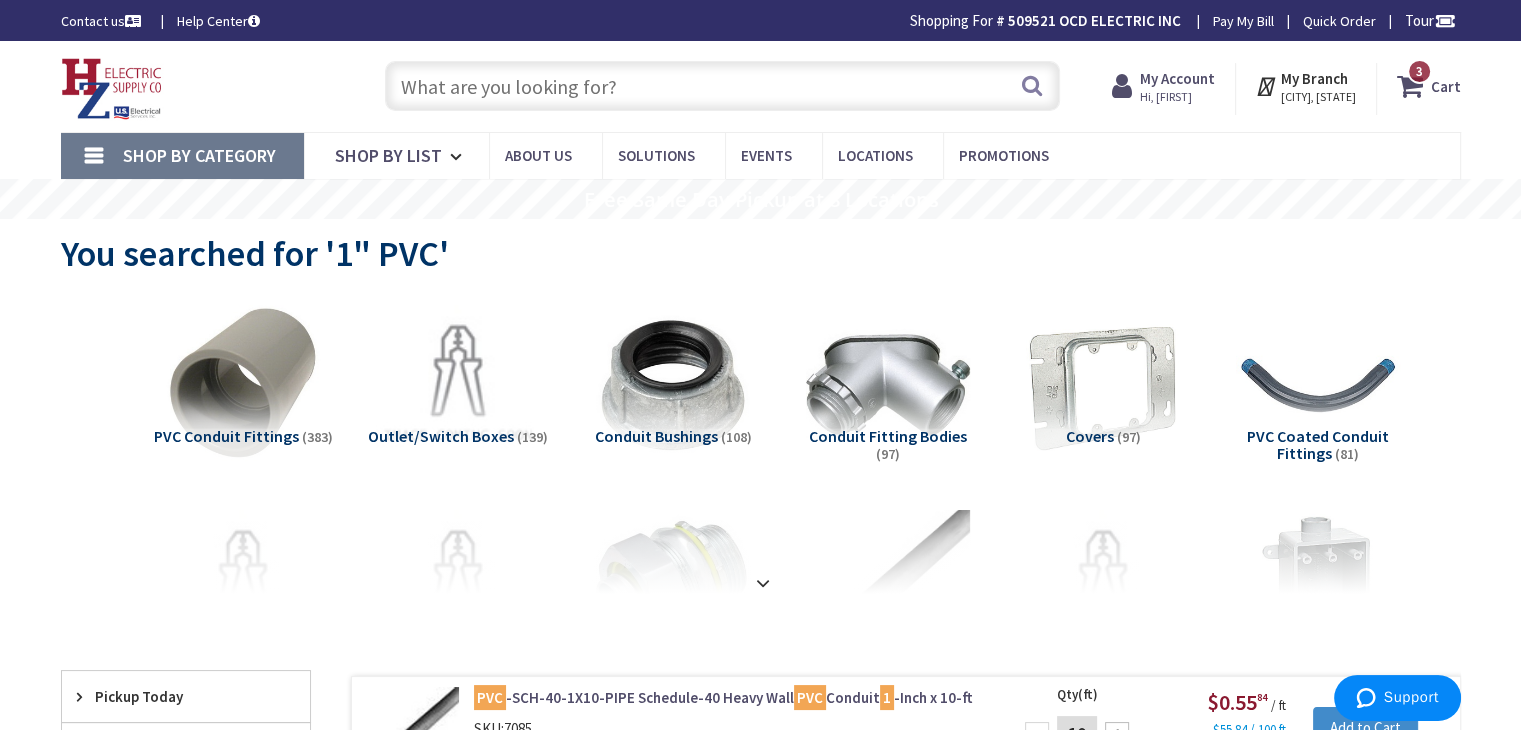 click at bounding box center [722, 86] 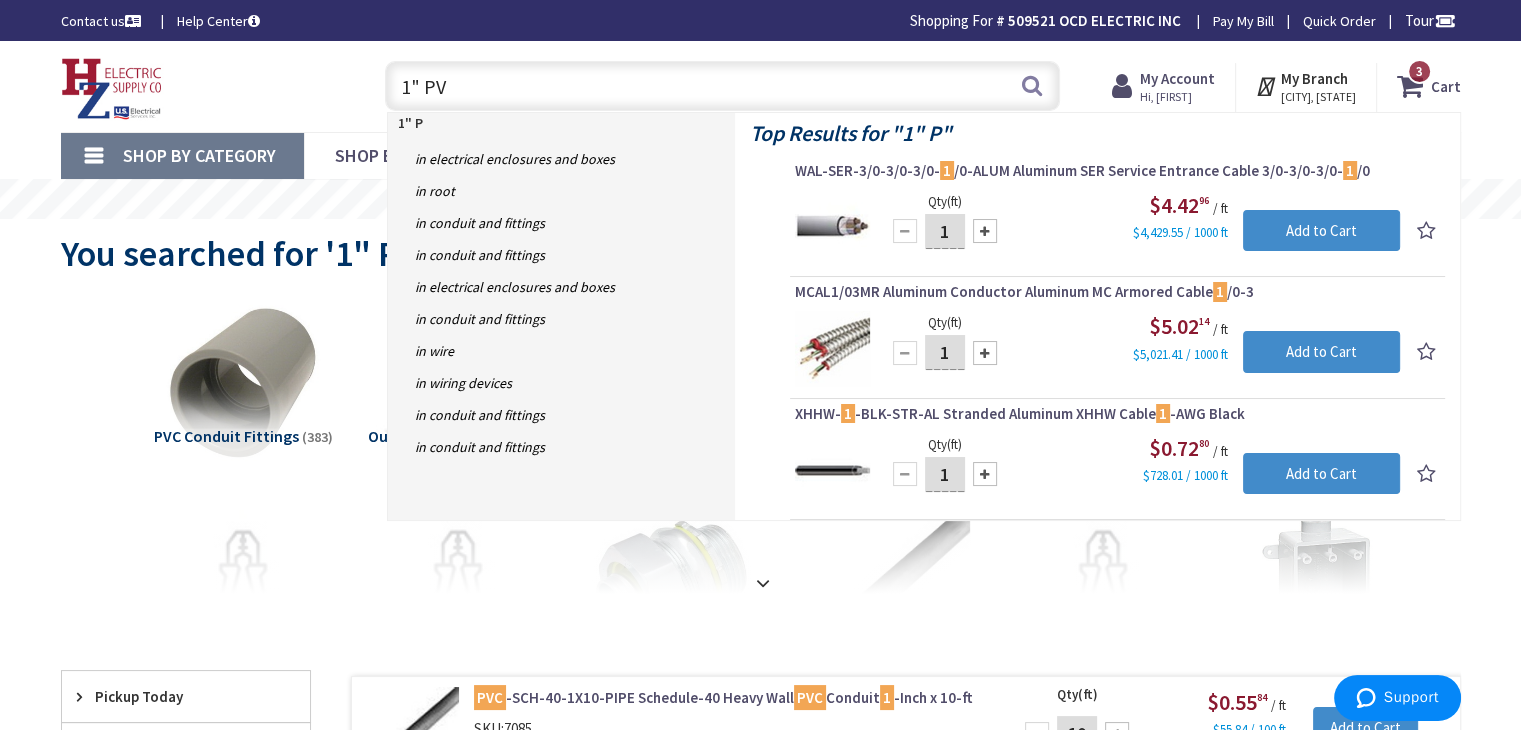 type on "1" PVC" 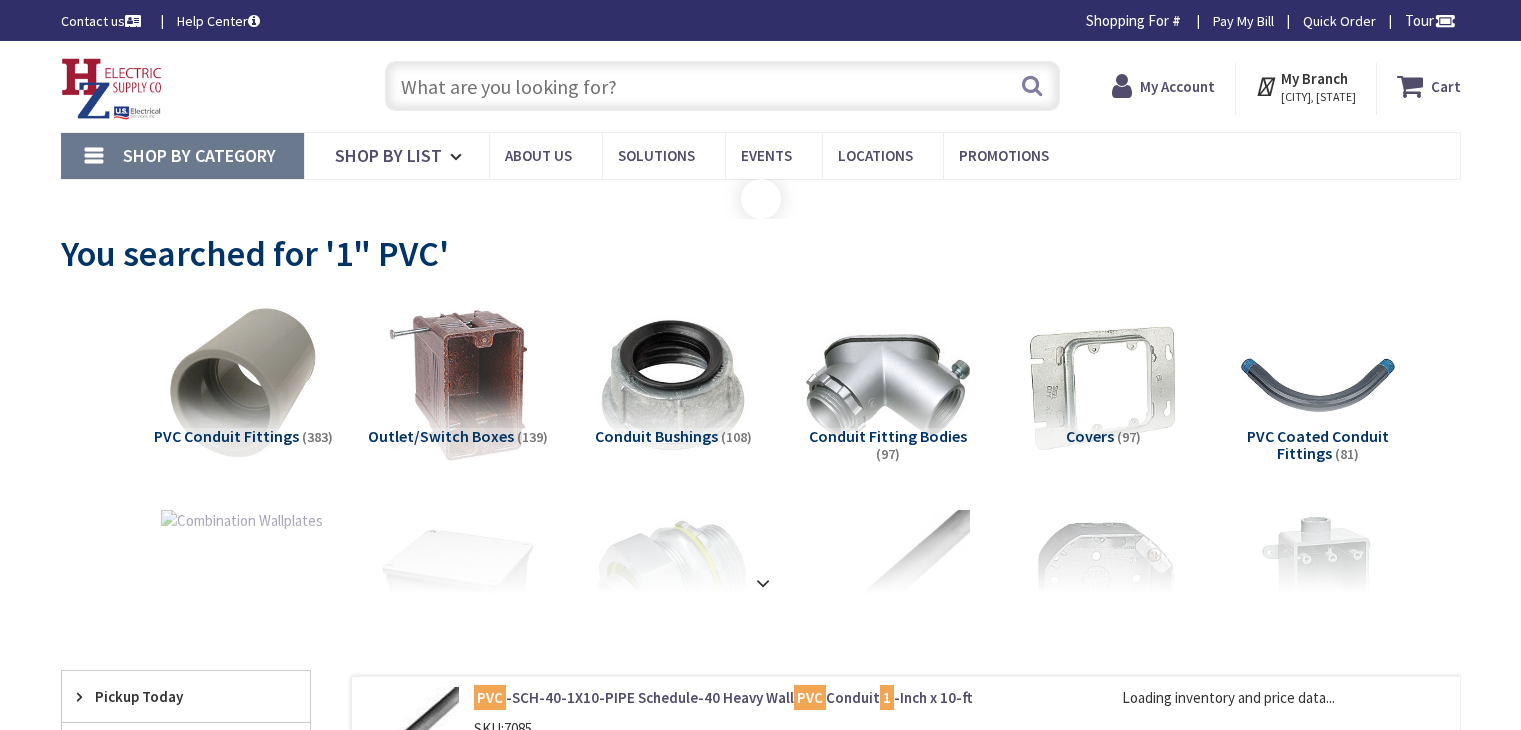 scroll, scrollTop: 0, scrollLeft: 0, axis: both 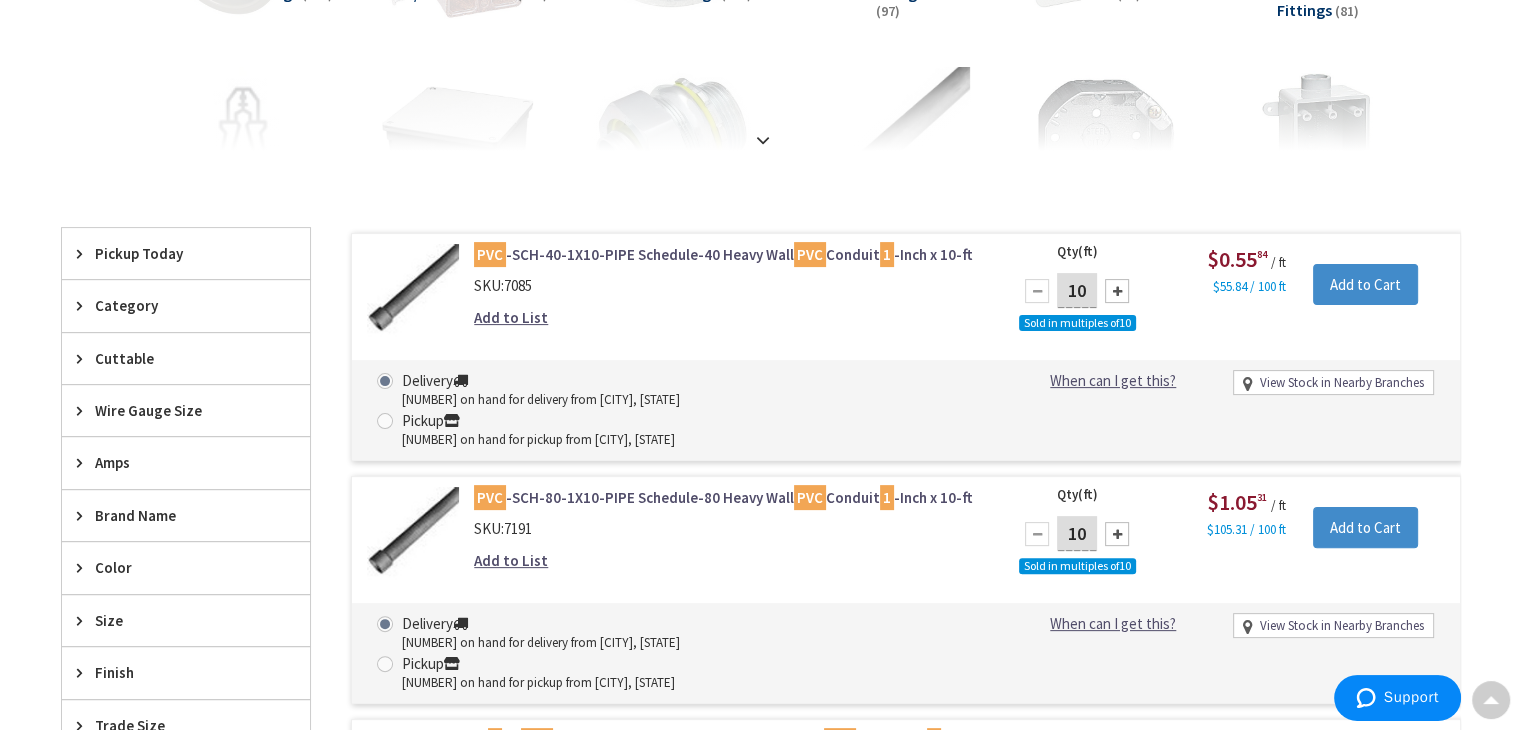 click at bounding box center [1037, 534] 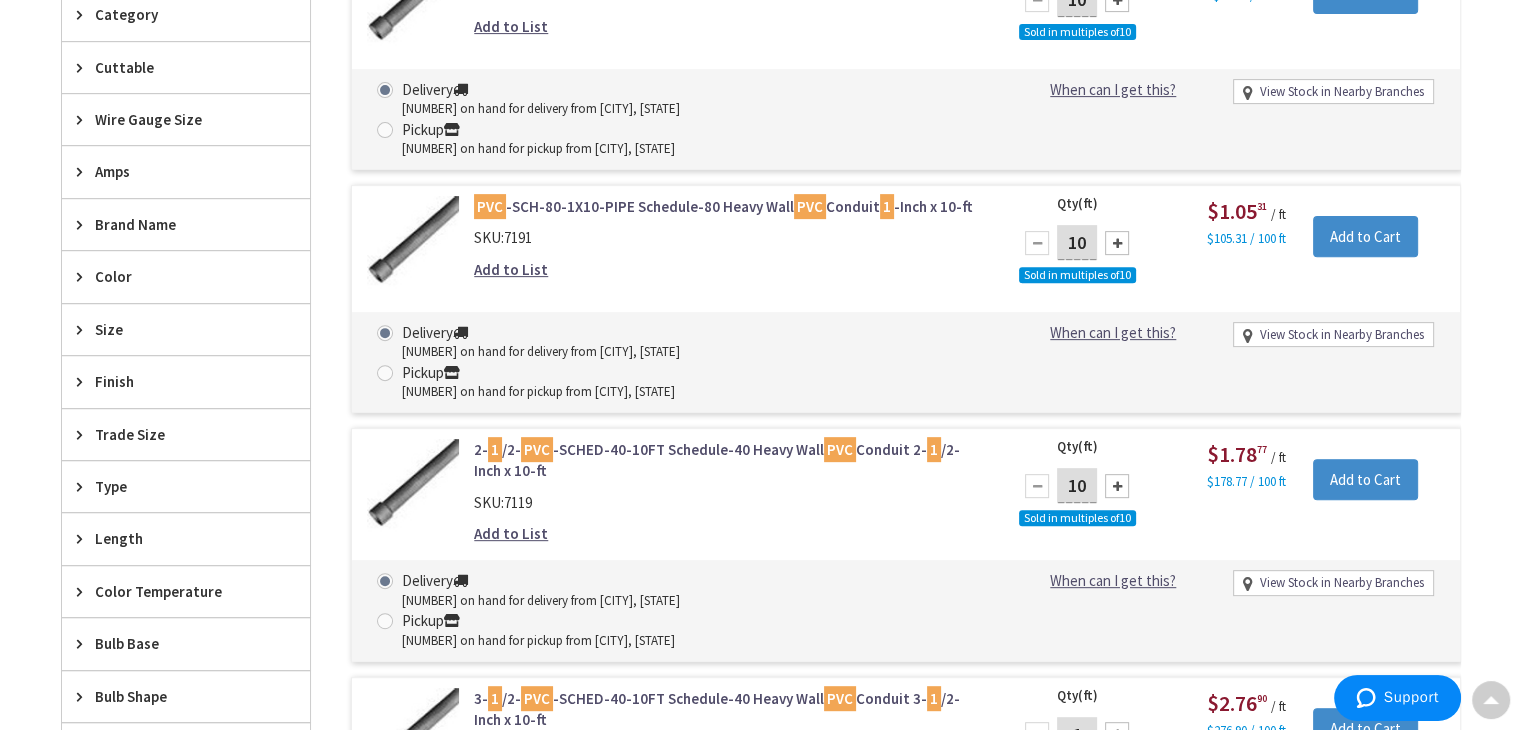scroll, scrollTop: 738, scrollLeft: 0, axis: vertical 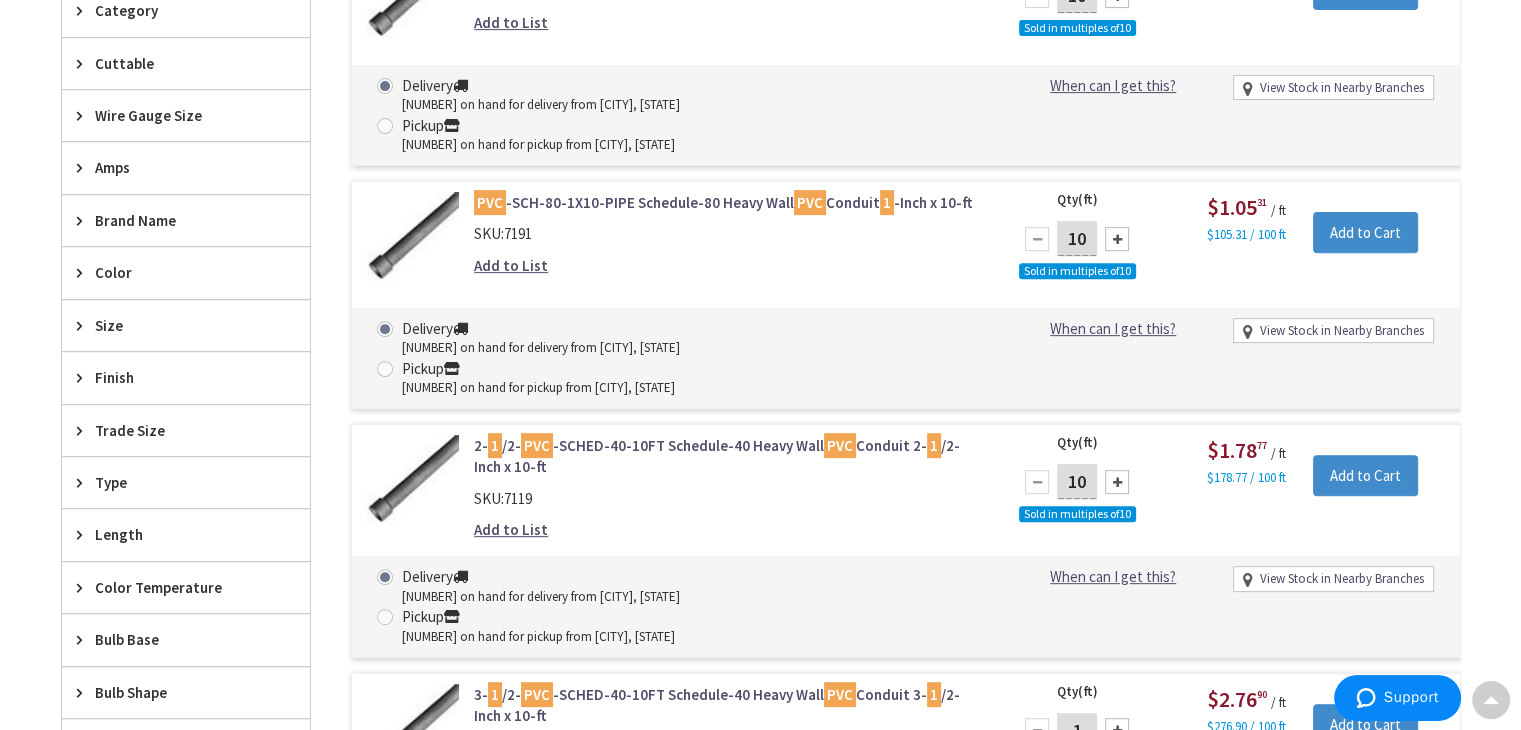 click at bounding box center [385, 369] 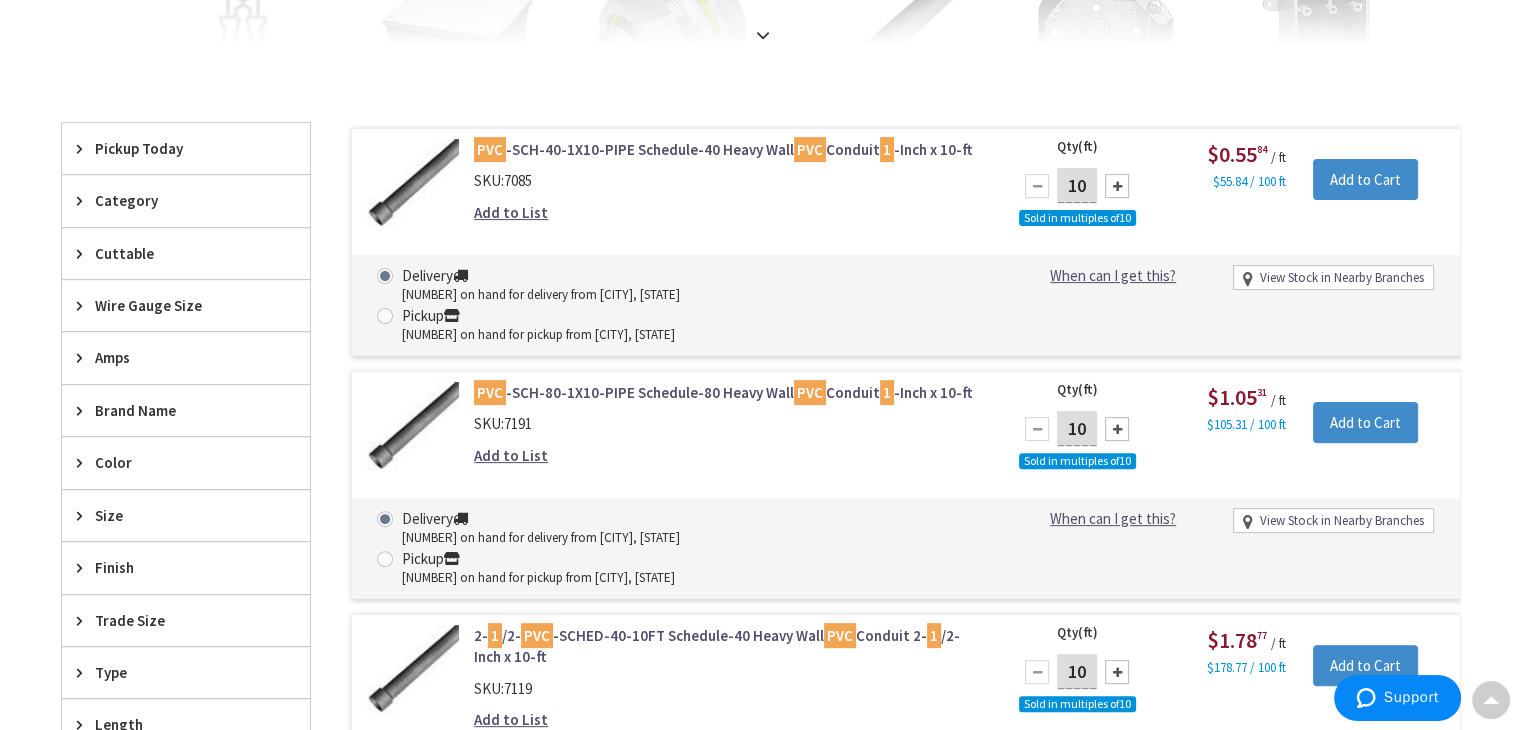 scroll, scrollTop: 550, scrollLeft: 0, axis: vertical 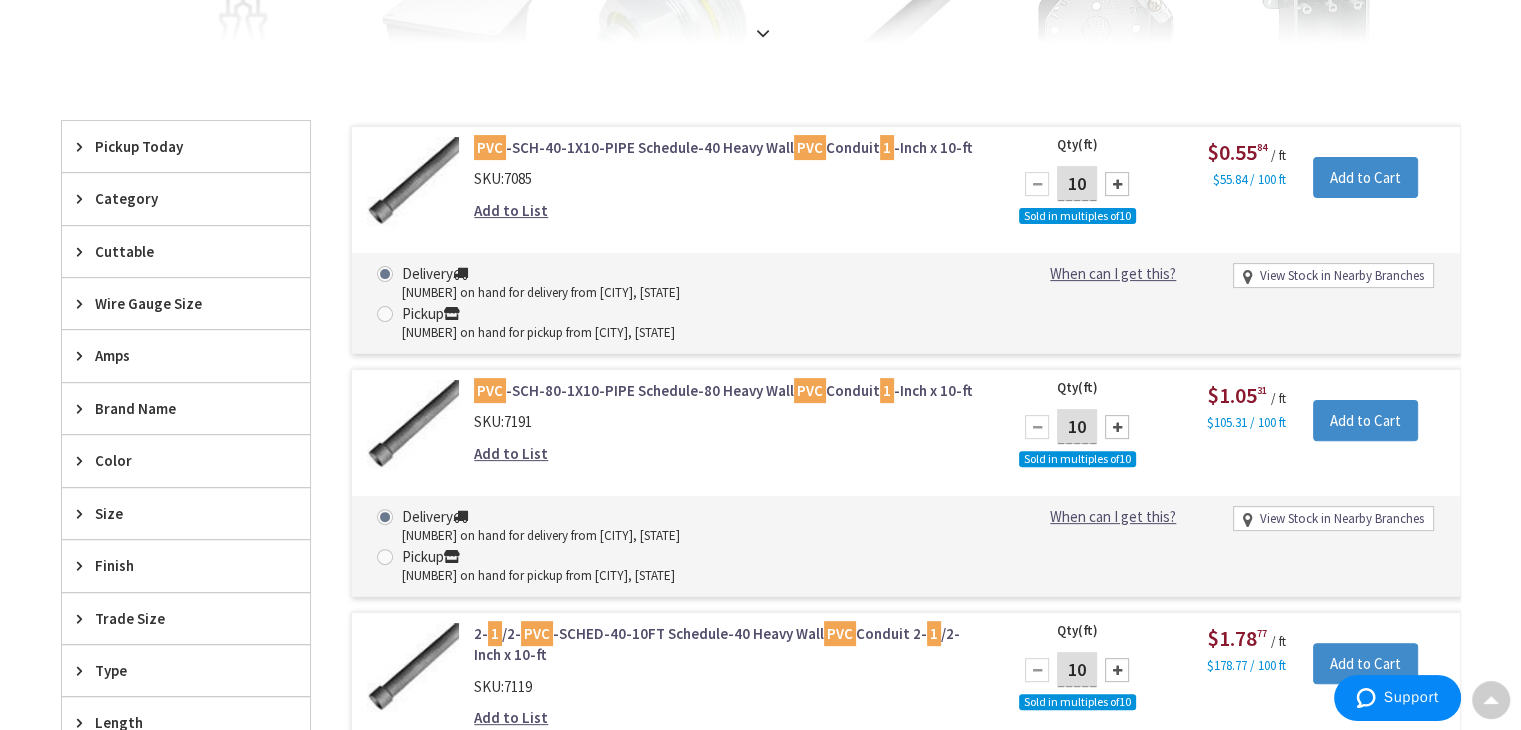 click on "Size" at bounding box center [176, 513] 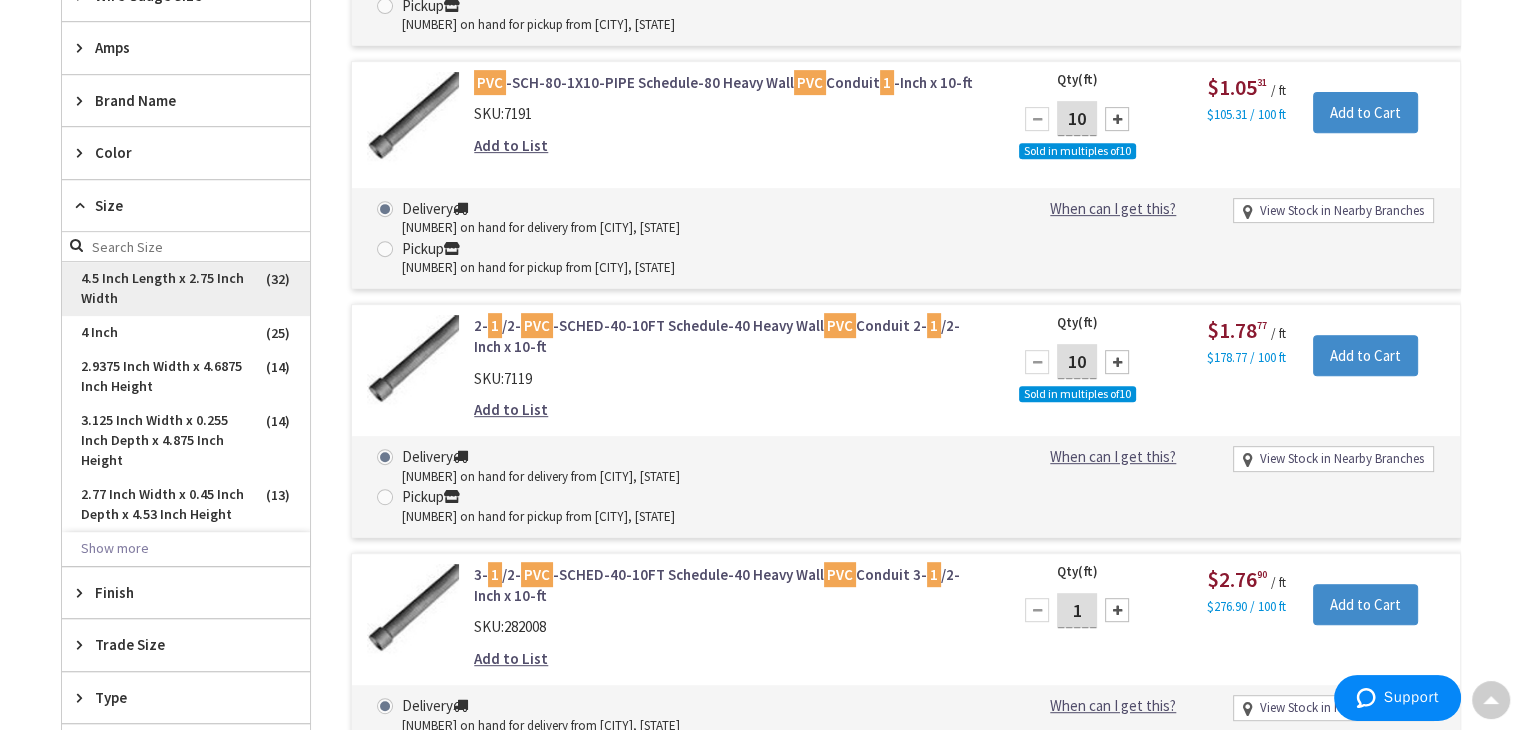 scroll, scrollTop: 696, scrollLeft: 0, axis: vertical 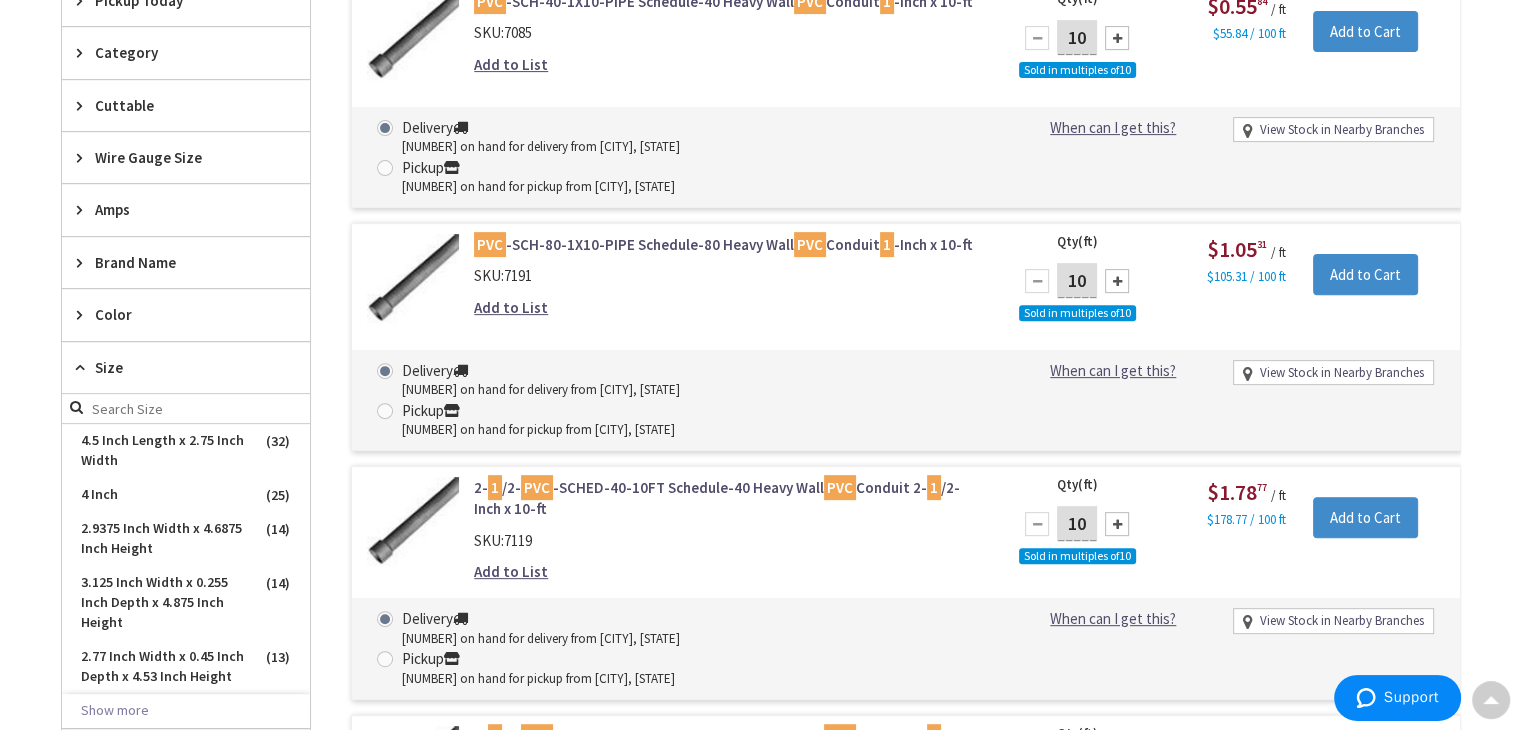 click on "Size" at bounding box center (186, 368) 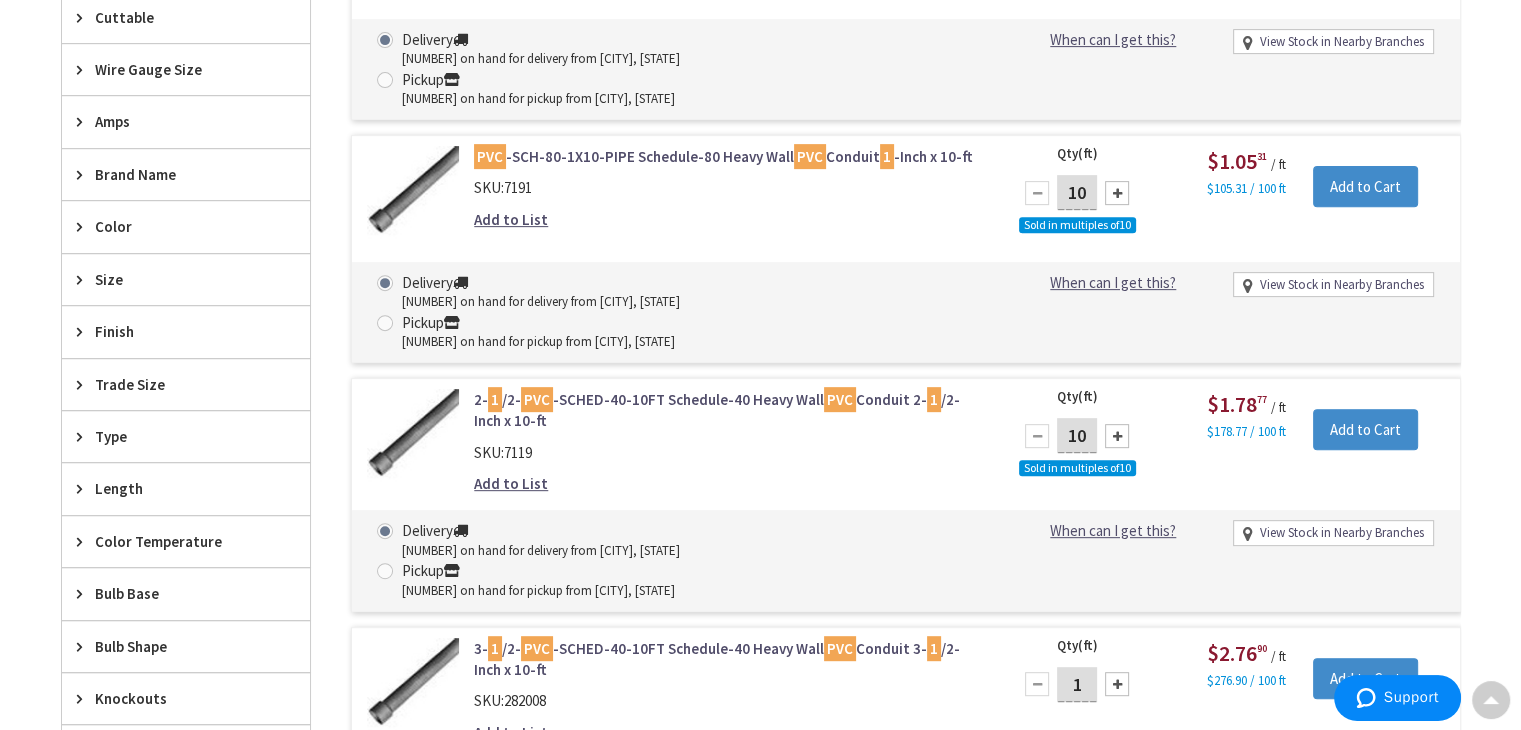 scroll, scrollTop: 783, scrollLeft: 0, axis: vertical 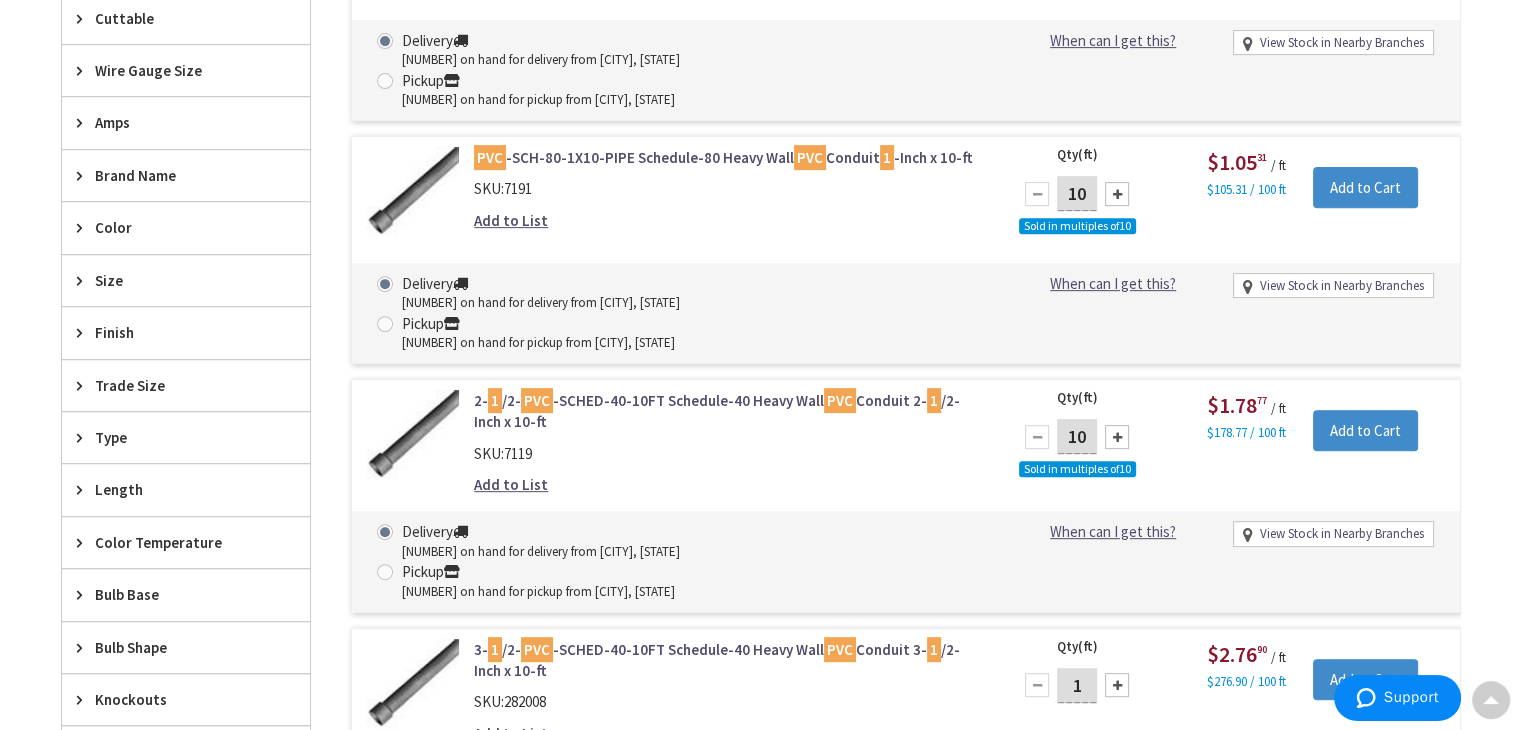 click on "Trade Size" at bounding box center [176, 385] 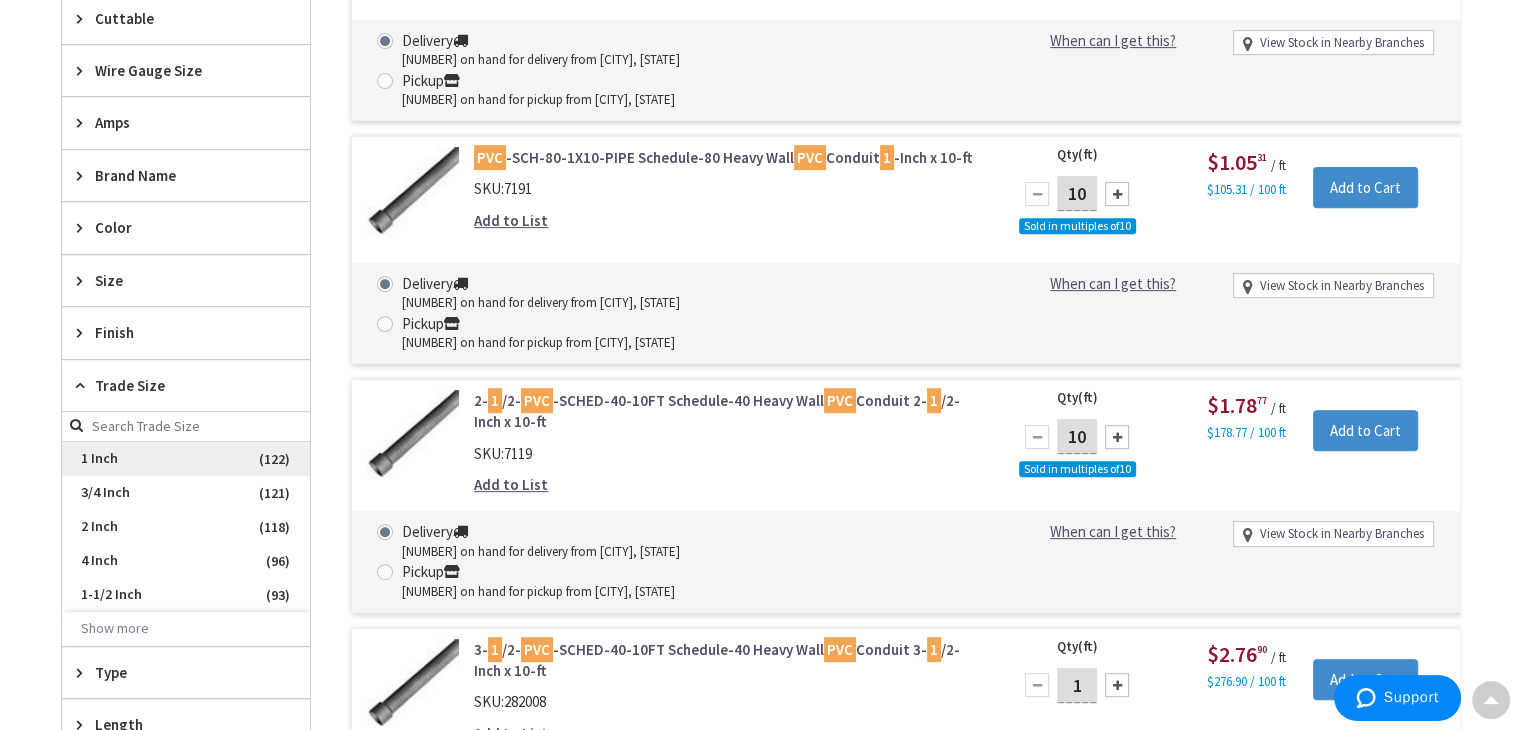 click on "1 Inch" at bounding box center [186, 459] 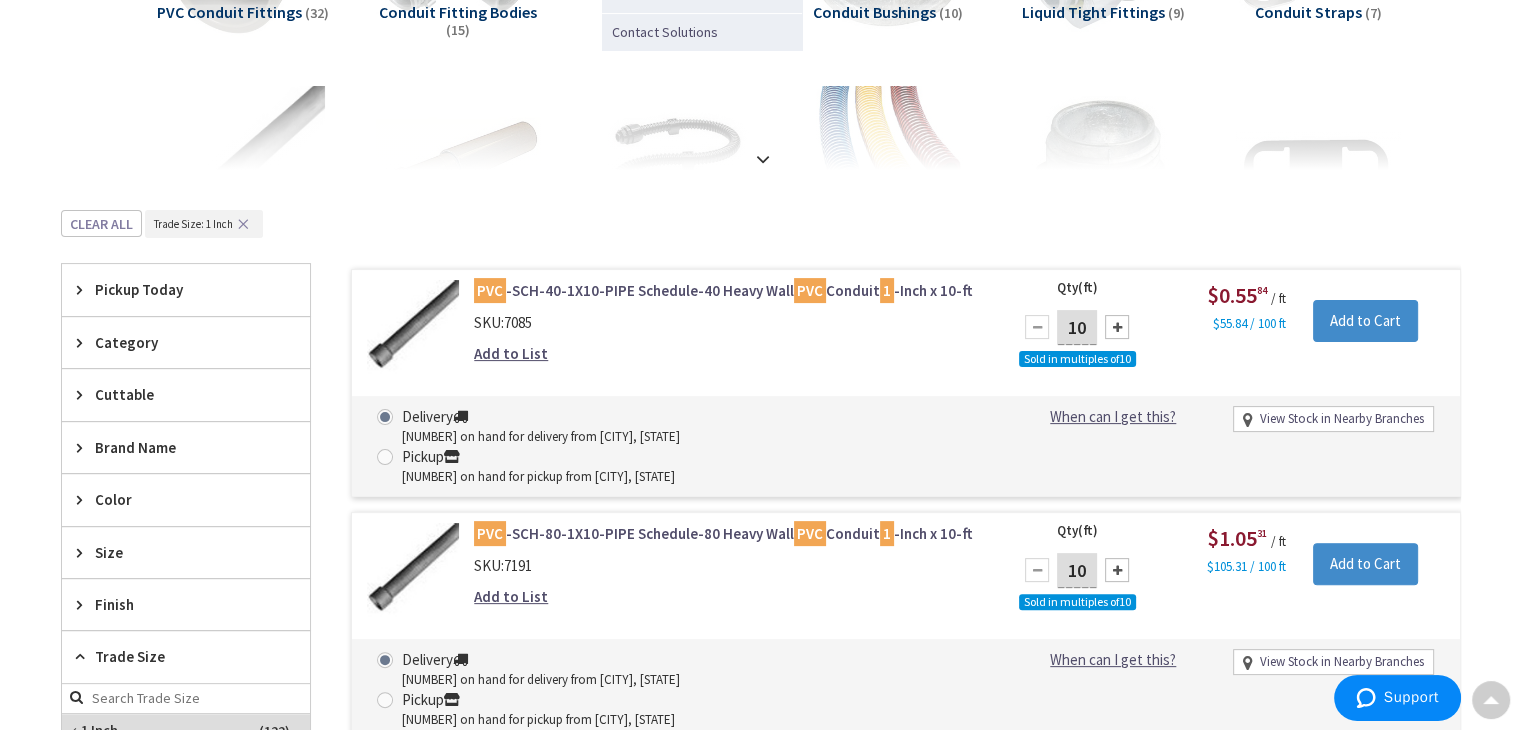 scroll, scrollTop: 340, scrollLeft: 0, axis: vertical 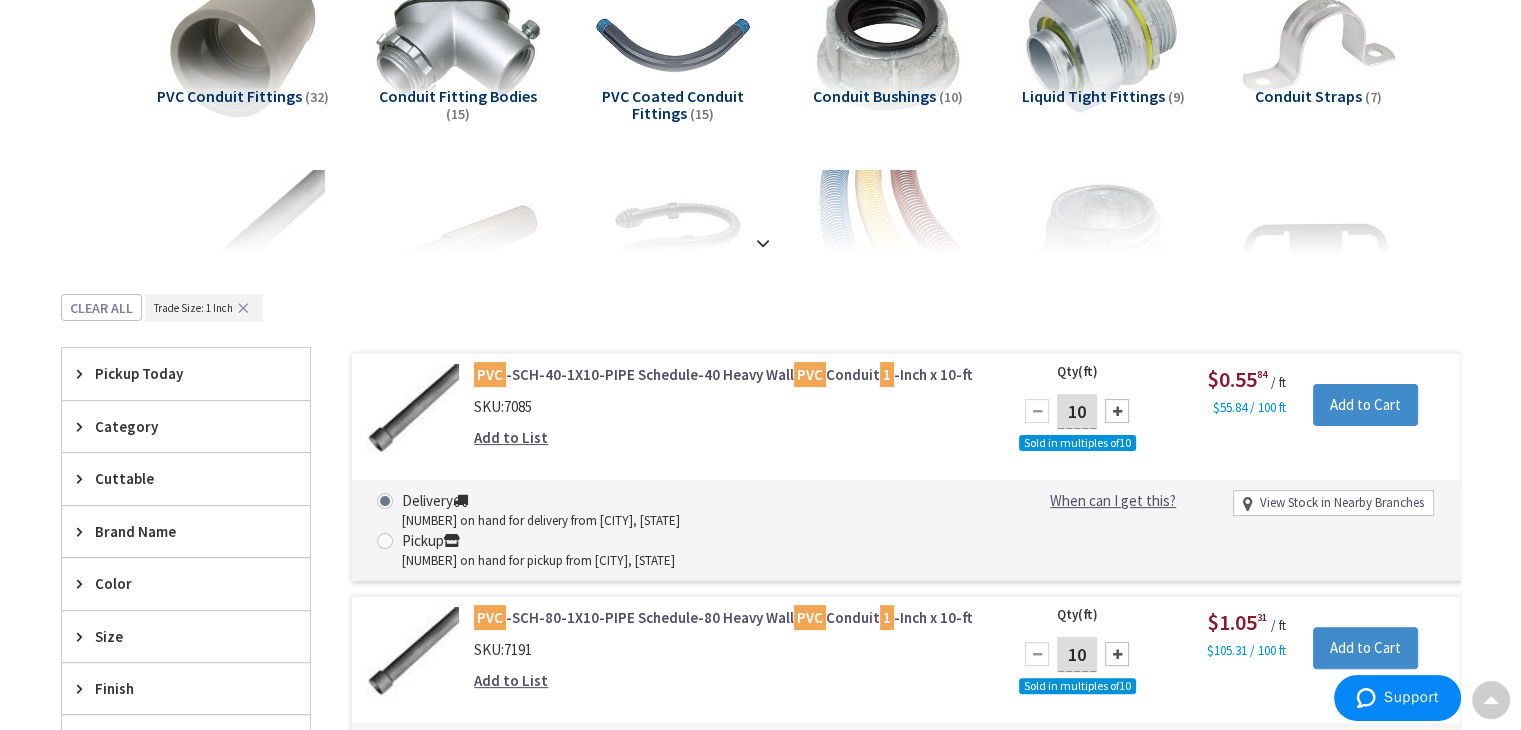 click on "Pickup
8790 on hand for pickup from Poughkeepsie, NY" at bounding box center [526, 550] 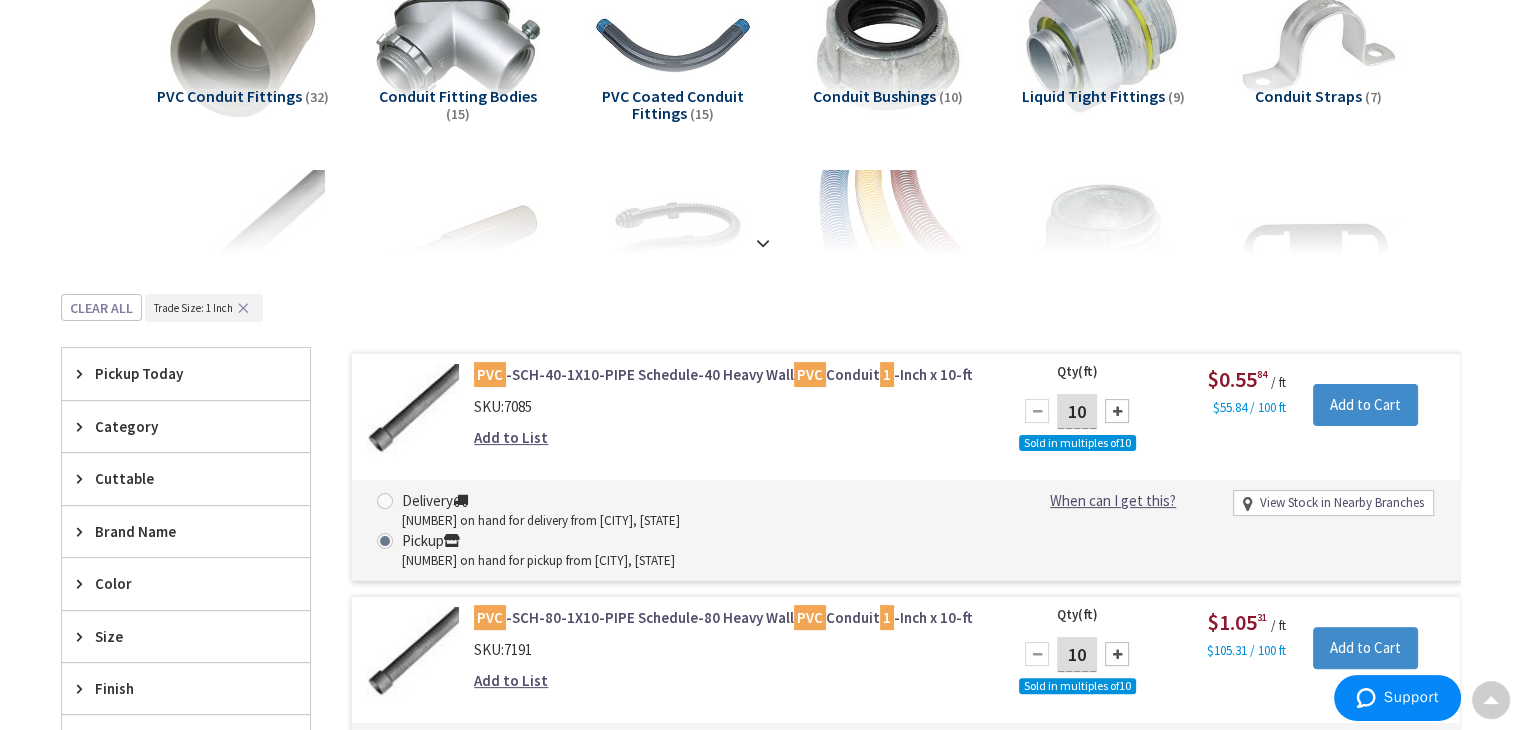 click on "PVC -SCH-40-1X10-PIPE Schedule-40 Heavy Wall  PVC  Conduit  1 -Inch x 10-ft" at bounding box center [728, 374] 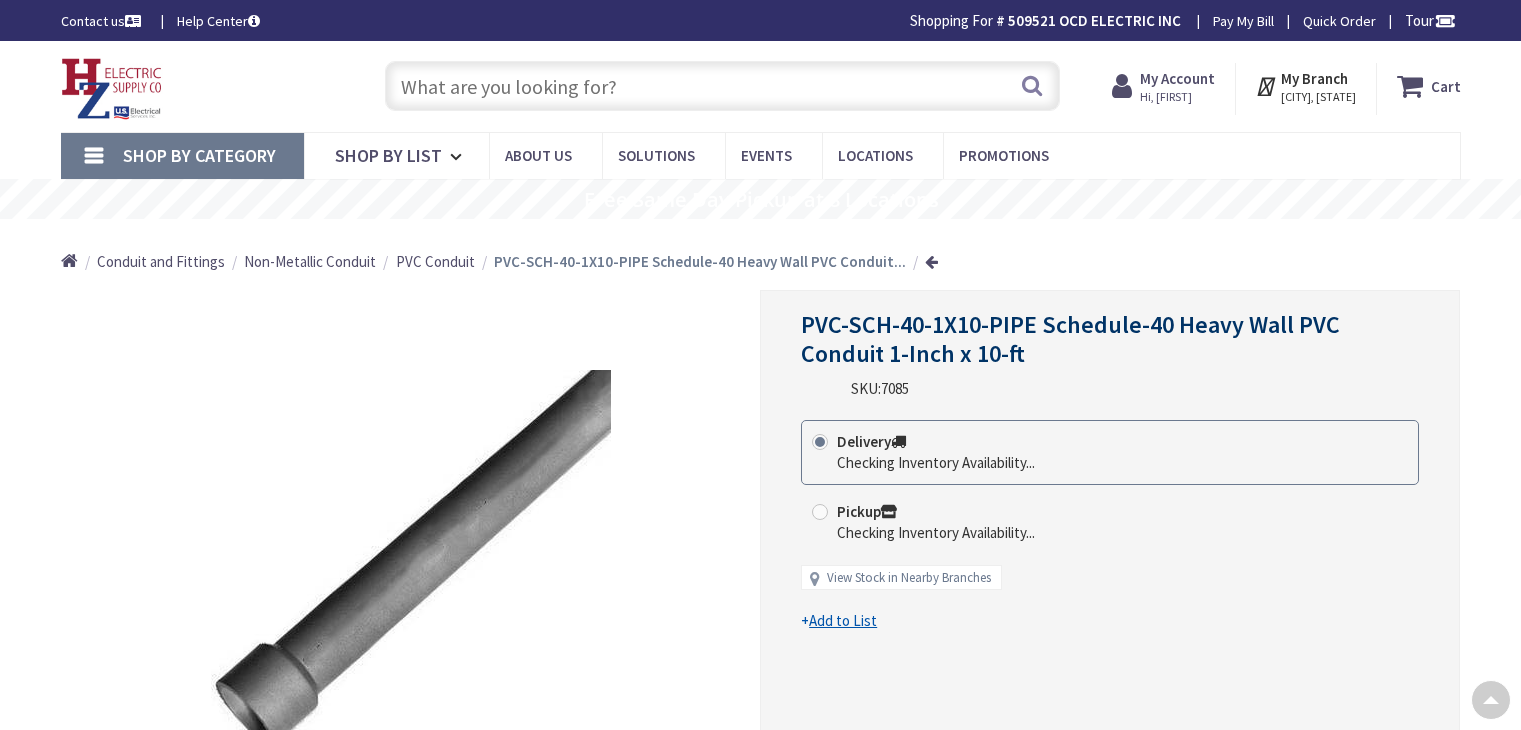 scroll, scrollTop: 163, scrollLeft: 0, axis: vertical 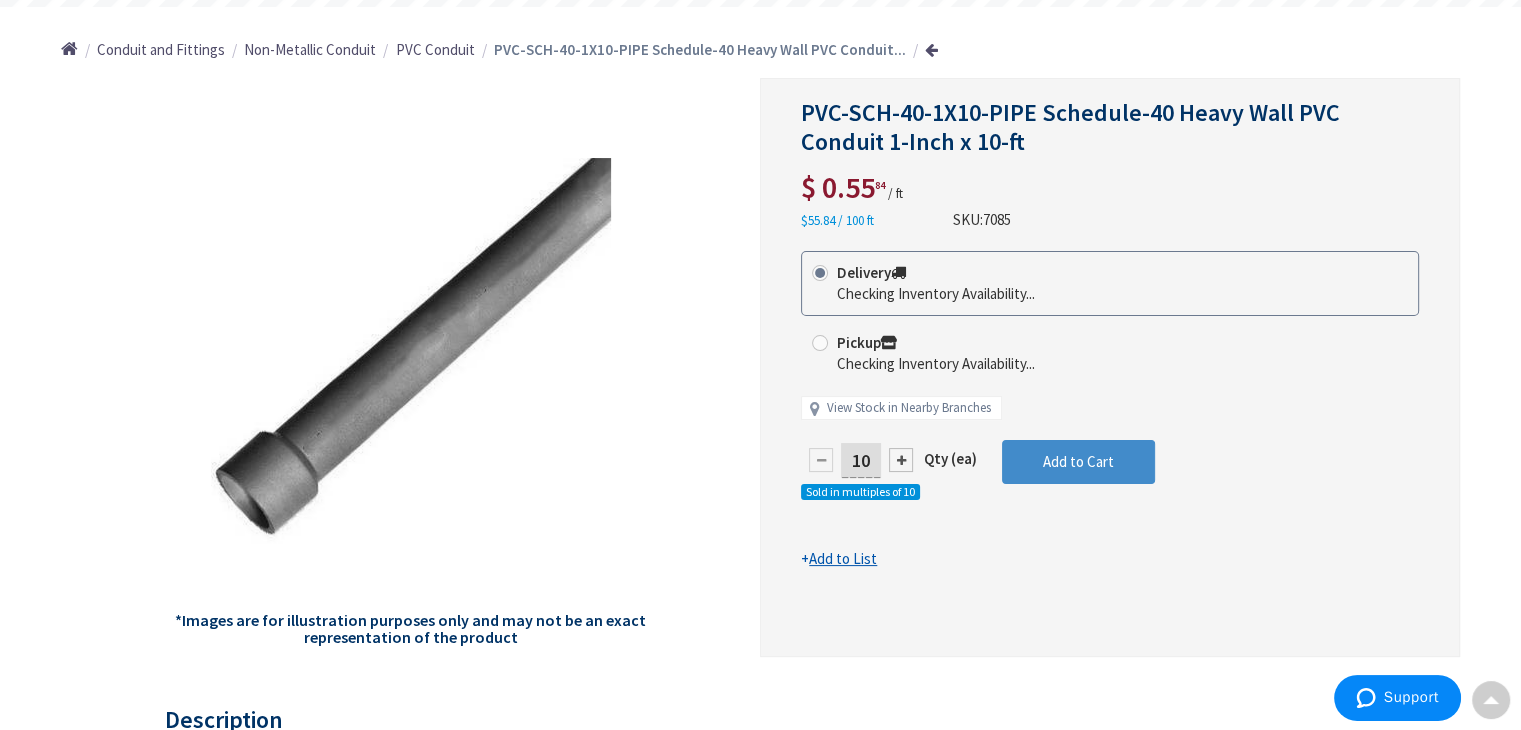 radio on "true" 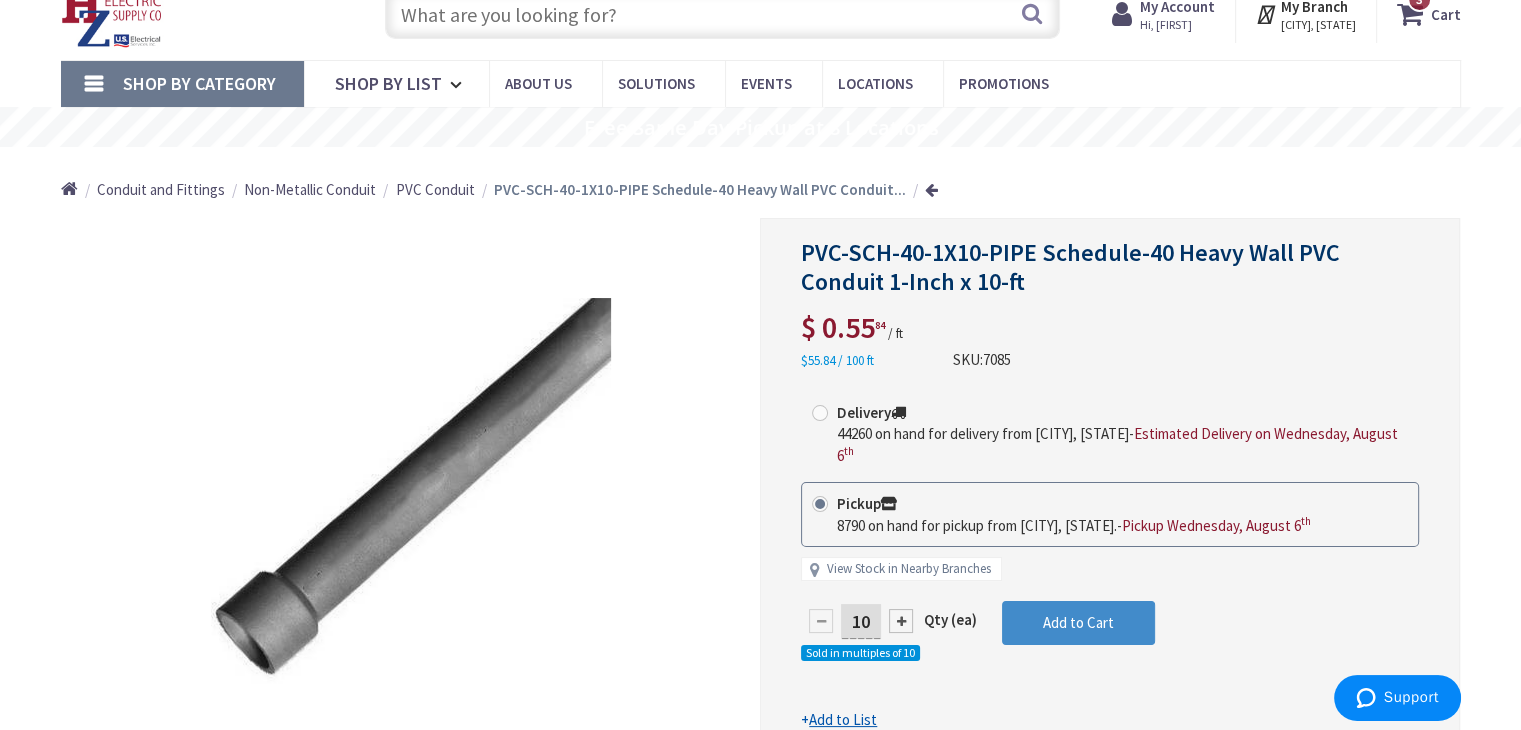 scroll, scrollTop: 70, scrollLeft: 0, axis: vertical 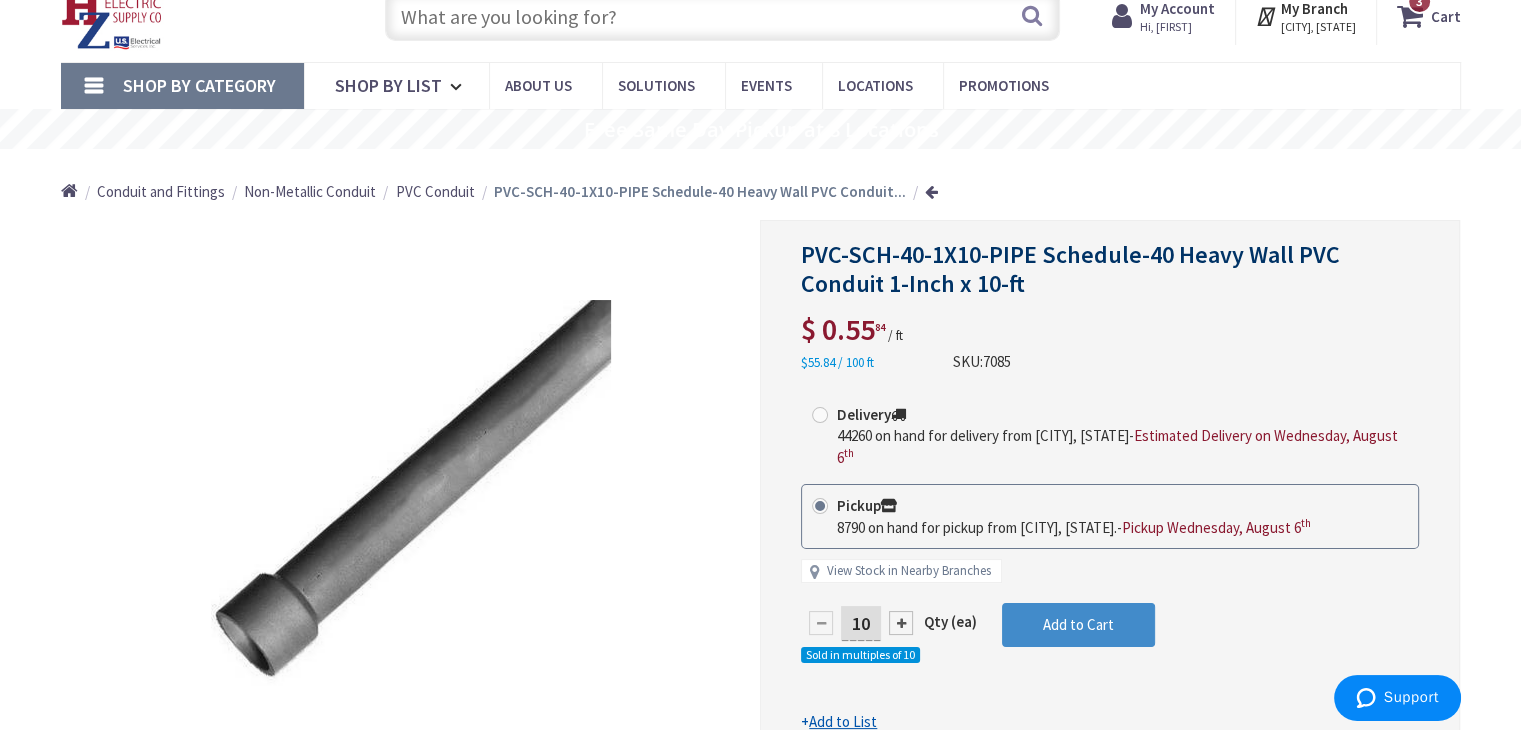 click at bounding box center (821, 623) 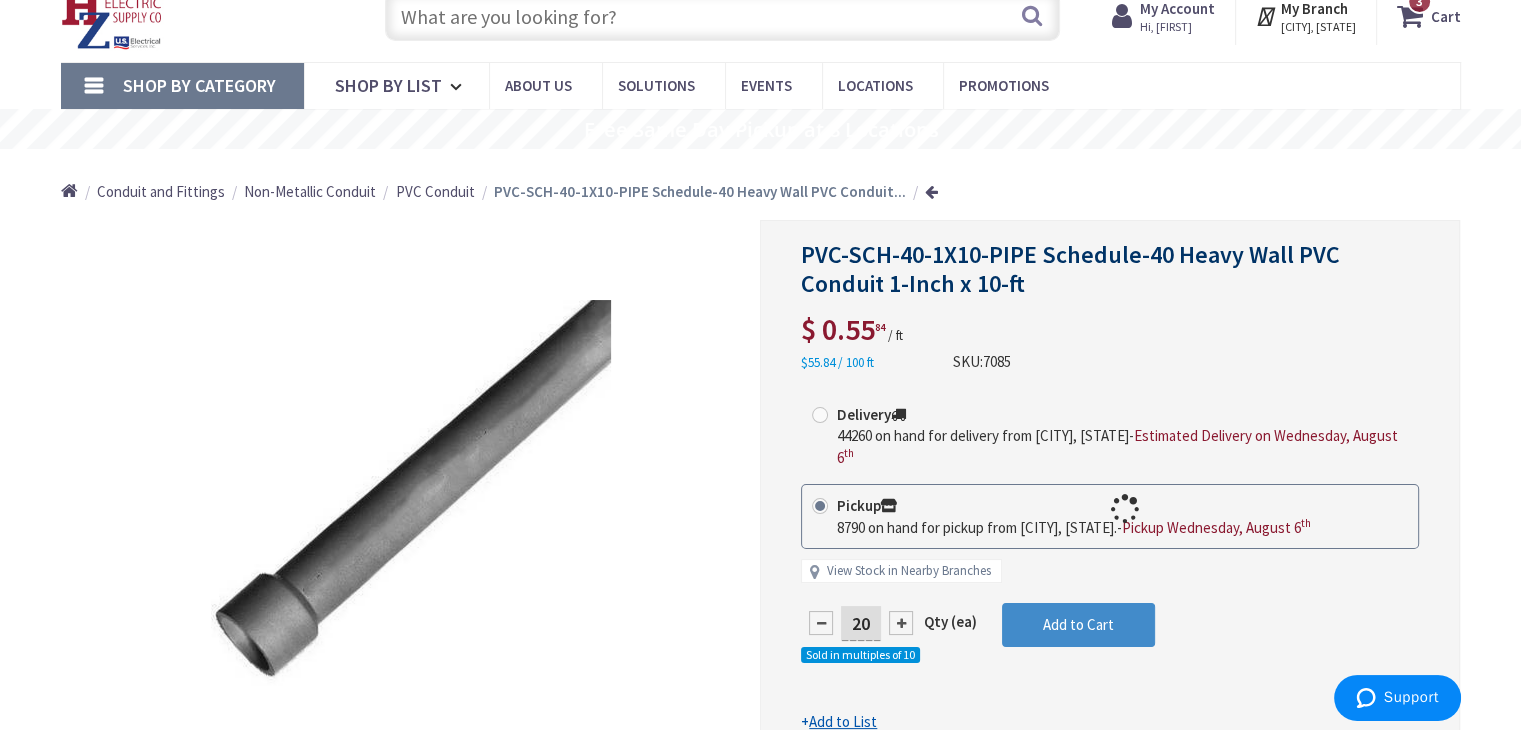 click at bounding box center [1110, 509] 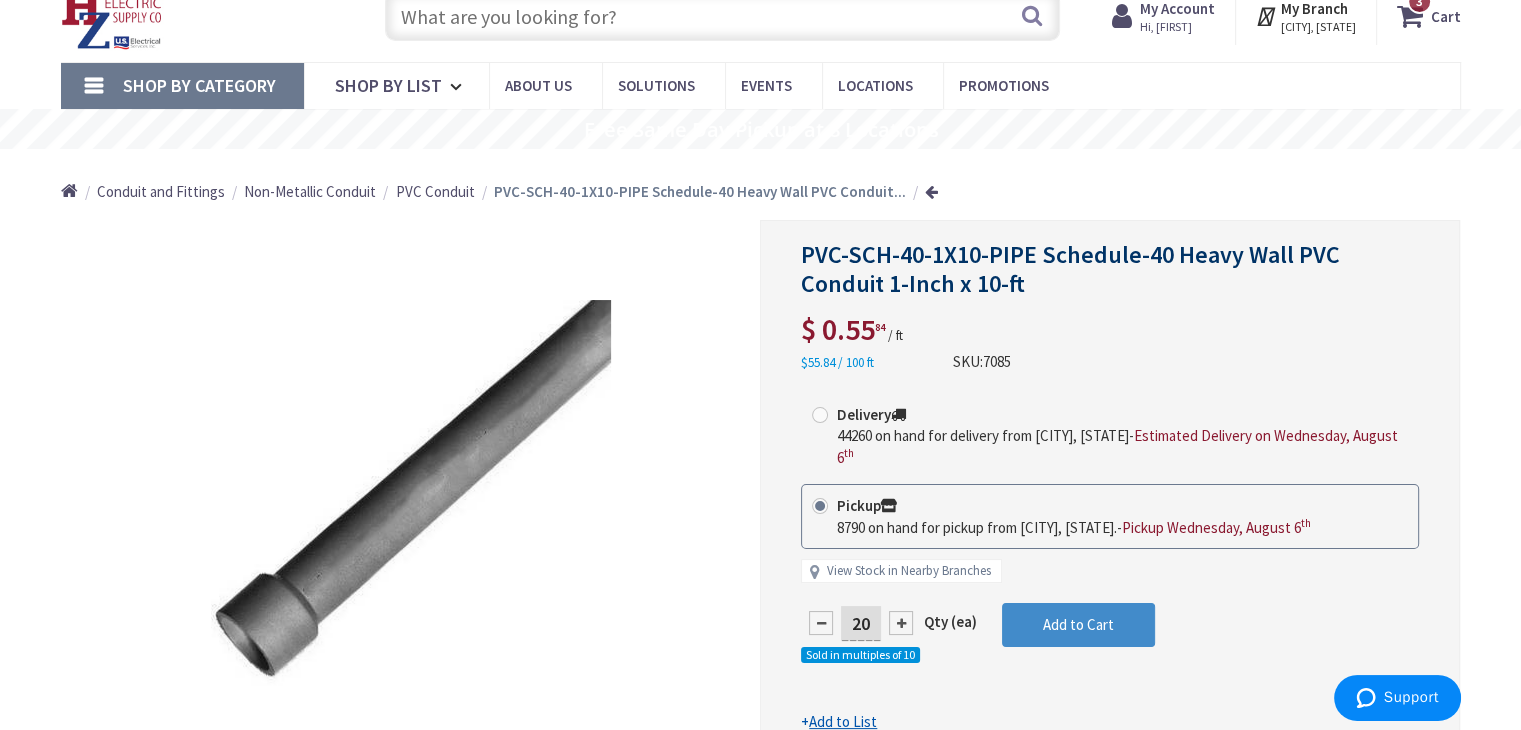 click at bounding box center (821, 623) 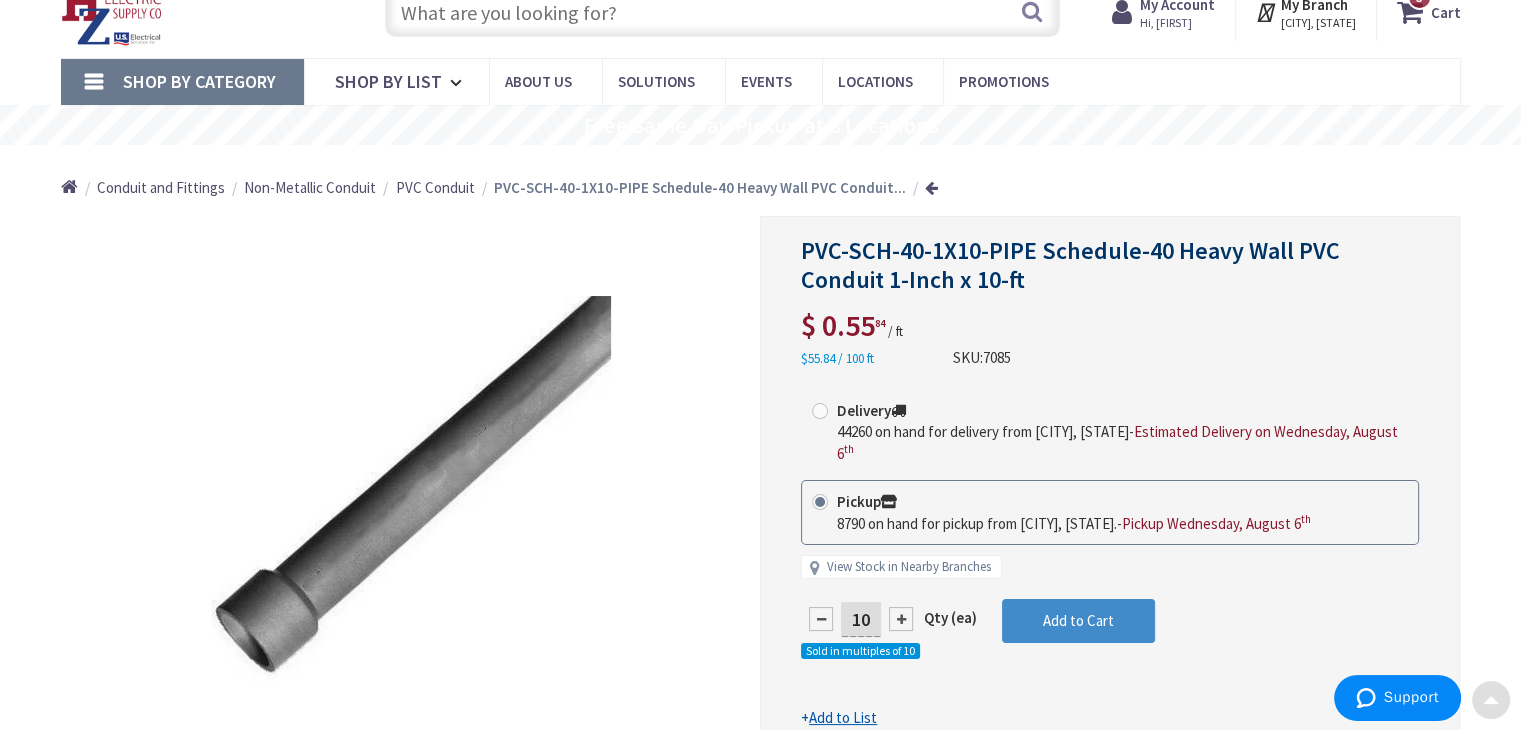 scroll, scrollTop: 72, scrollLeft: 0, axis: vertical 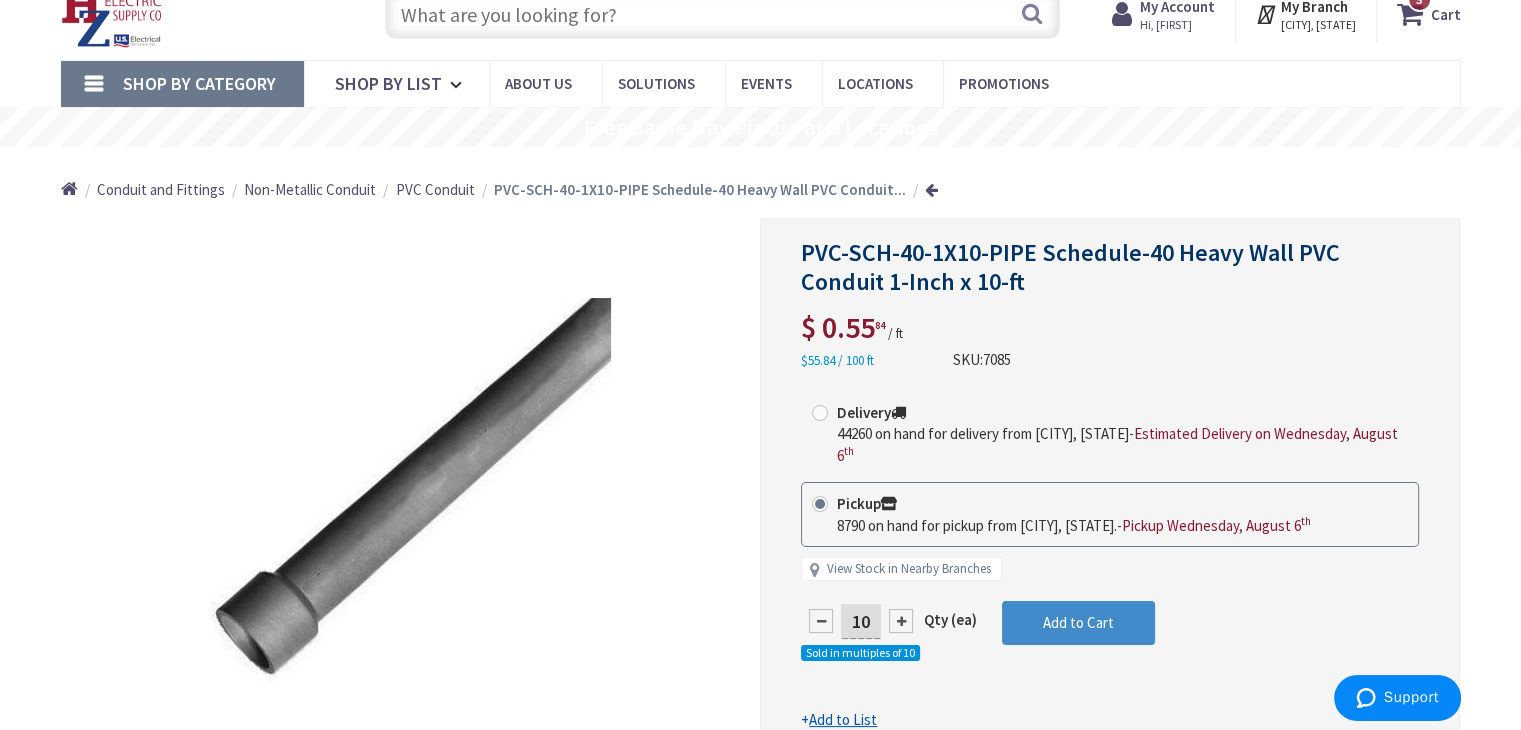 click on "PVC Conduit" at bounding box center (435, 189) 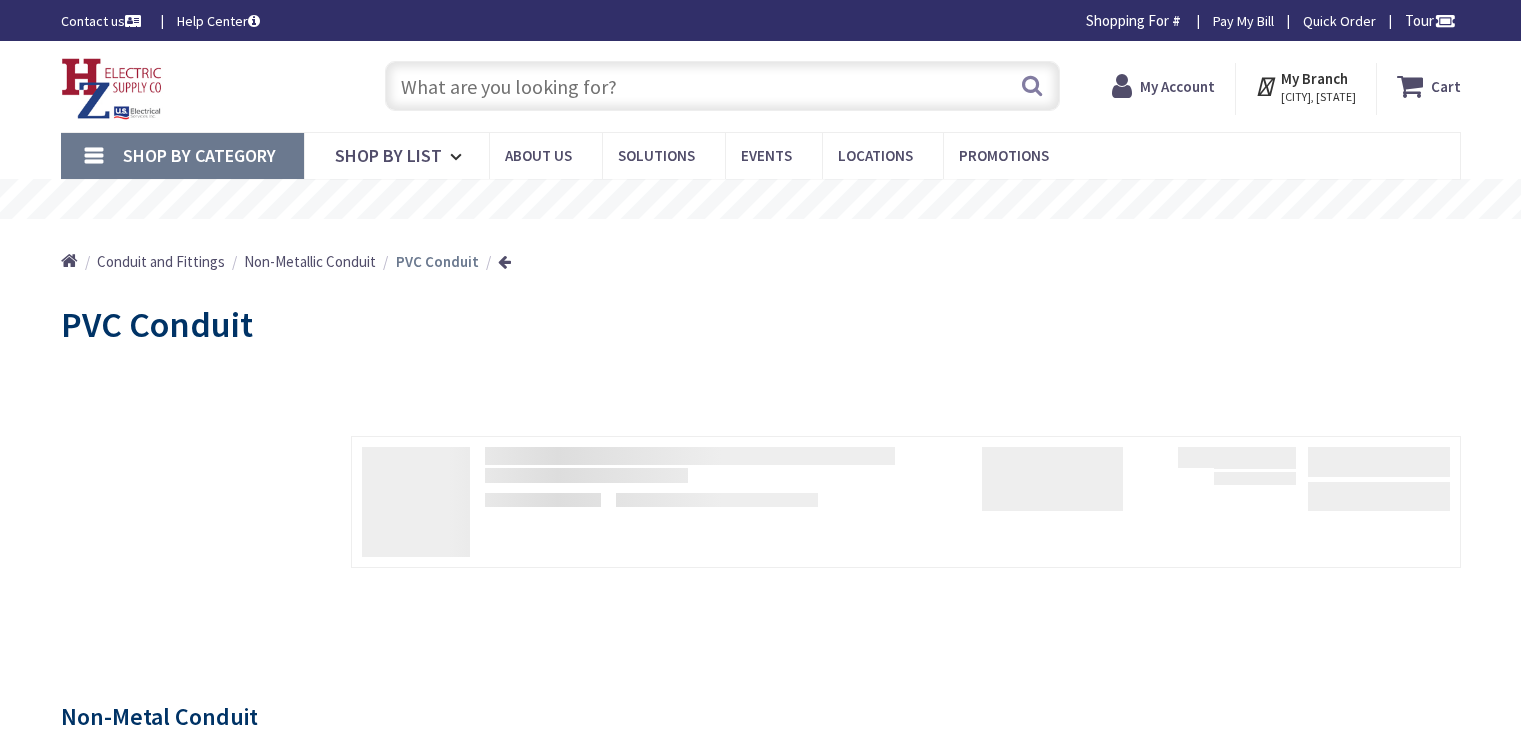 scroll, scrollTop: 0, scrollLeft: 0, axis: both 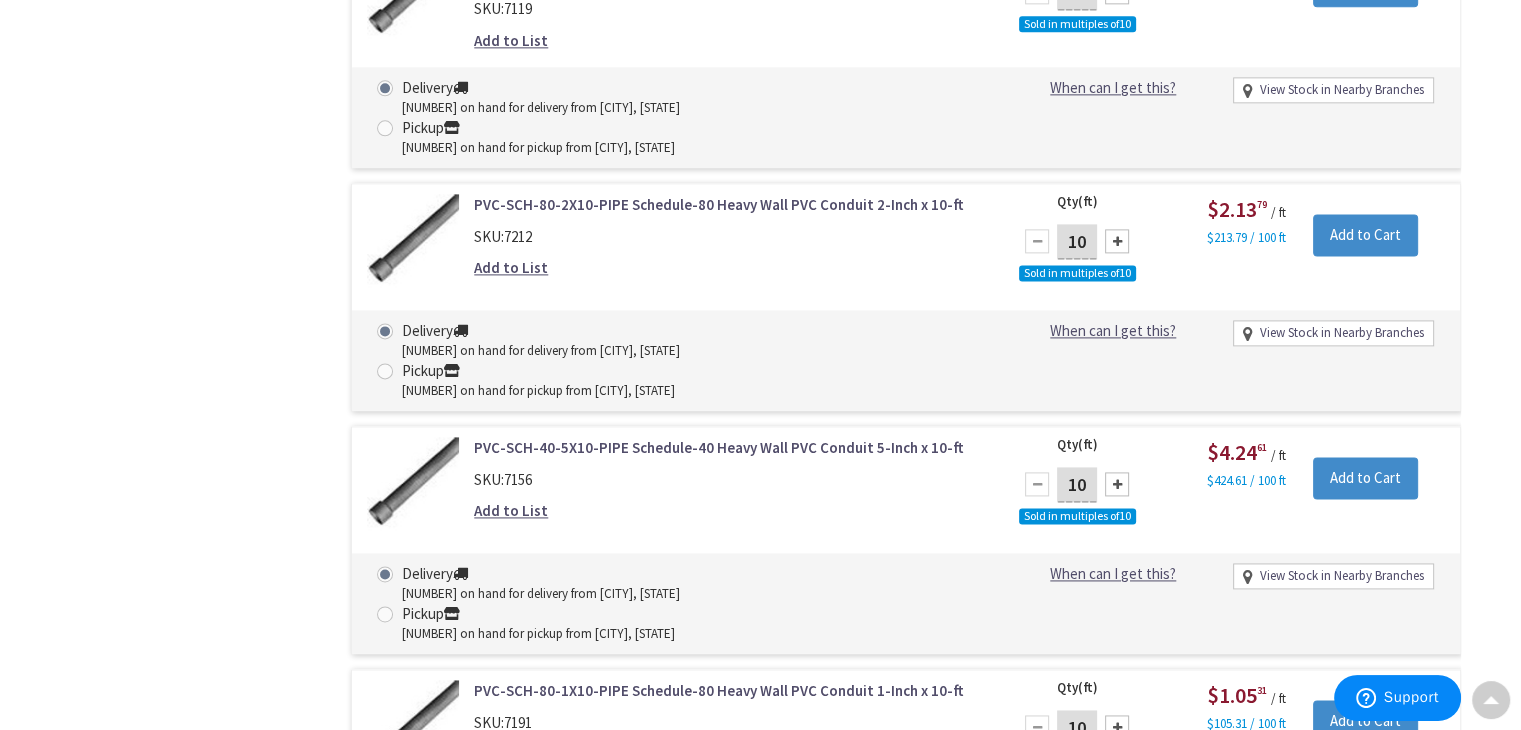 click on "PVC-SCH-80-1X10-PIPE Schedule-80 Heavy Wall PVC Conduit 1-Inch x 10-ft" at bounding box center (728, 690) 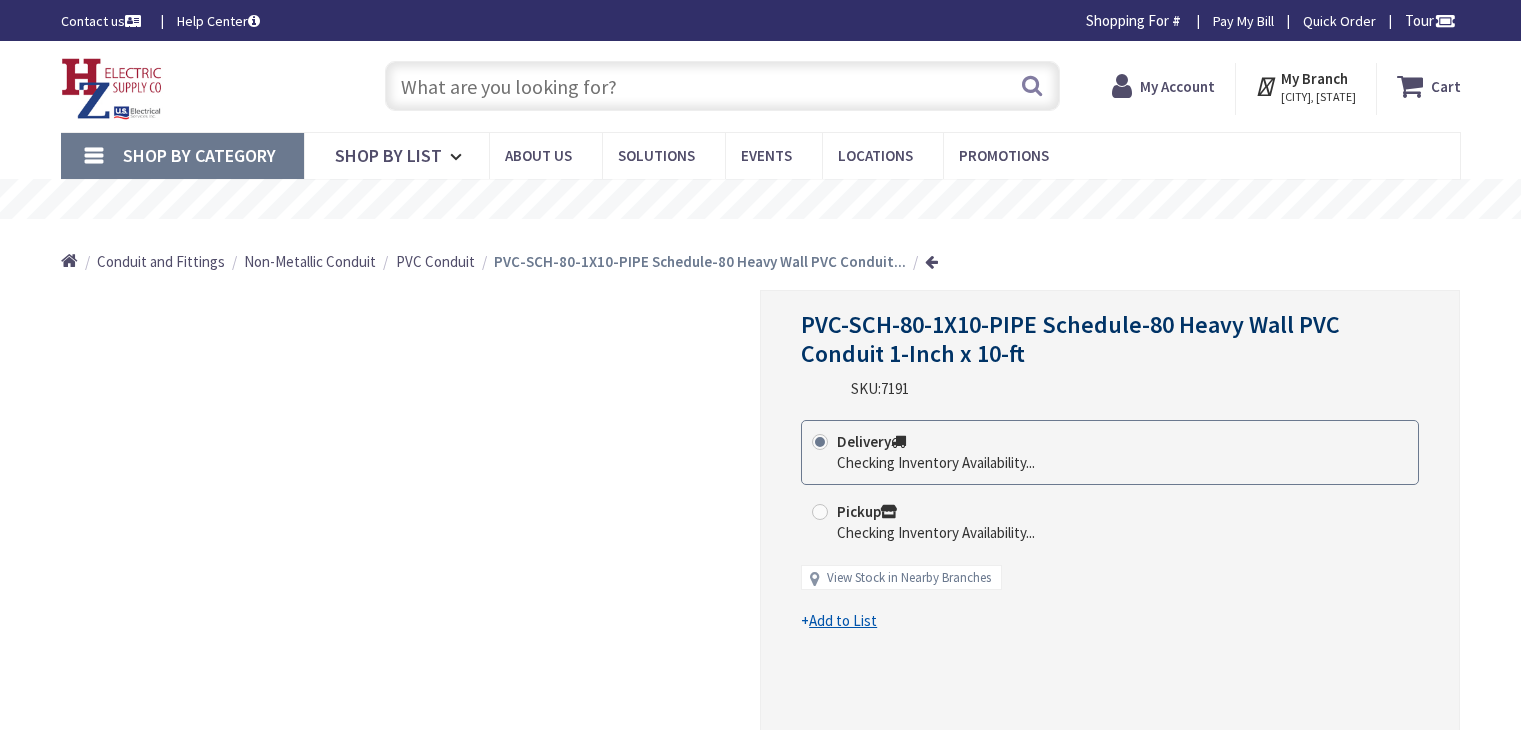 scroll, scrollTop: 0, scrollLeft: 0, axis: both 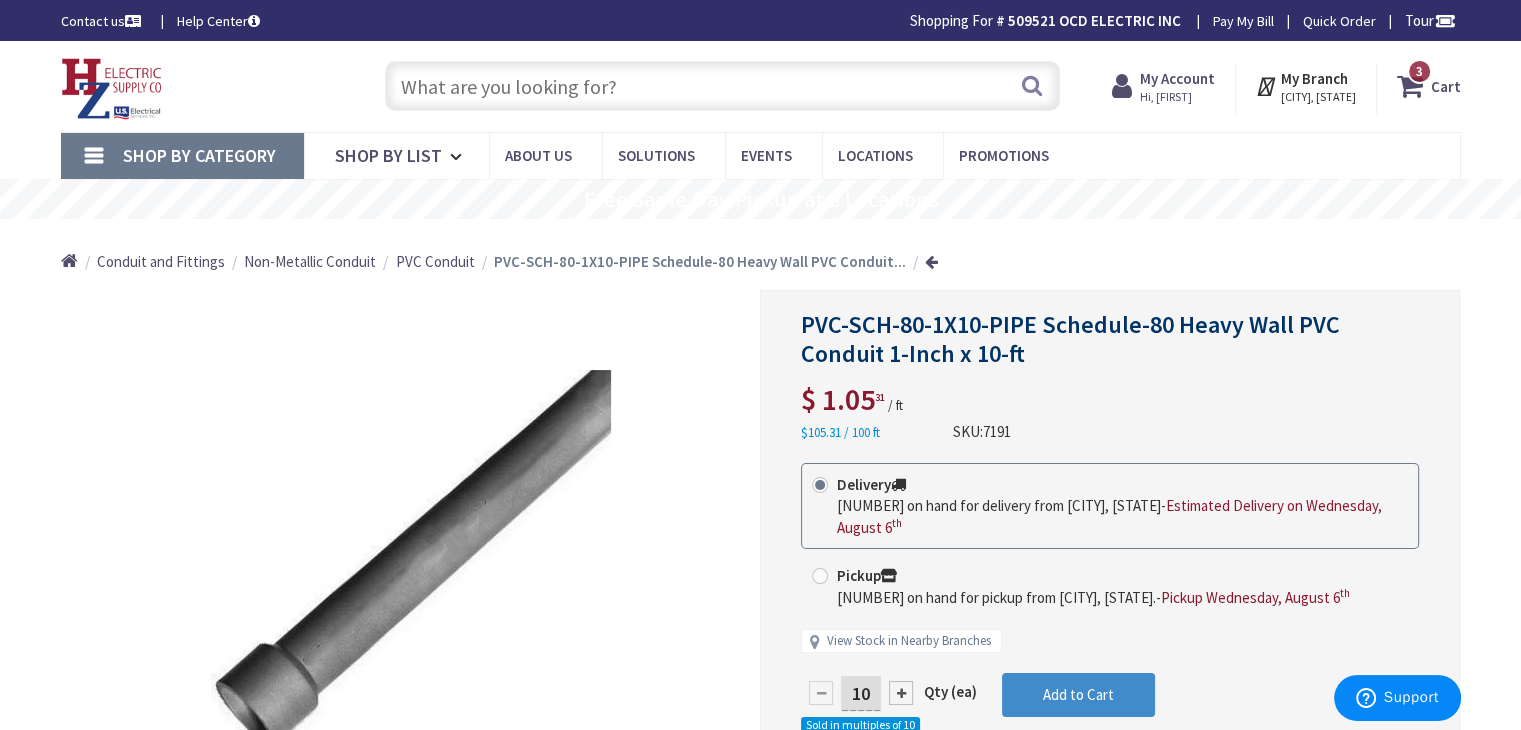 click at bounding box center (722, 86) 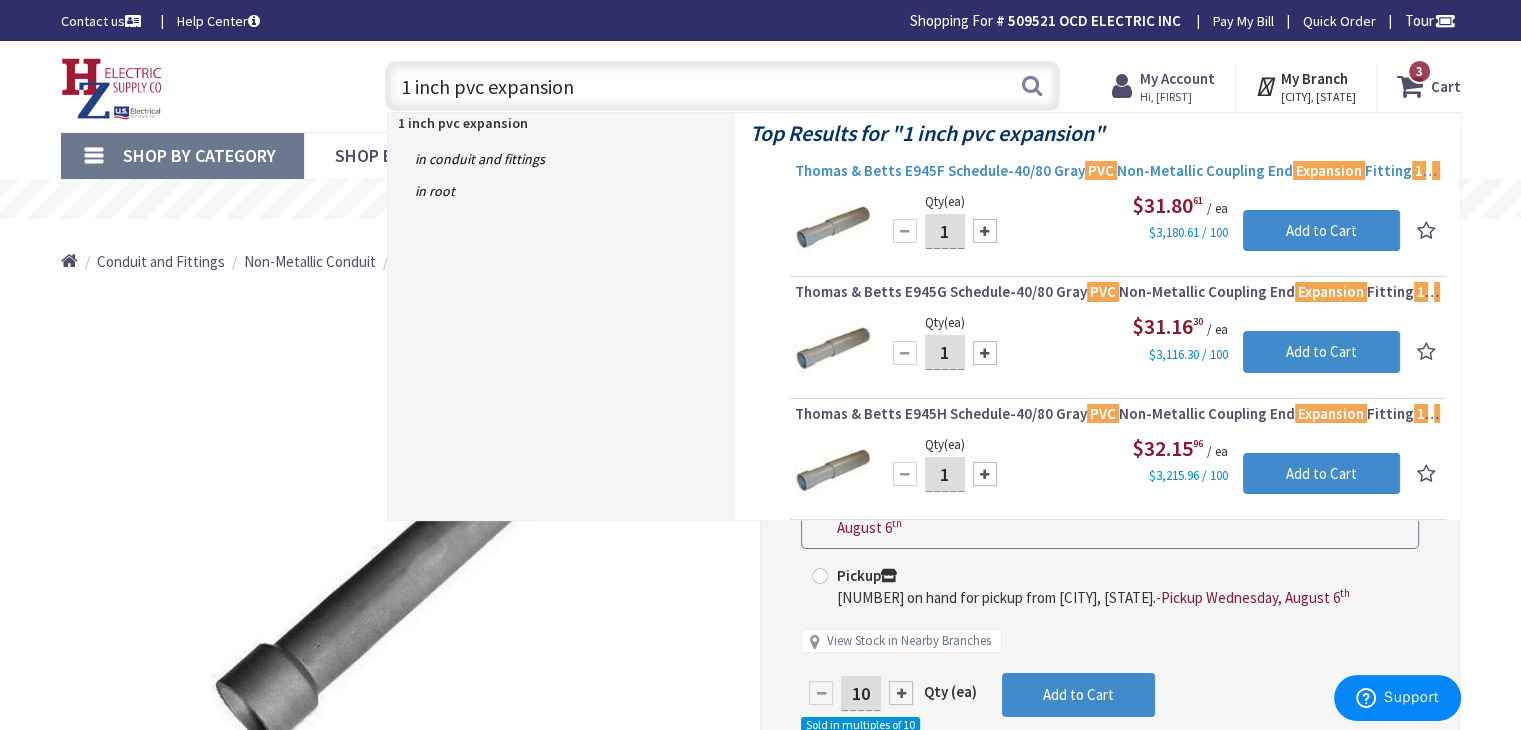 type on "1 inch pvc expansion" 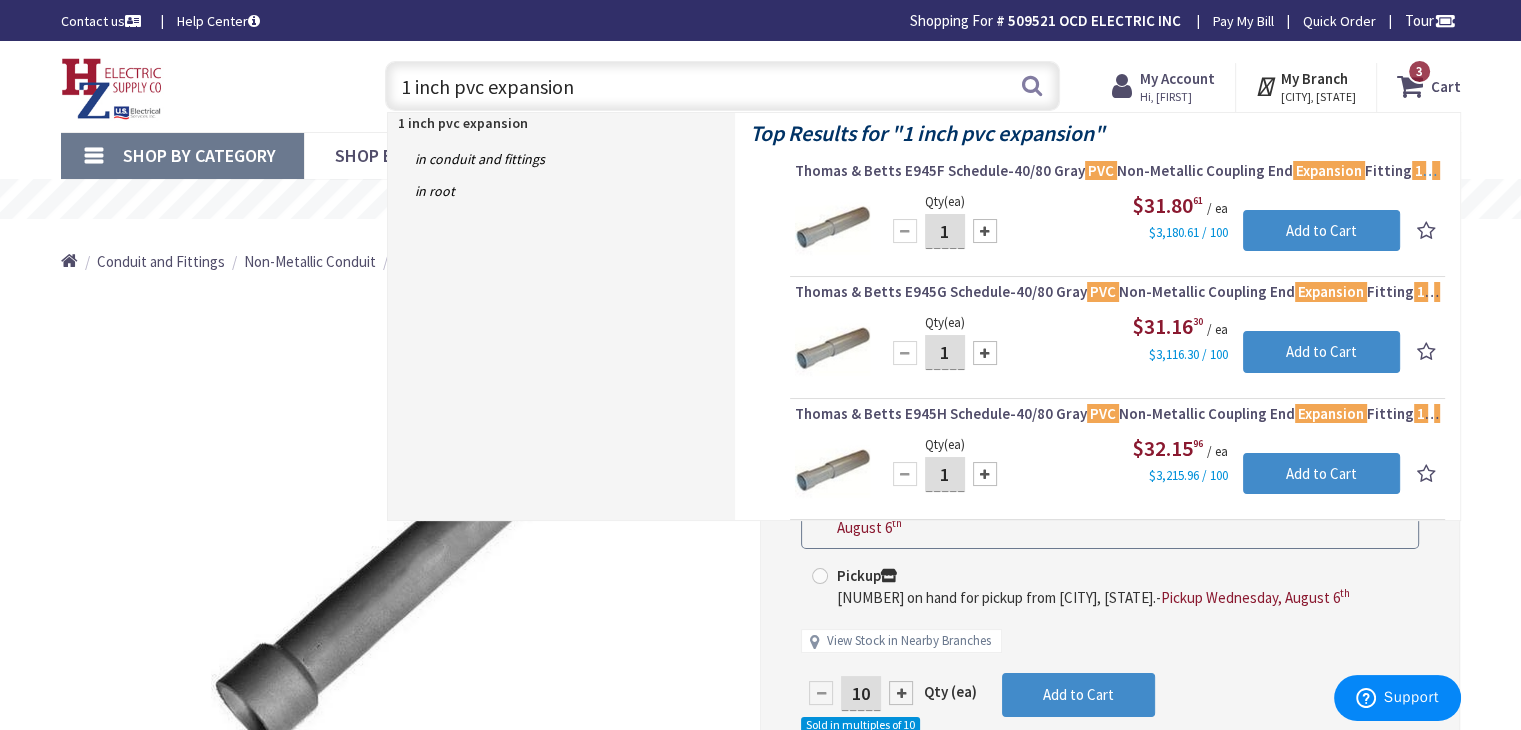 click on "Thomas & Betts E945F Schedule-40/80 Gray  PVC  Non-Metallic Coupling End  Expansion  Fitting  1 - Inch  Carlon®" at bounding box center [1117, 171] 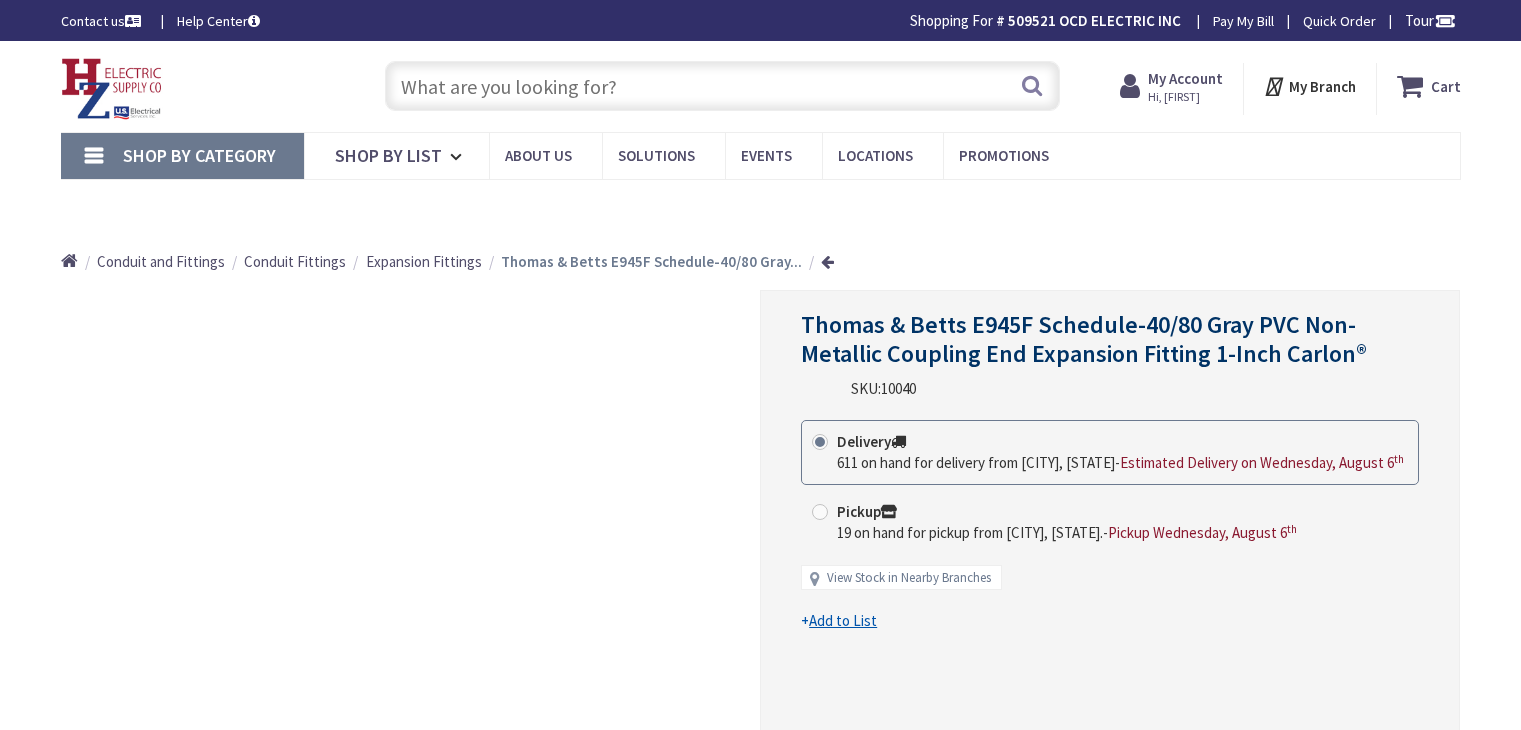 scroll, scrollTop: 0, scrollLeft: 0, axis: both 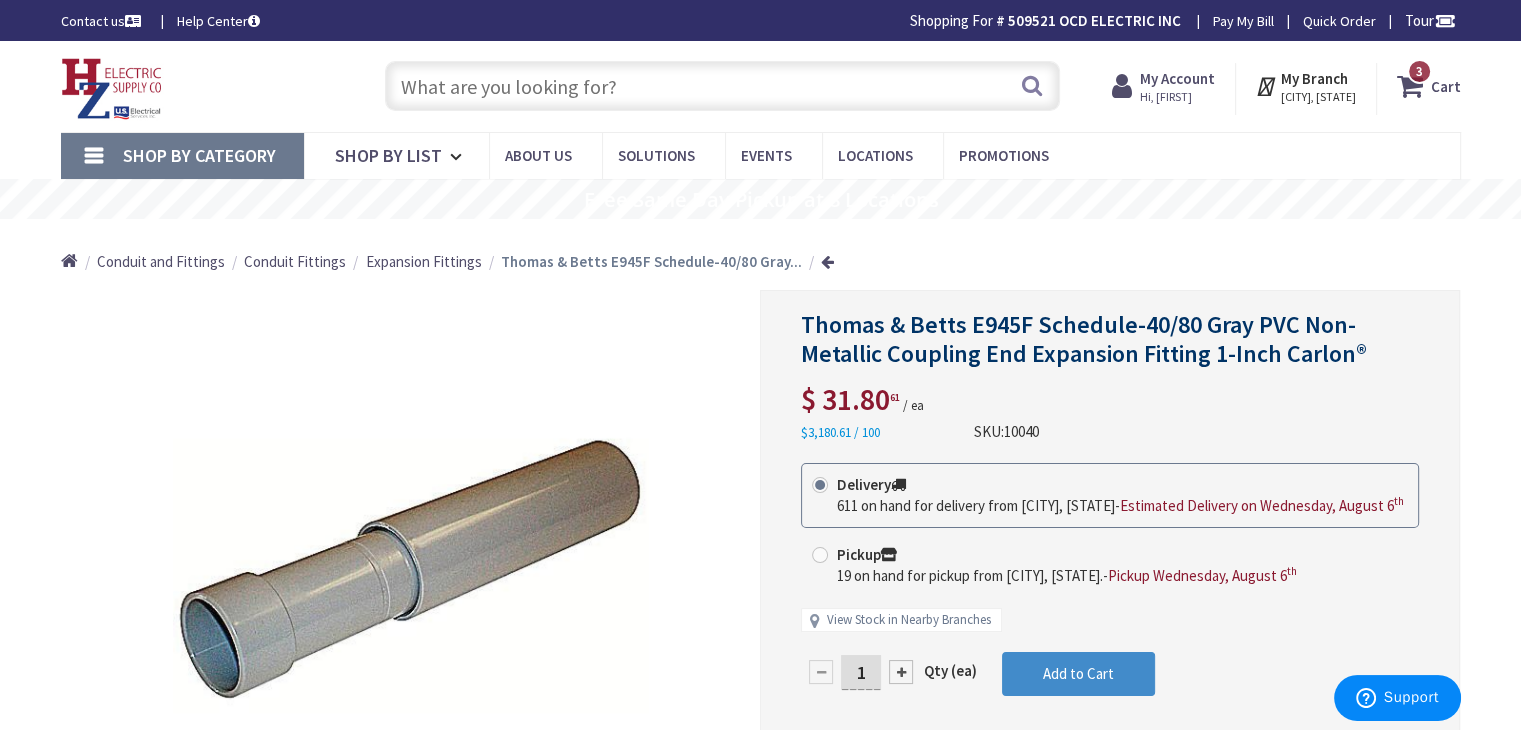 click at bounding box center (722, 86) 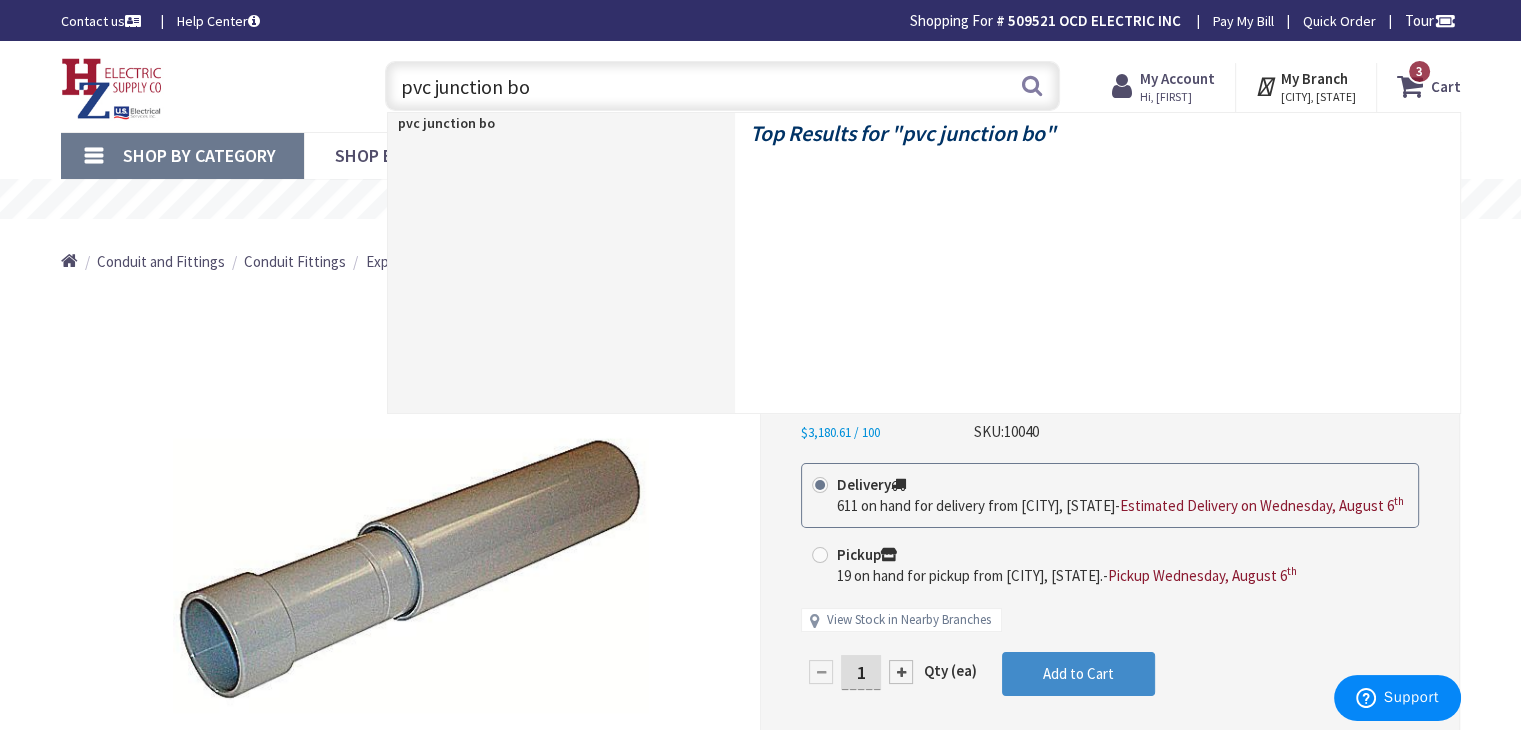 type on "pvc junction box" 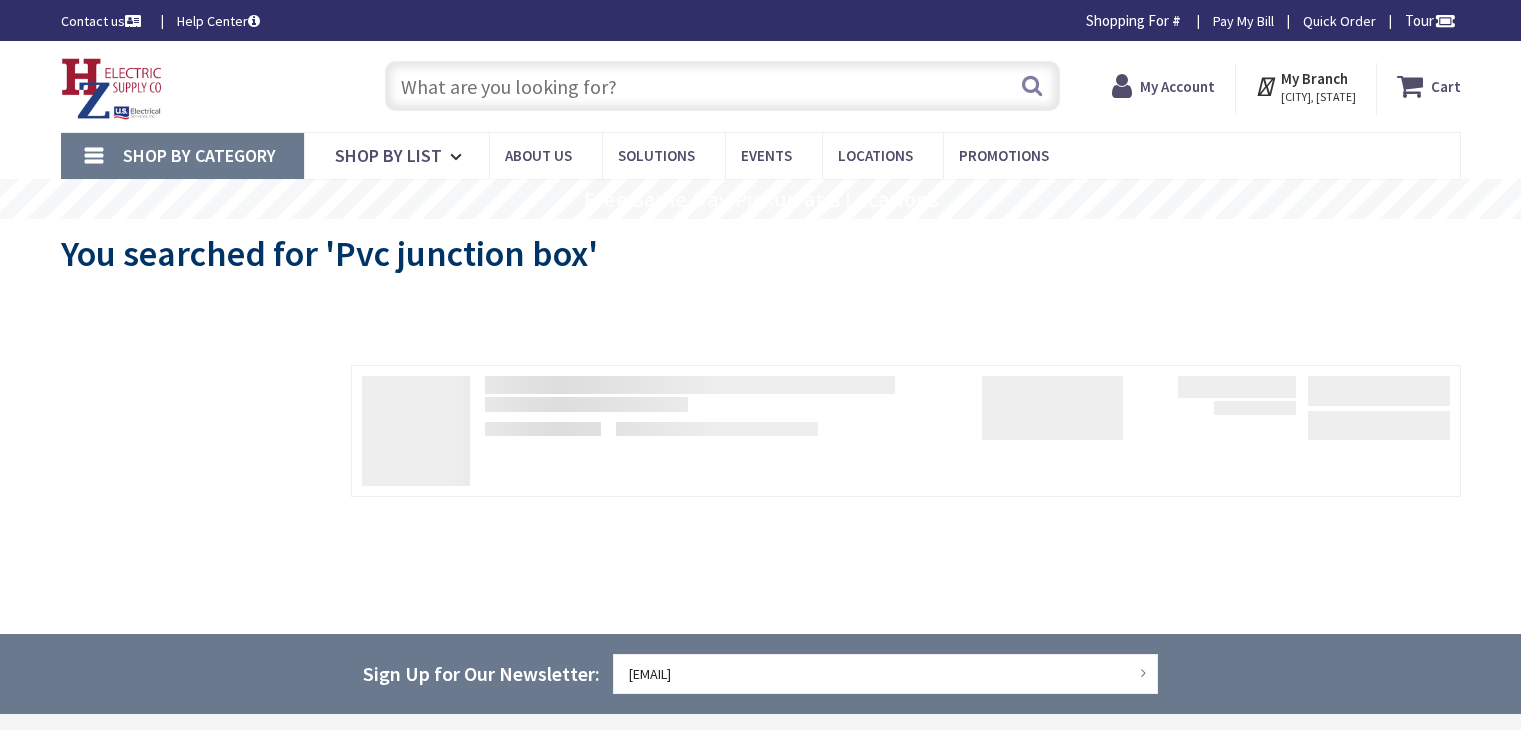 scroll, scrollTop: 0, scrollLeft: 0, axis: both 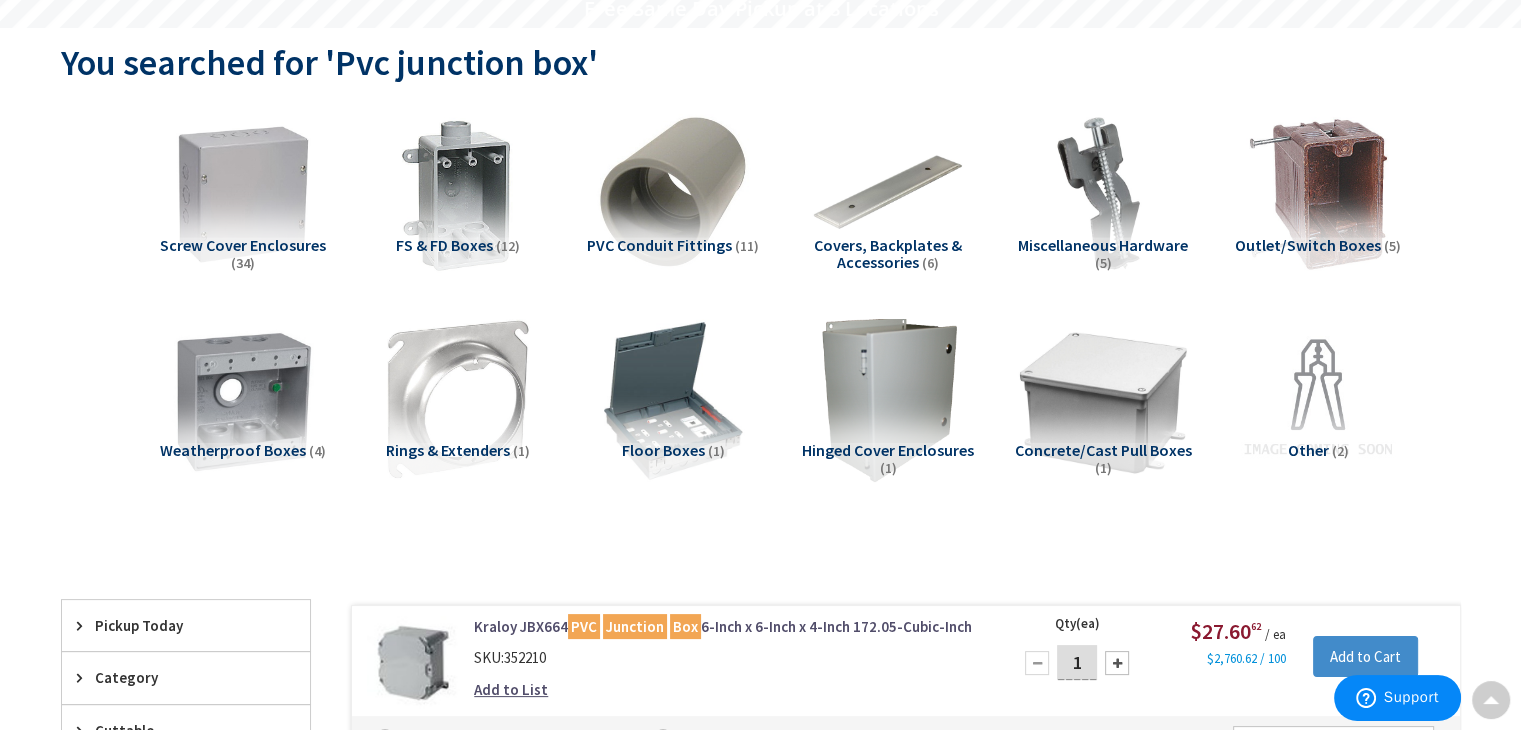 click at bounding box center [1102, 399] 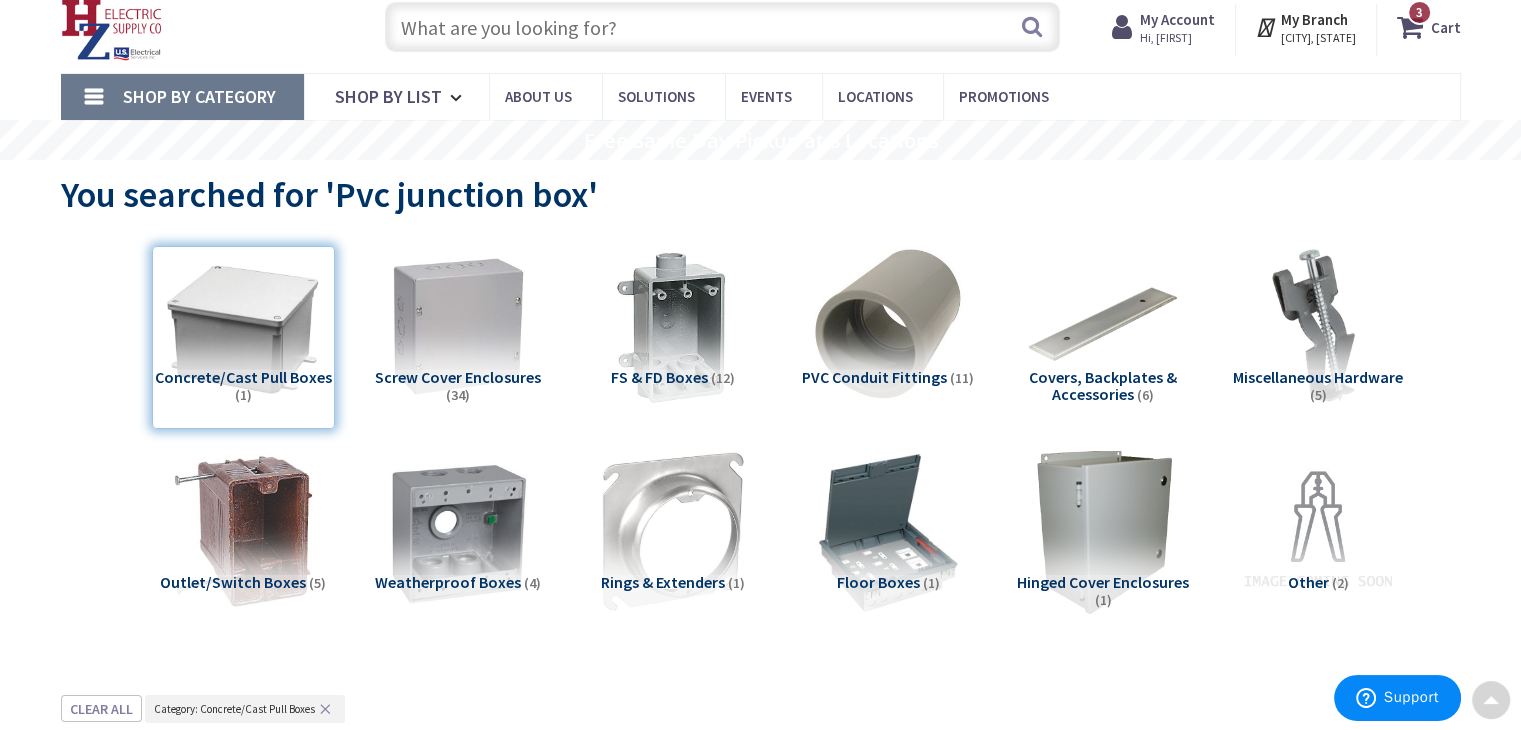 scroll, scrollTop: 58, scrollLeft: 0, axis: vertical 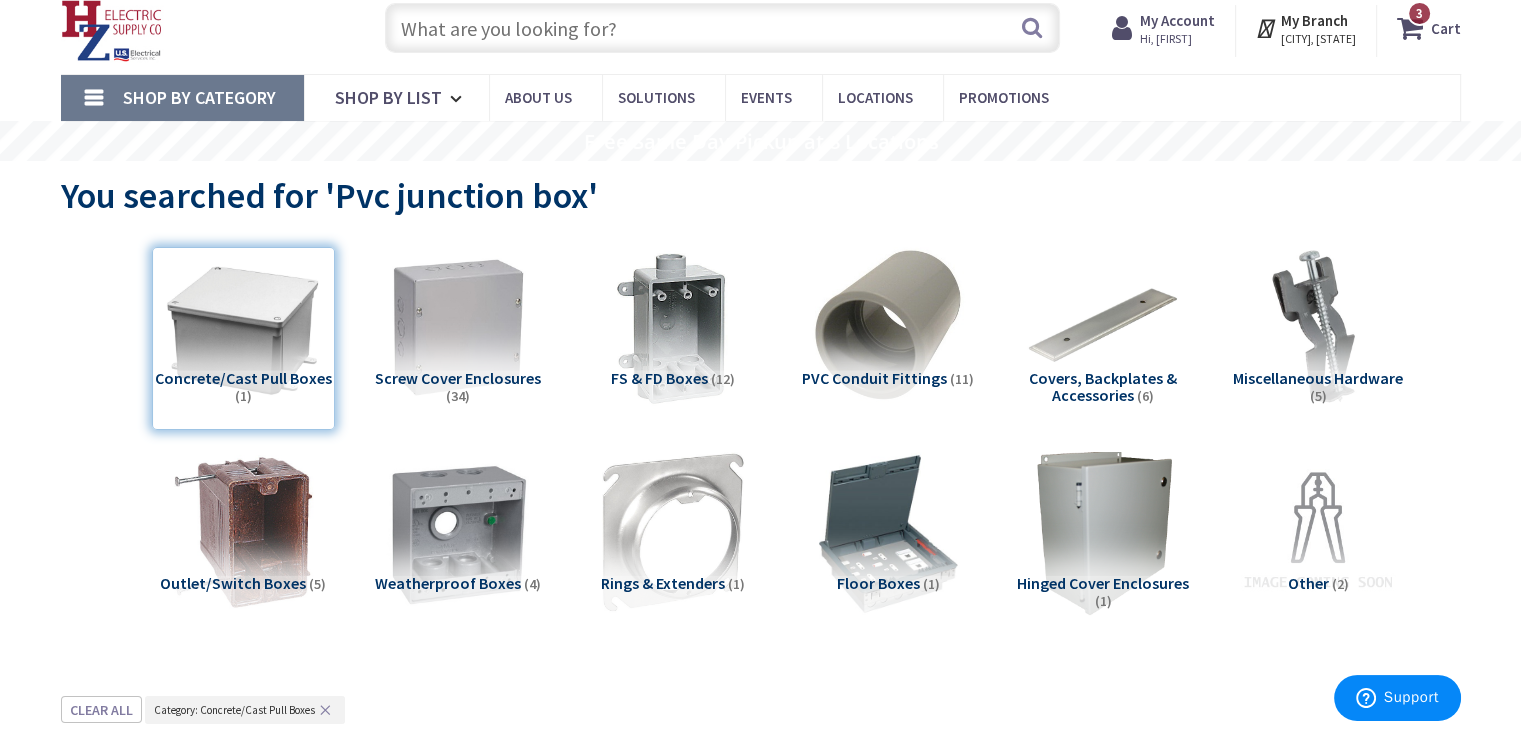click at bounding box center (722, 28) 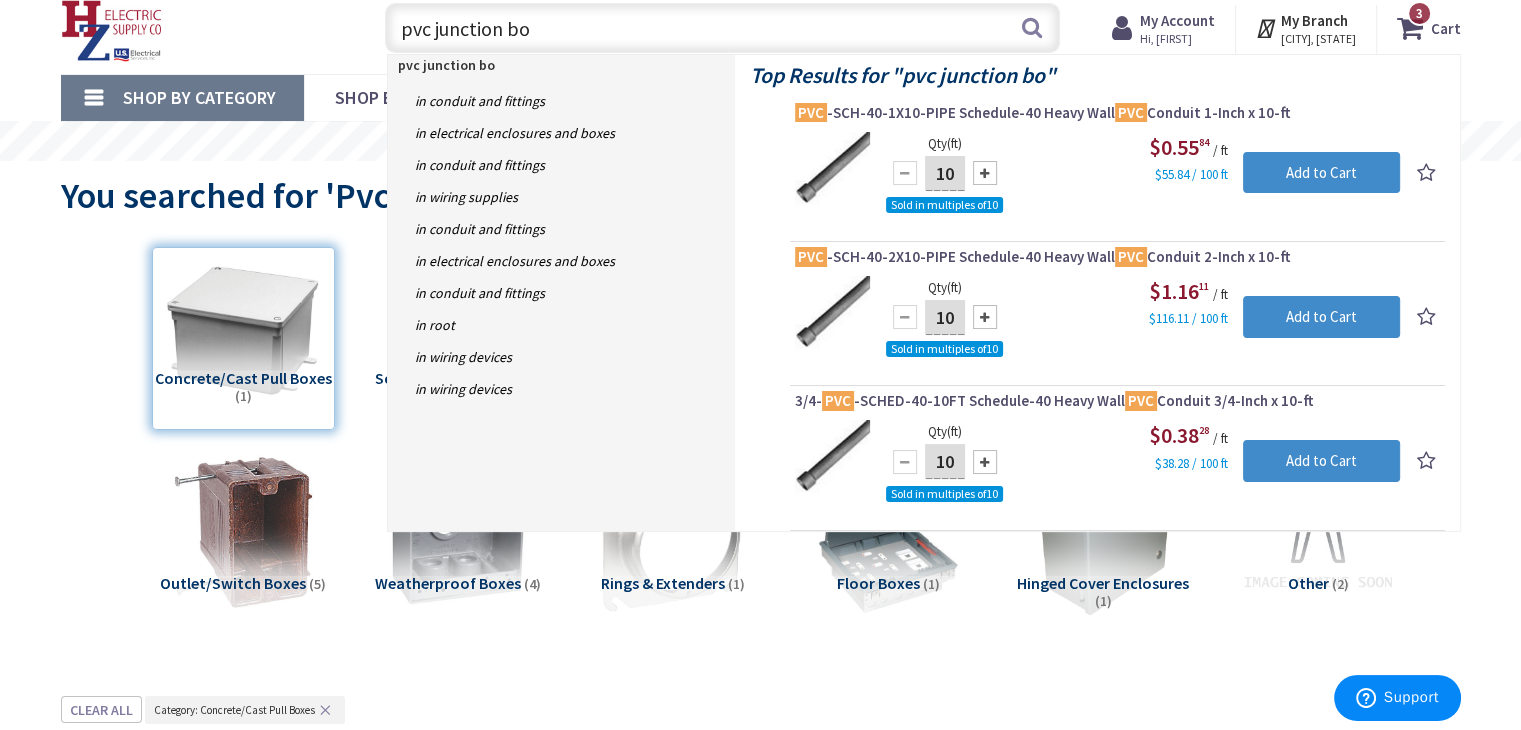 type on "pvc junction box" 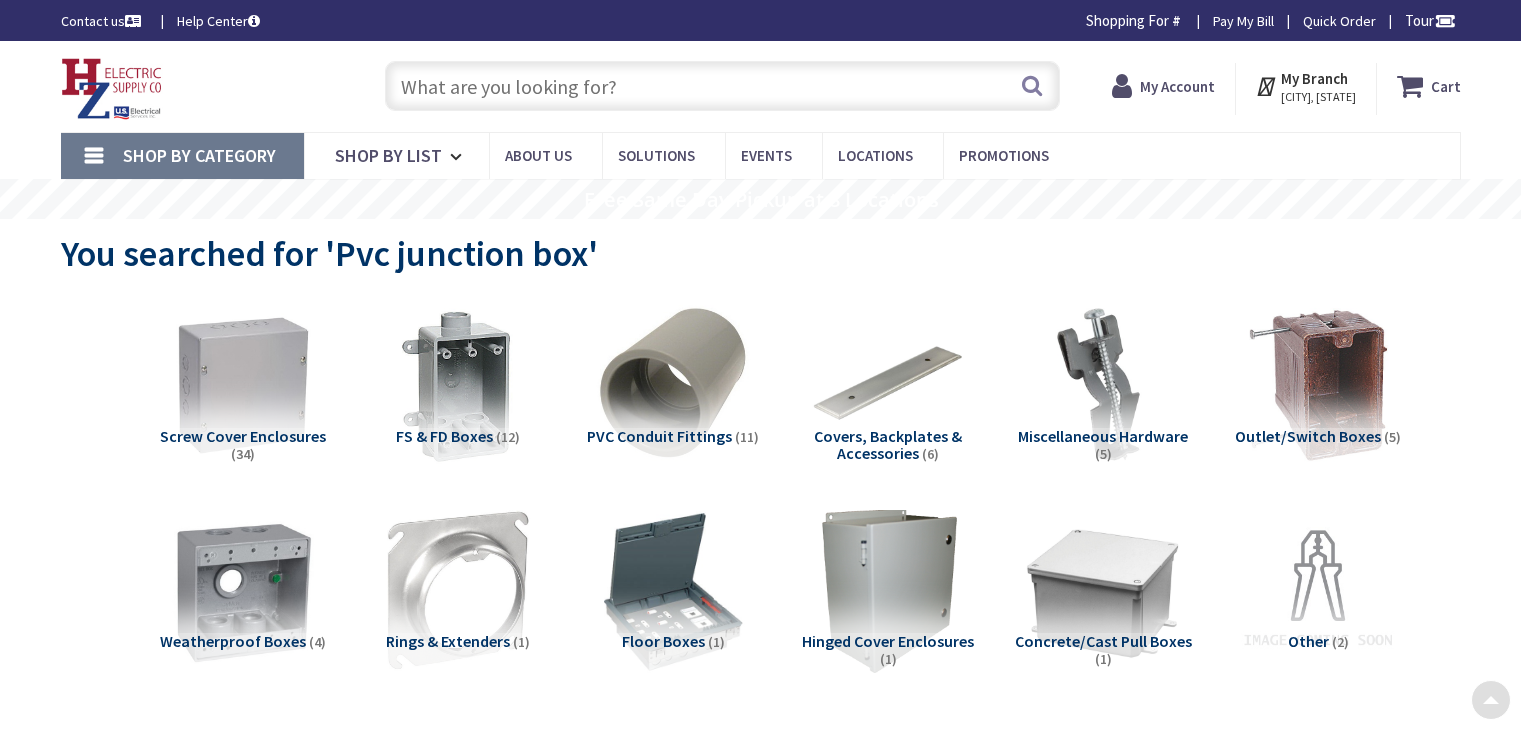 scroll, scrollTop: 236, scrollLeft: 0, axis: vertical 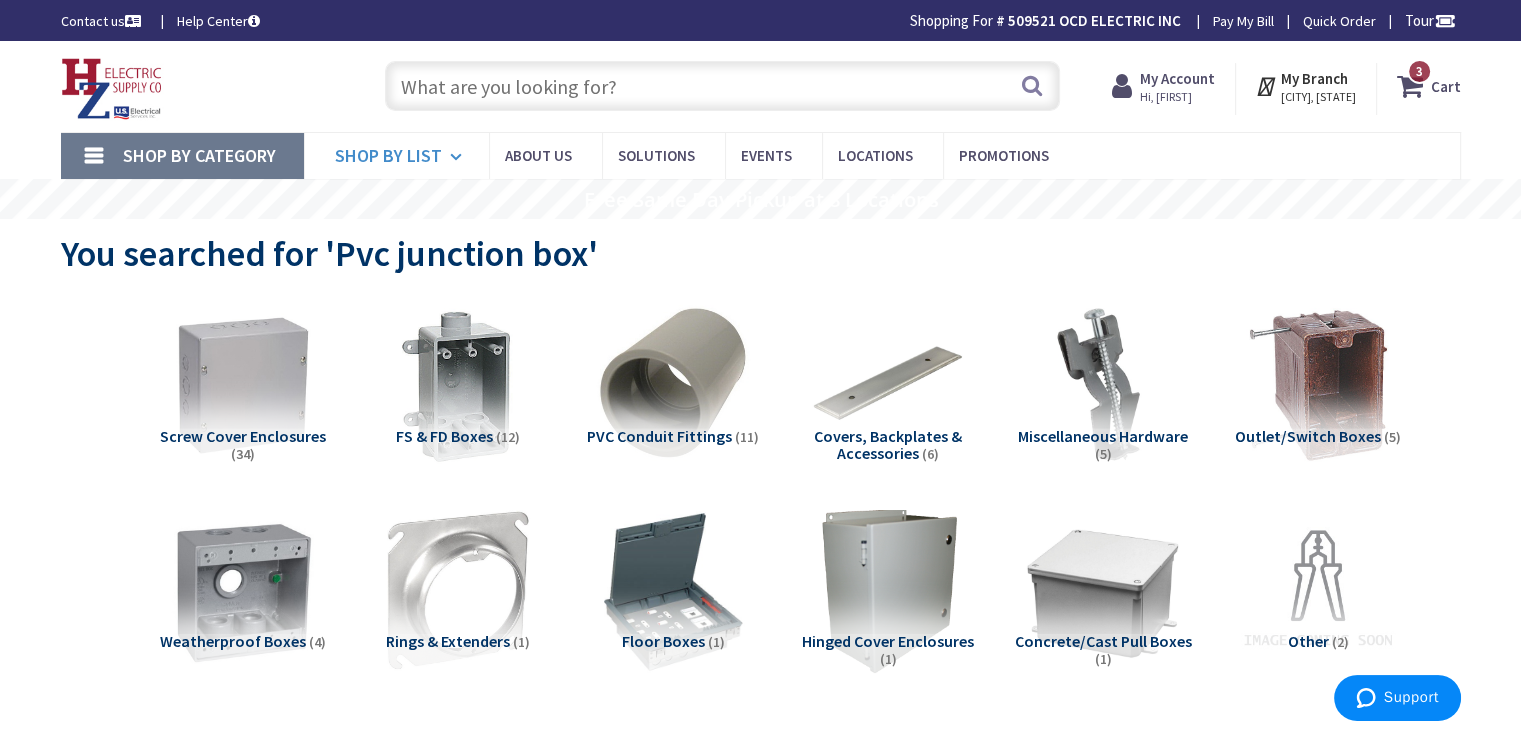 click on "Shop By List" at bounding box center [388, 155] 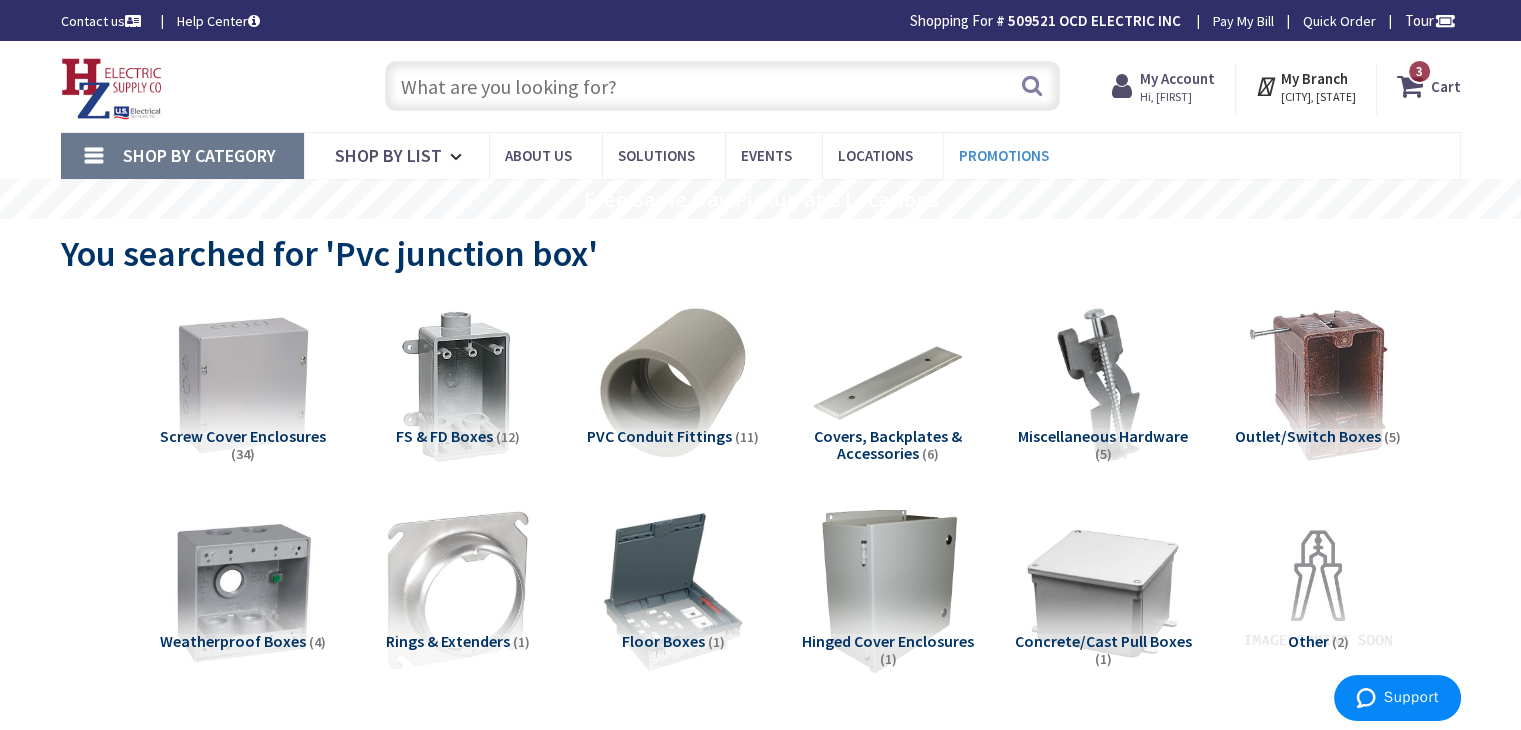 click on "Promotions" at bounding box center [1011, 155] 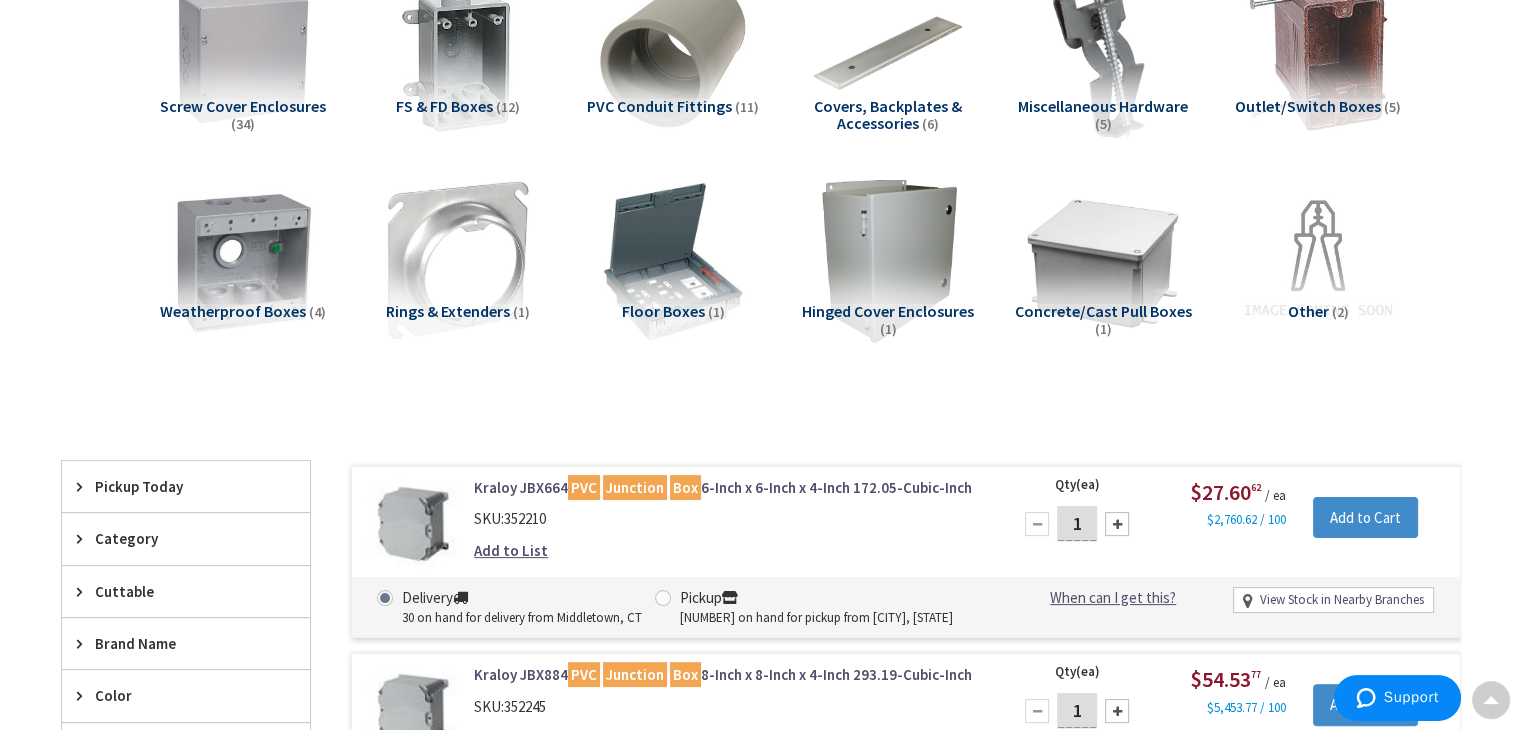 scroll, scrollTop: 328, scrollLeft: 0, axis: vertical 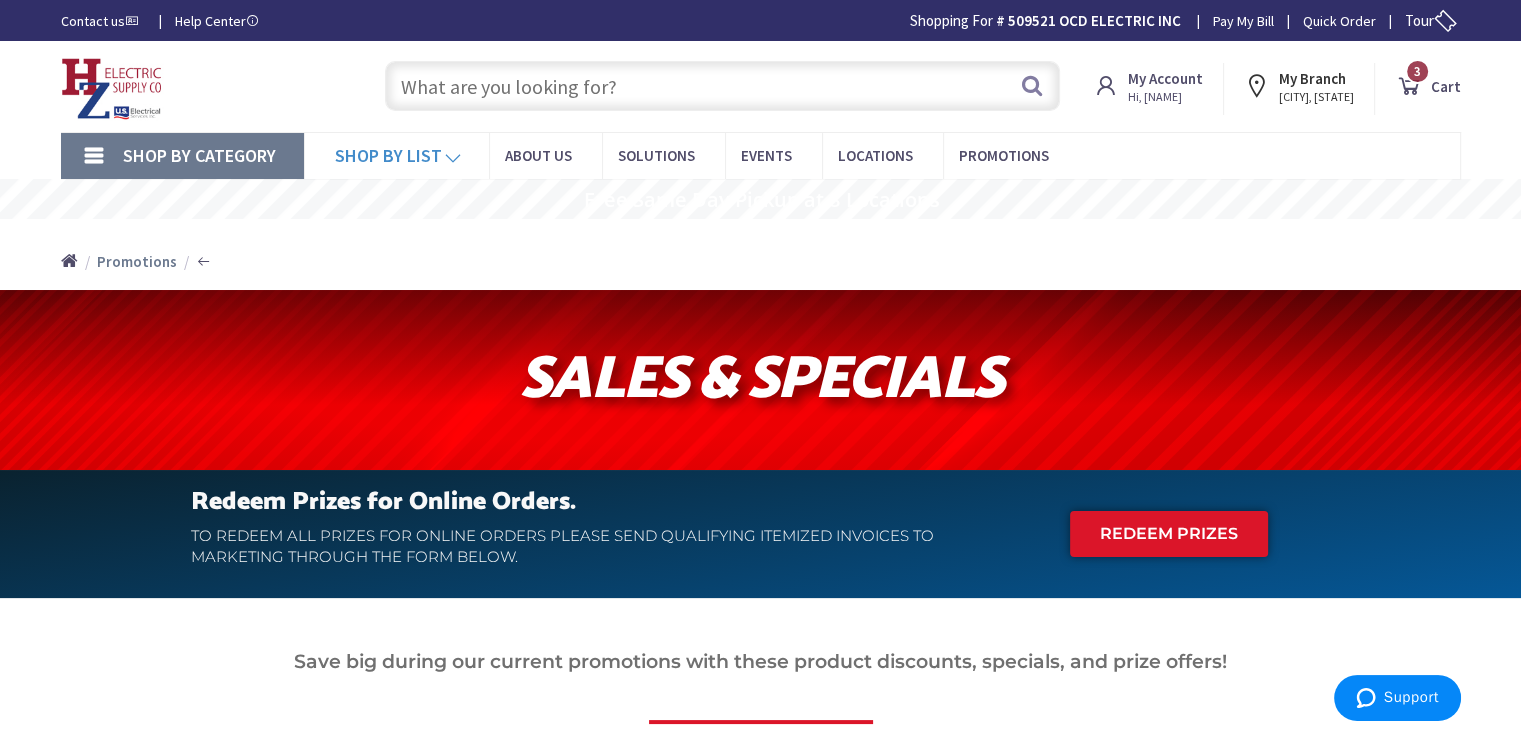click on "Shop By List" at bounding box center (396, 156) 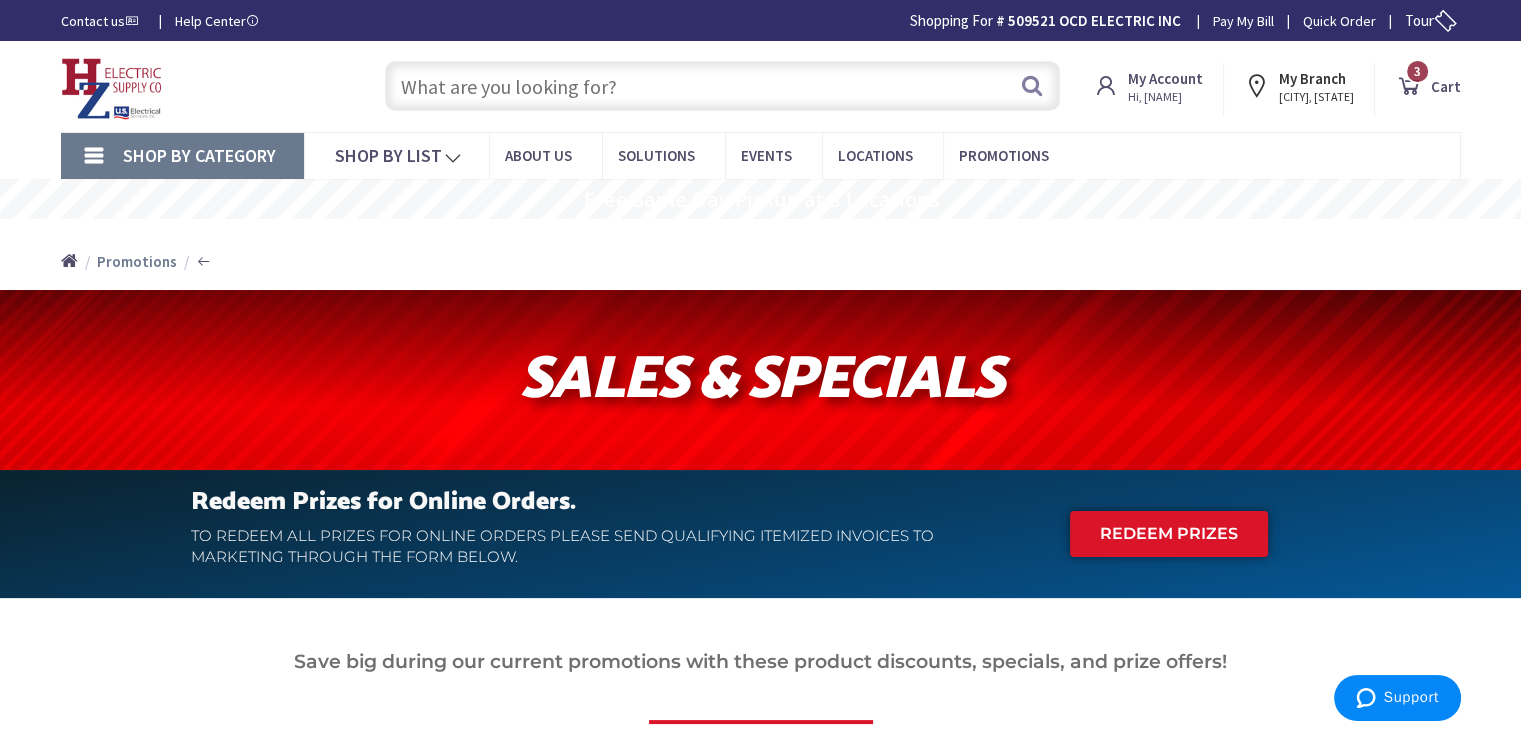click on "Shop By Category" at bounding box center (199, 155) 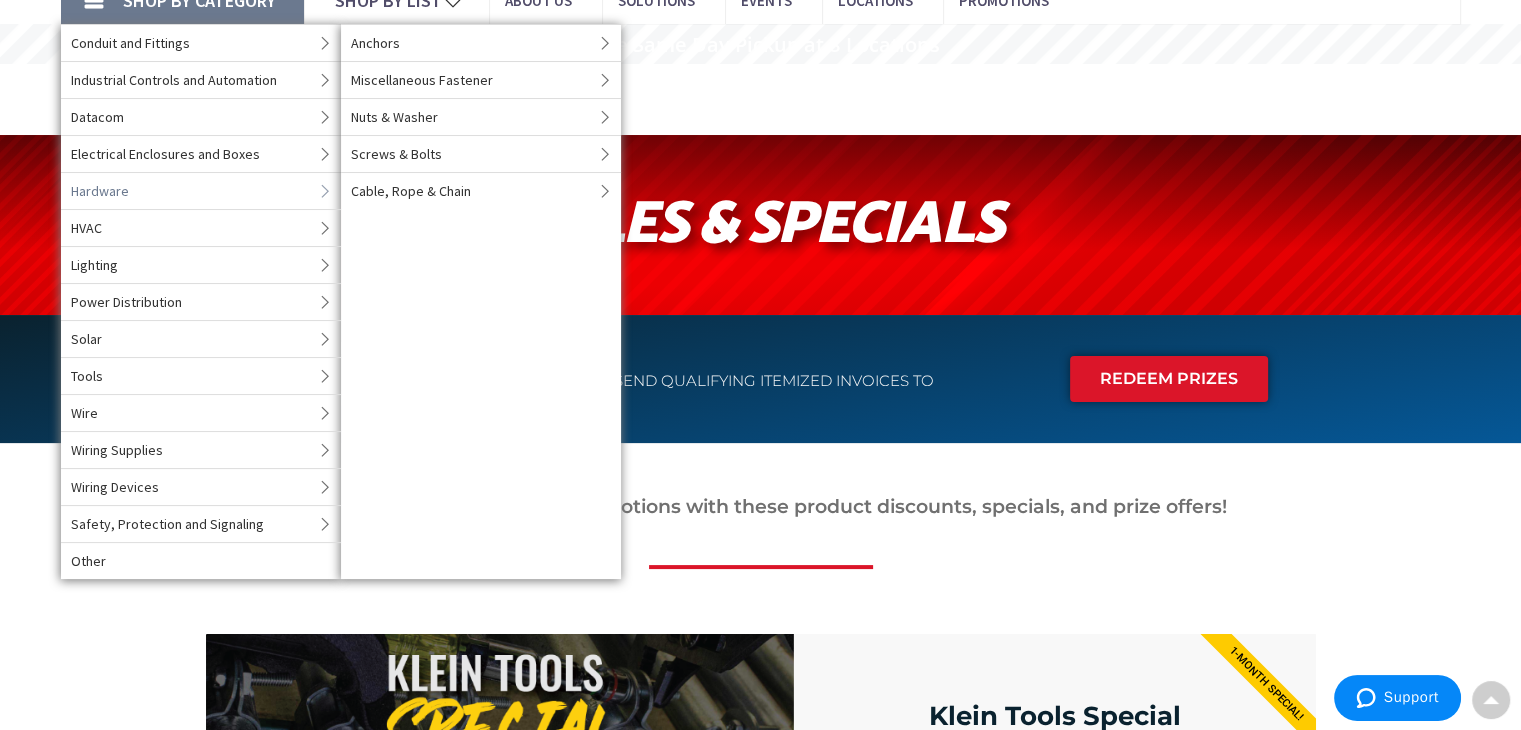 scroll, scrollTop: 156, scrollLeft: 0, axis: vertical 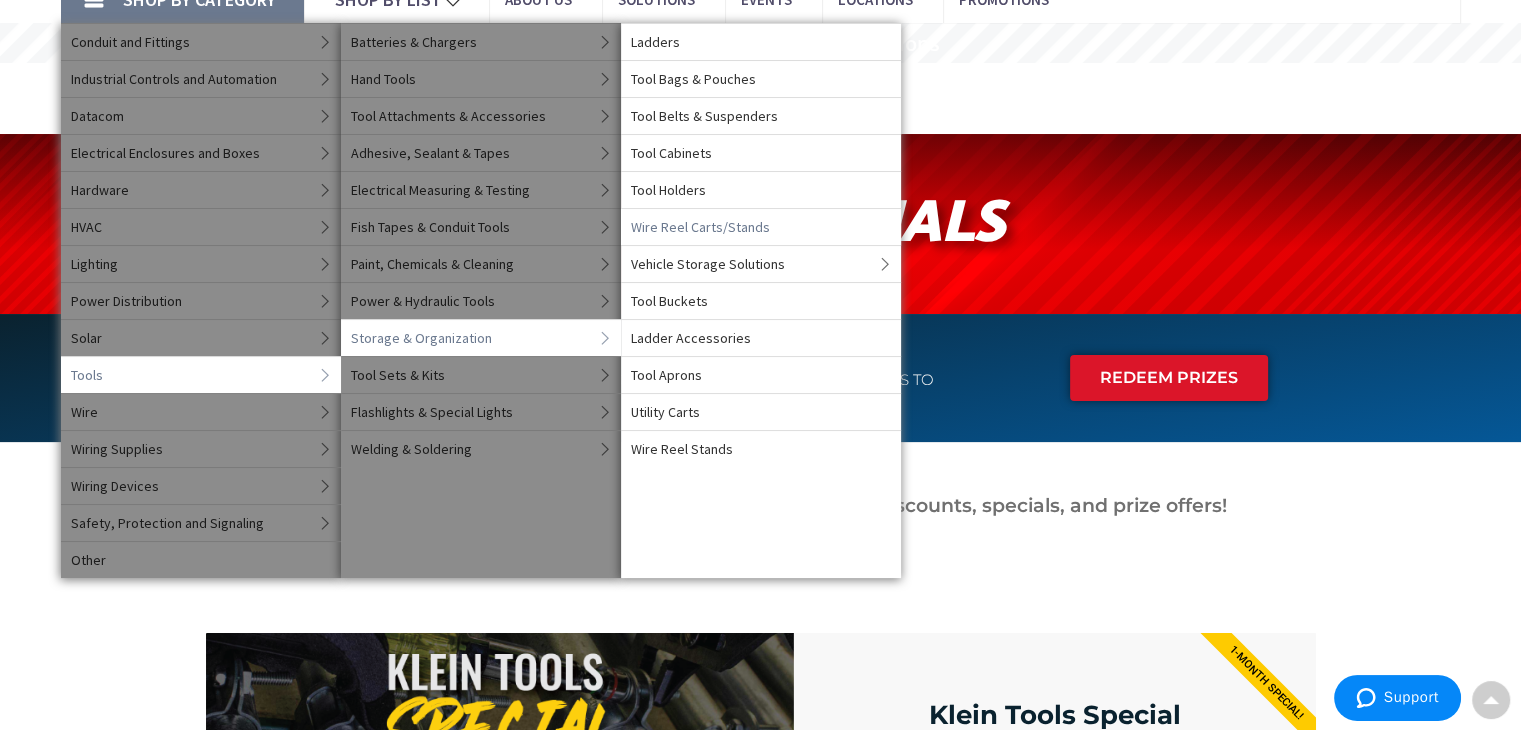 click on "Wire Reel Carts/Stands" at bounding box center (700, 227) 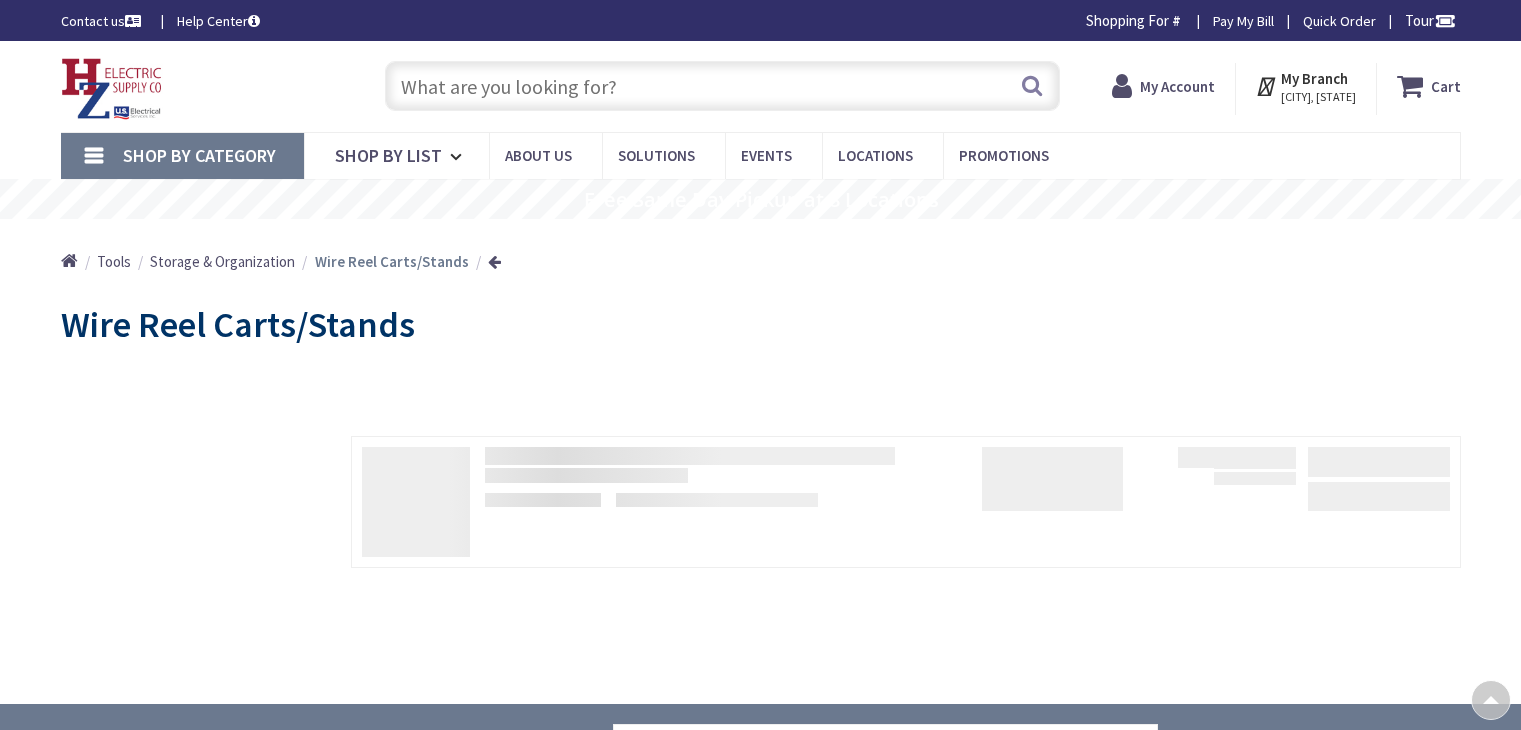 scroll, scrollTop: 286, scrollLeft: 0, axis: vertical 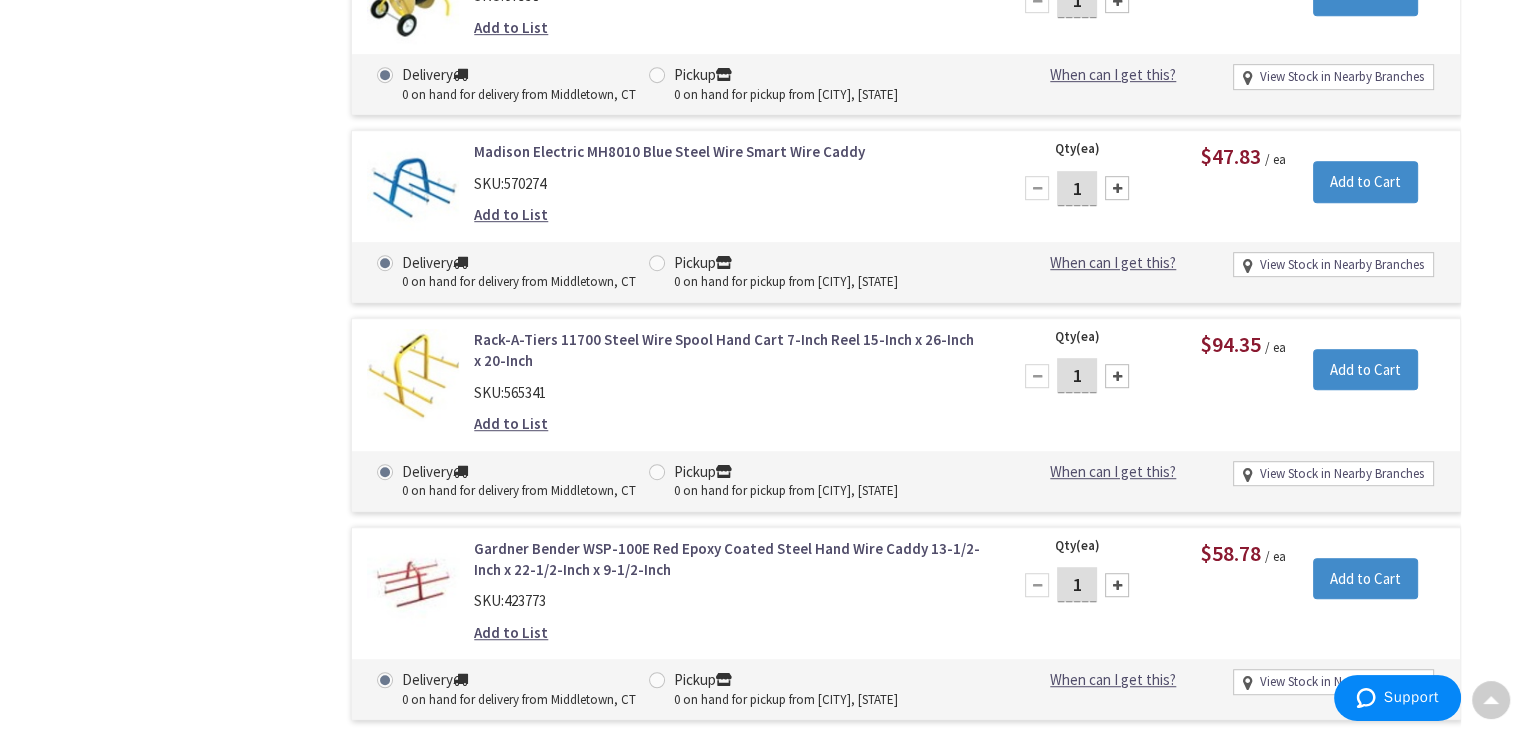 click on "Rack-A-Tiers 11700 Steel Wire Spool Hand Cart 7-Inch Reel 15-Inch x 26-Inch x 20-Inch" at bounding box center [728, 350] 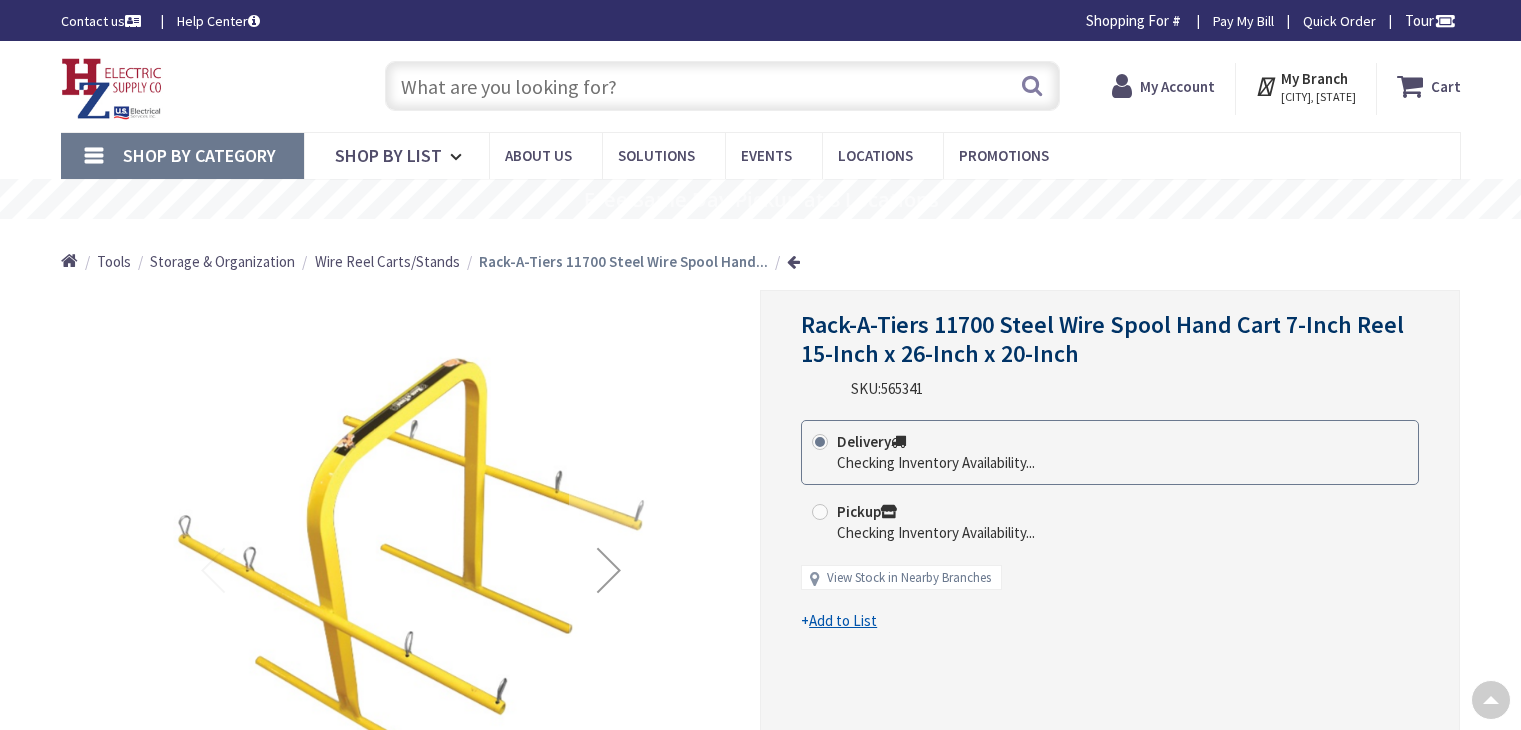 scroll, scrollTop: 128, scrollLeft: 0, axis: vertical 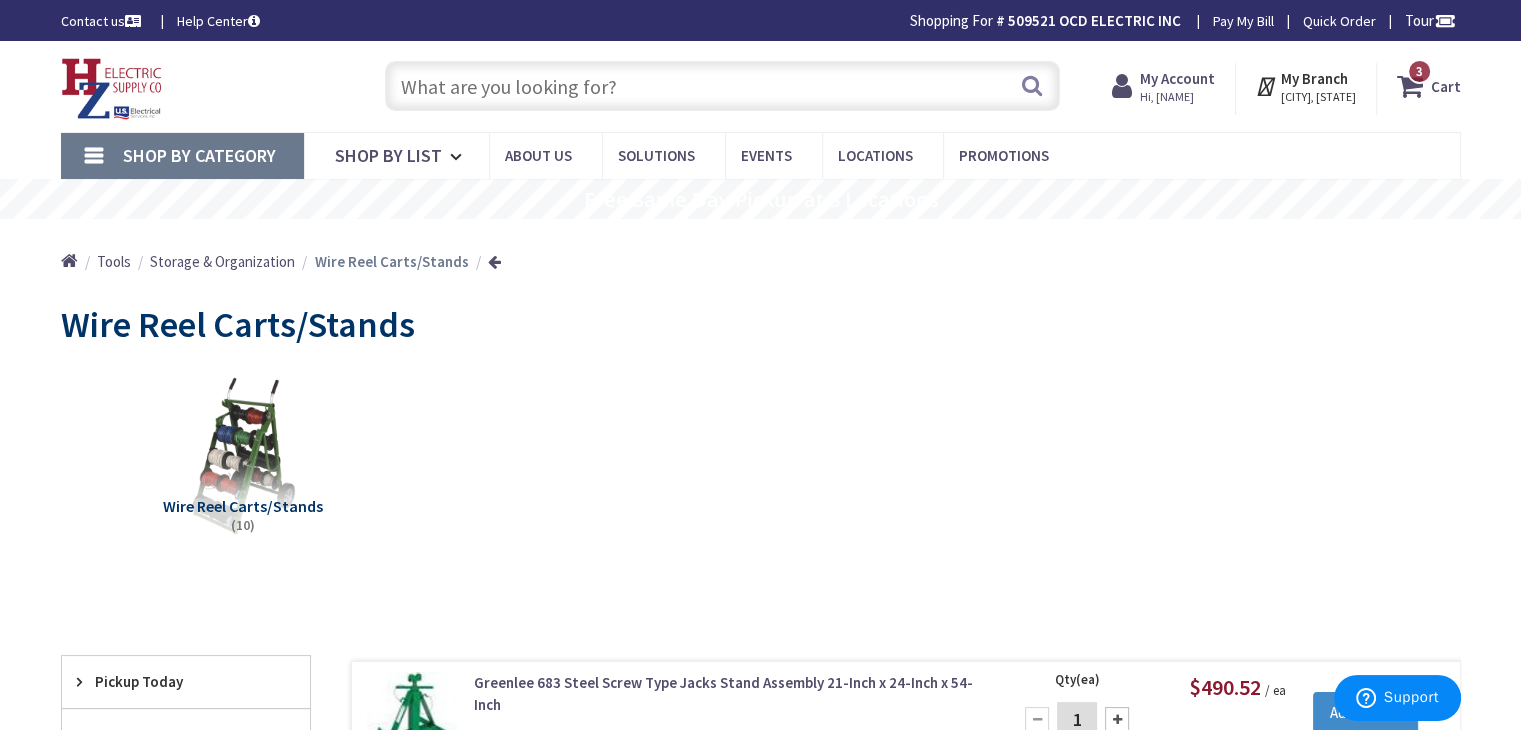 click at bounding box center (1414, 86) 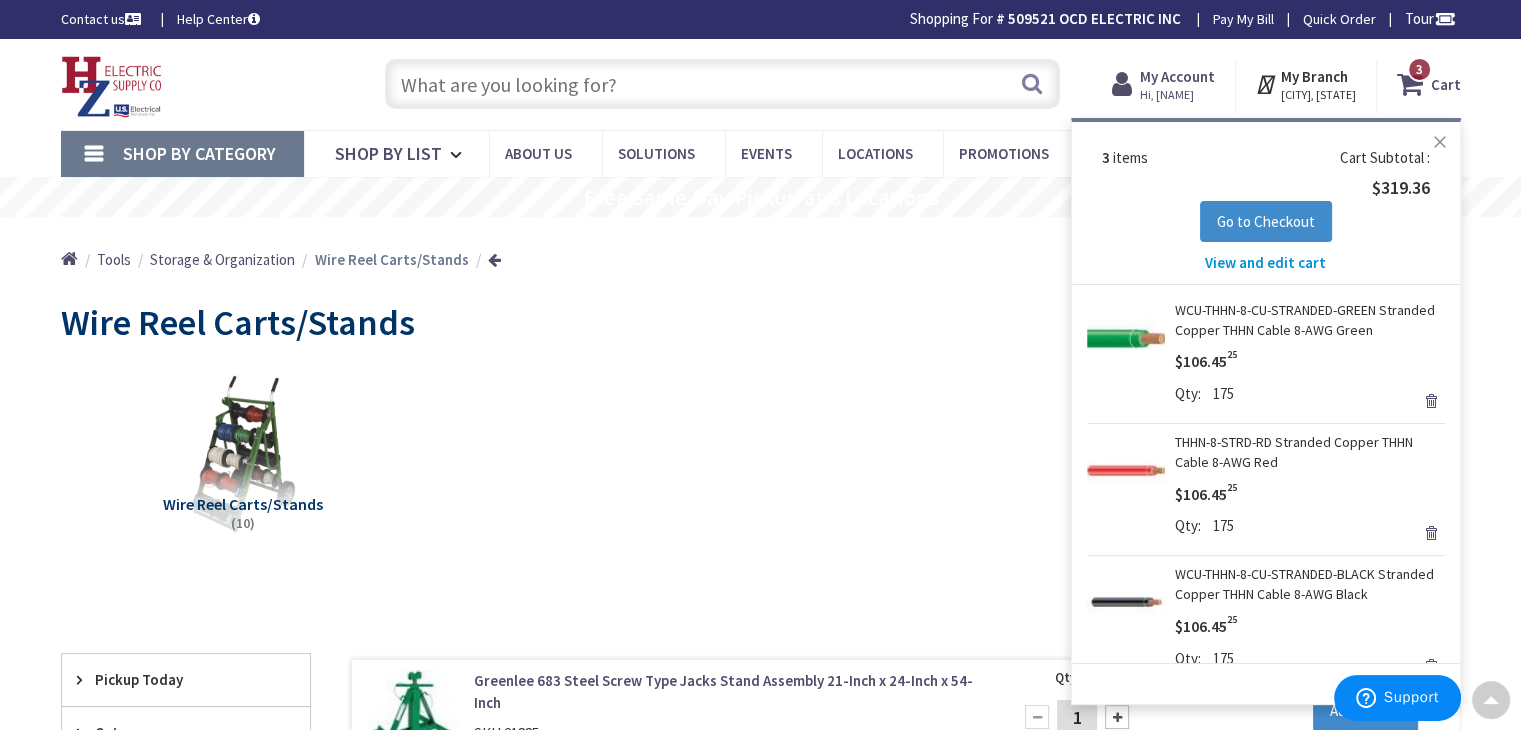 scroll, scrollTop: 0, scrollLeft: 0, axis: both 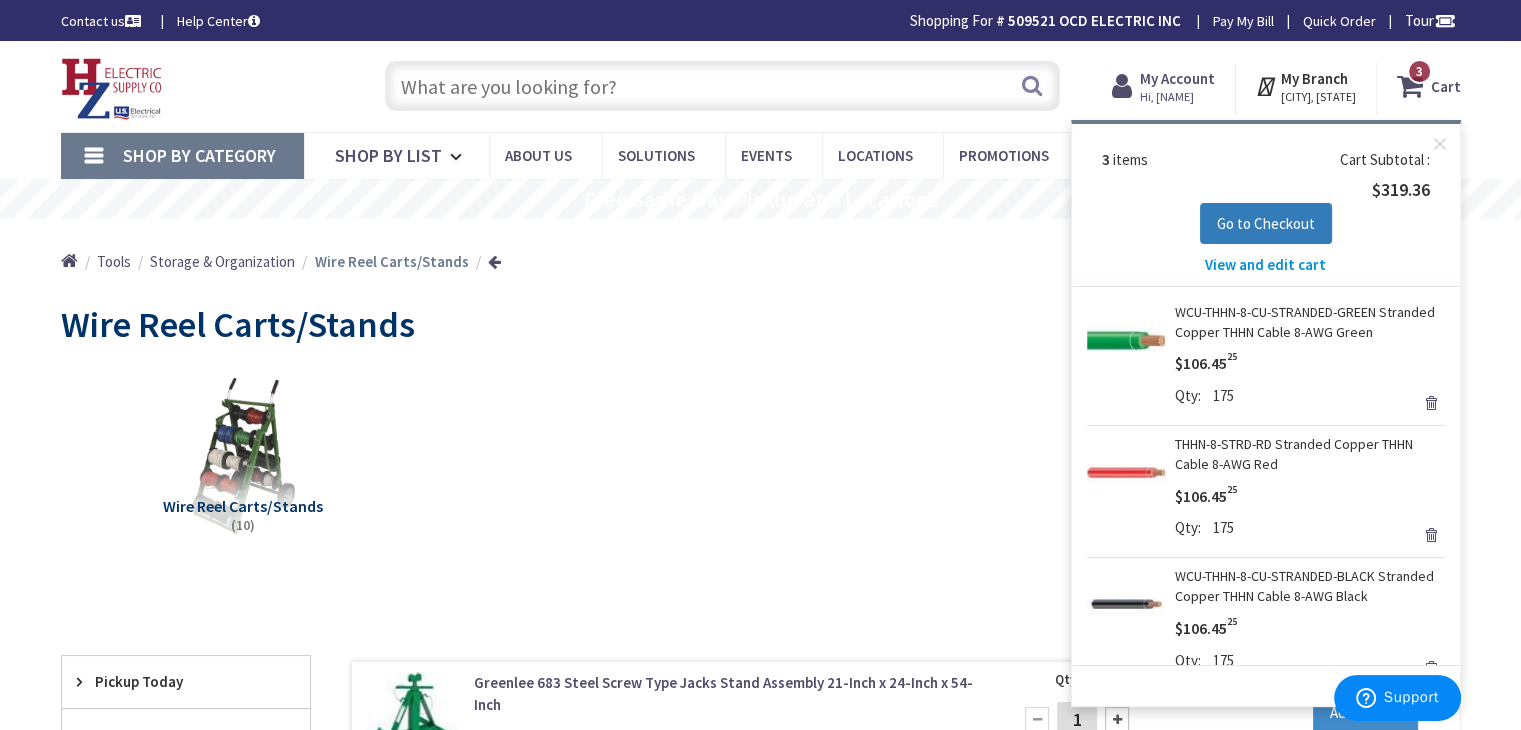 click on "Go to Checkout" at bounding box center (1266, 223) 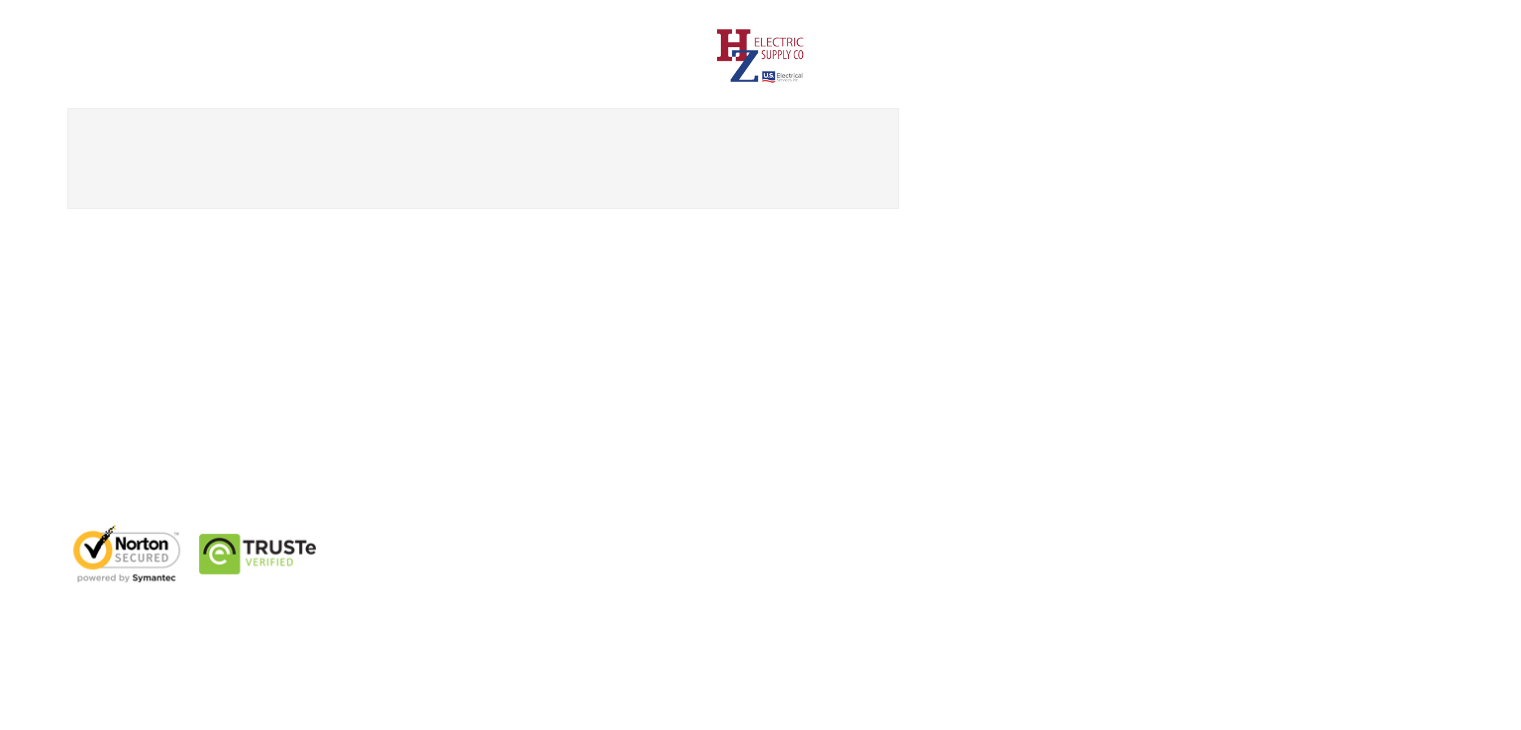 scroll, scrollTop: 0, scrollLeft: 0, axis: both 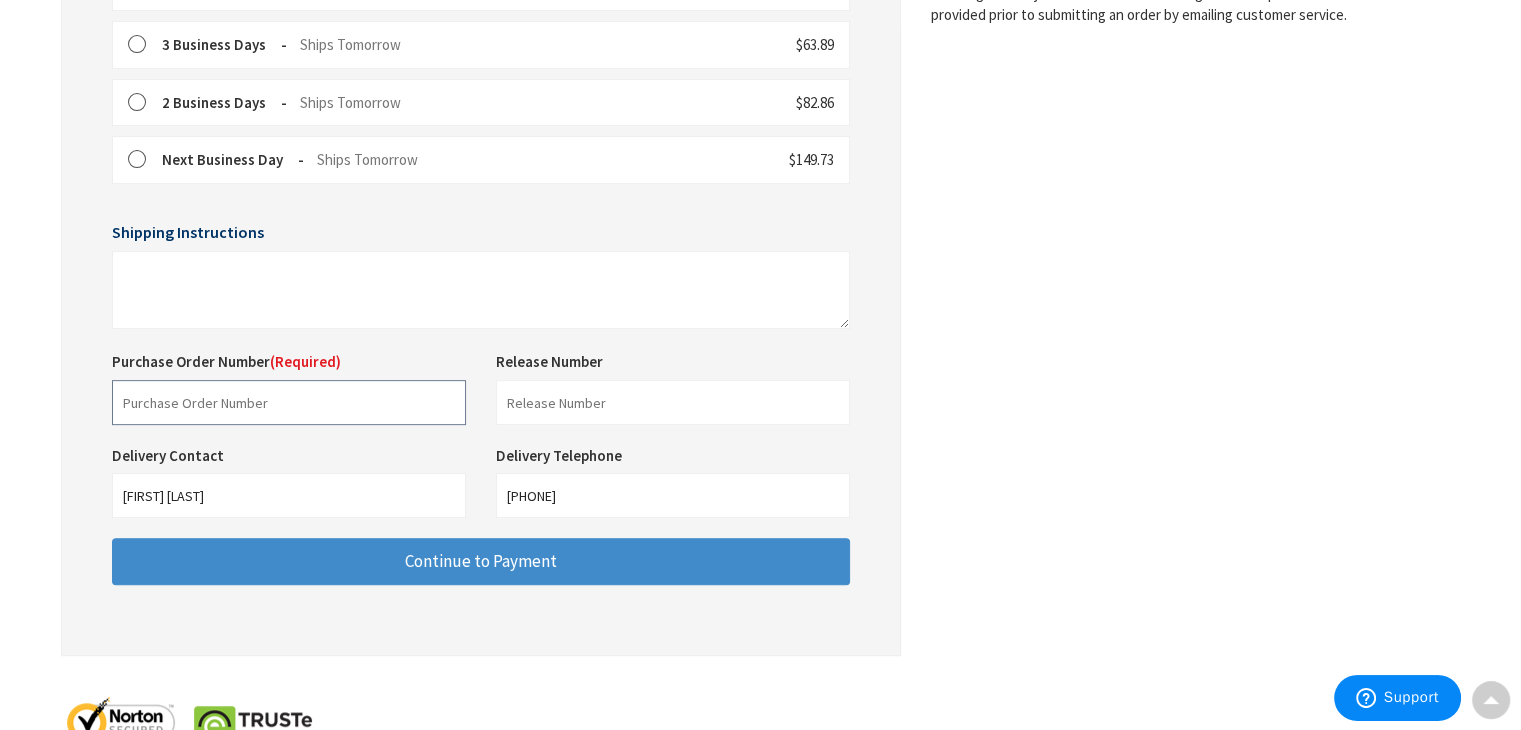 click at bounding box center [289, 402] 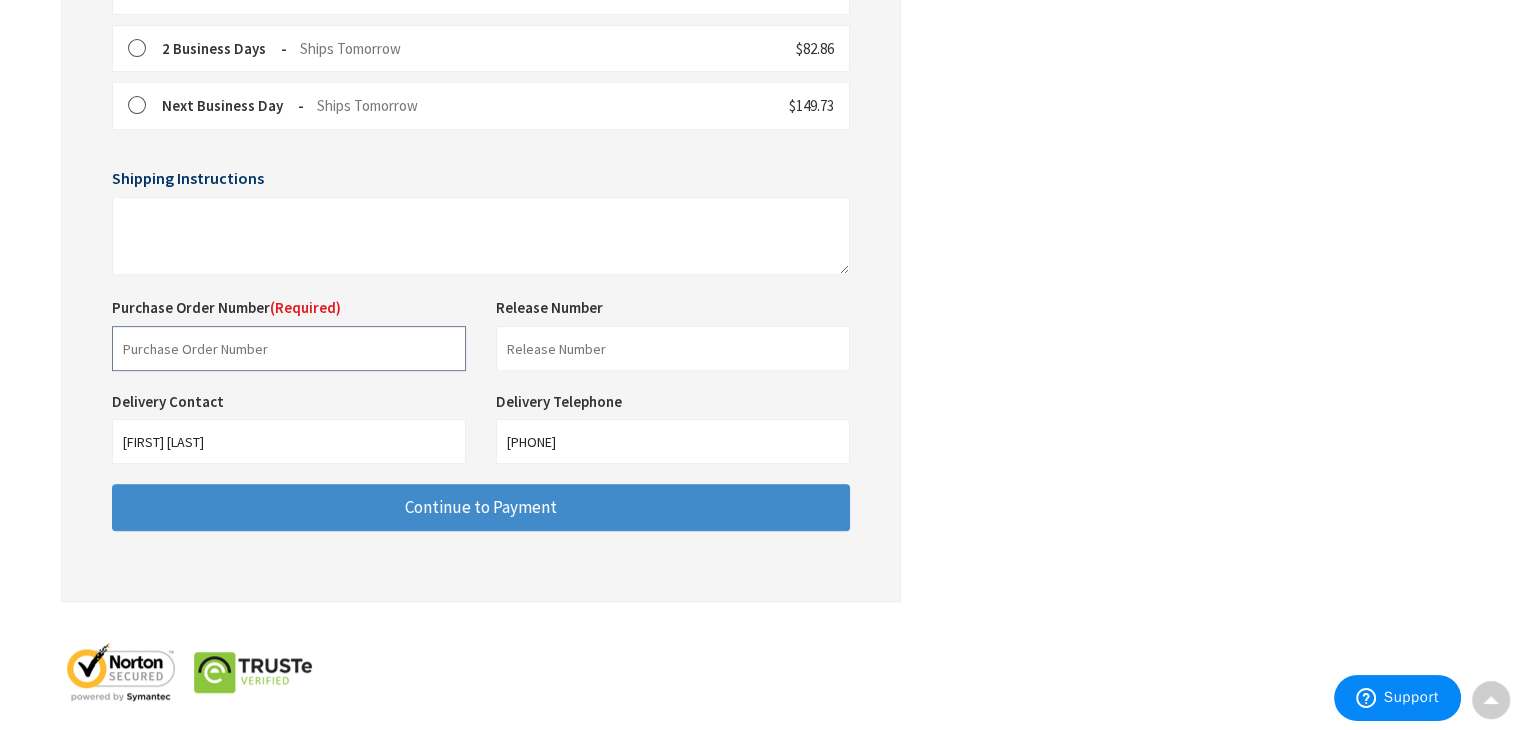 scroll, scrollTop: 735, scrollLeft: 0, axis: vertical 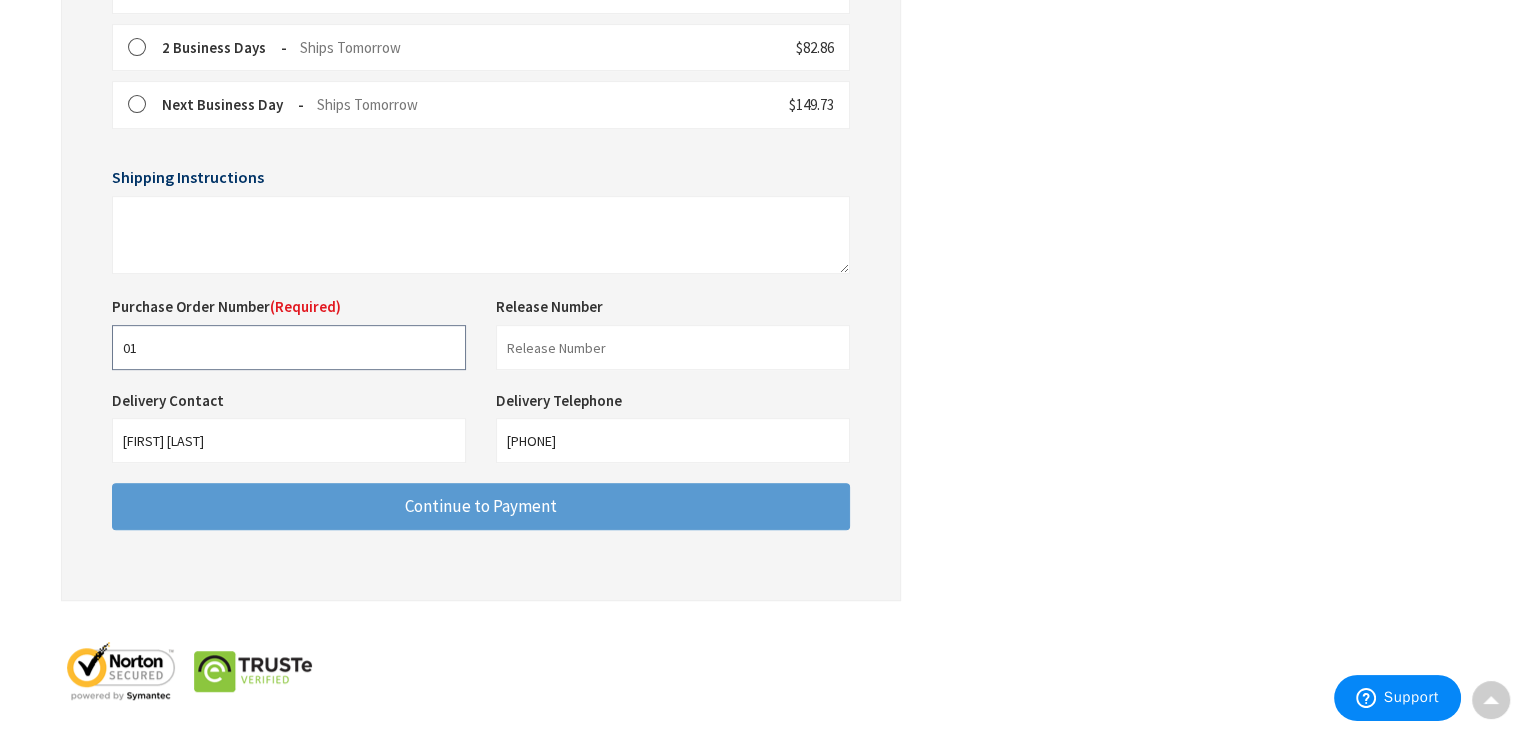 type on "01" 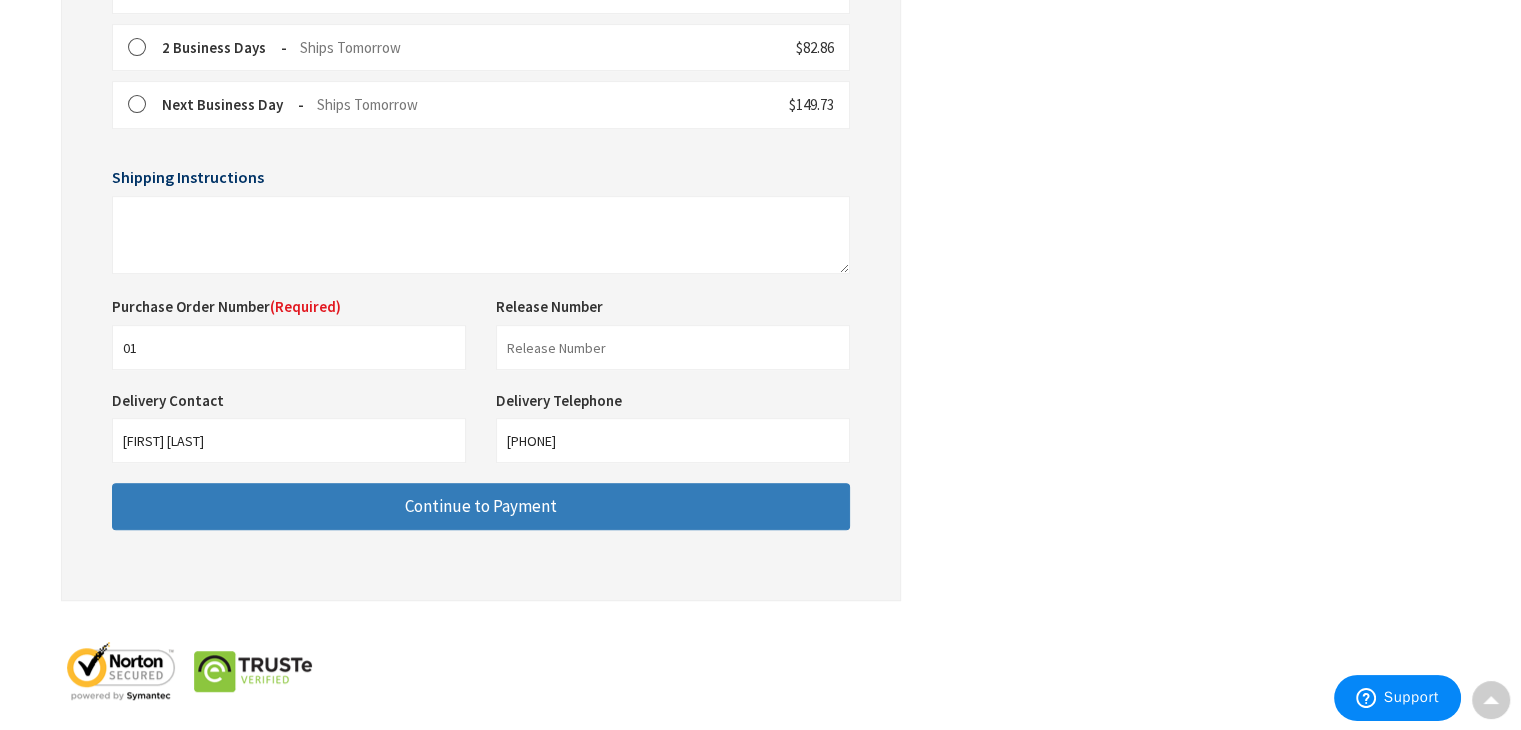 click on "Continue to Payment" at bounding box center [481, 506] 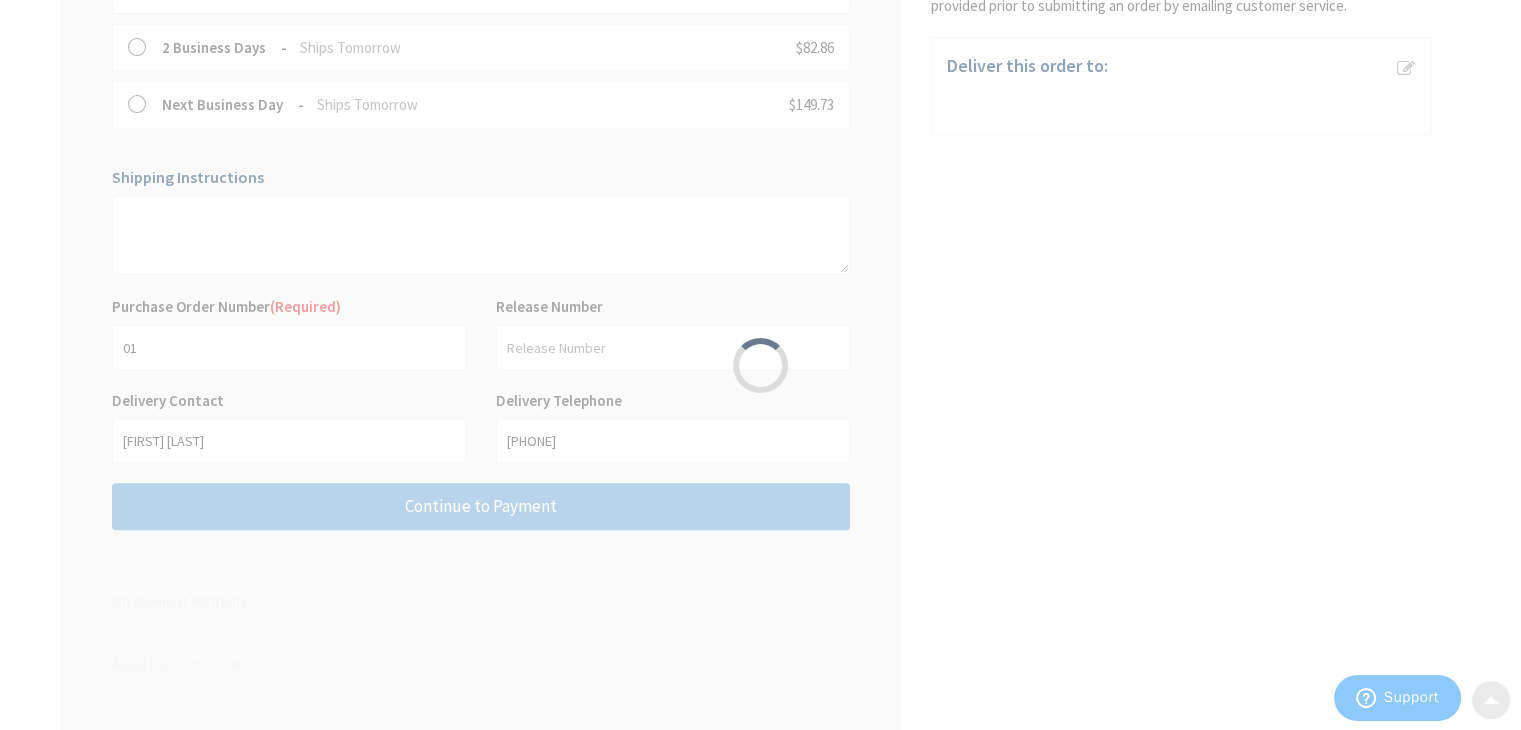 scroll, scrollTop: 0, scrollLeft: 0, axis: both 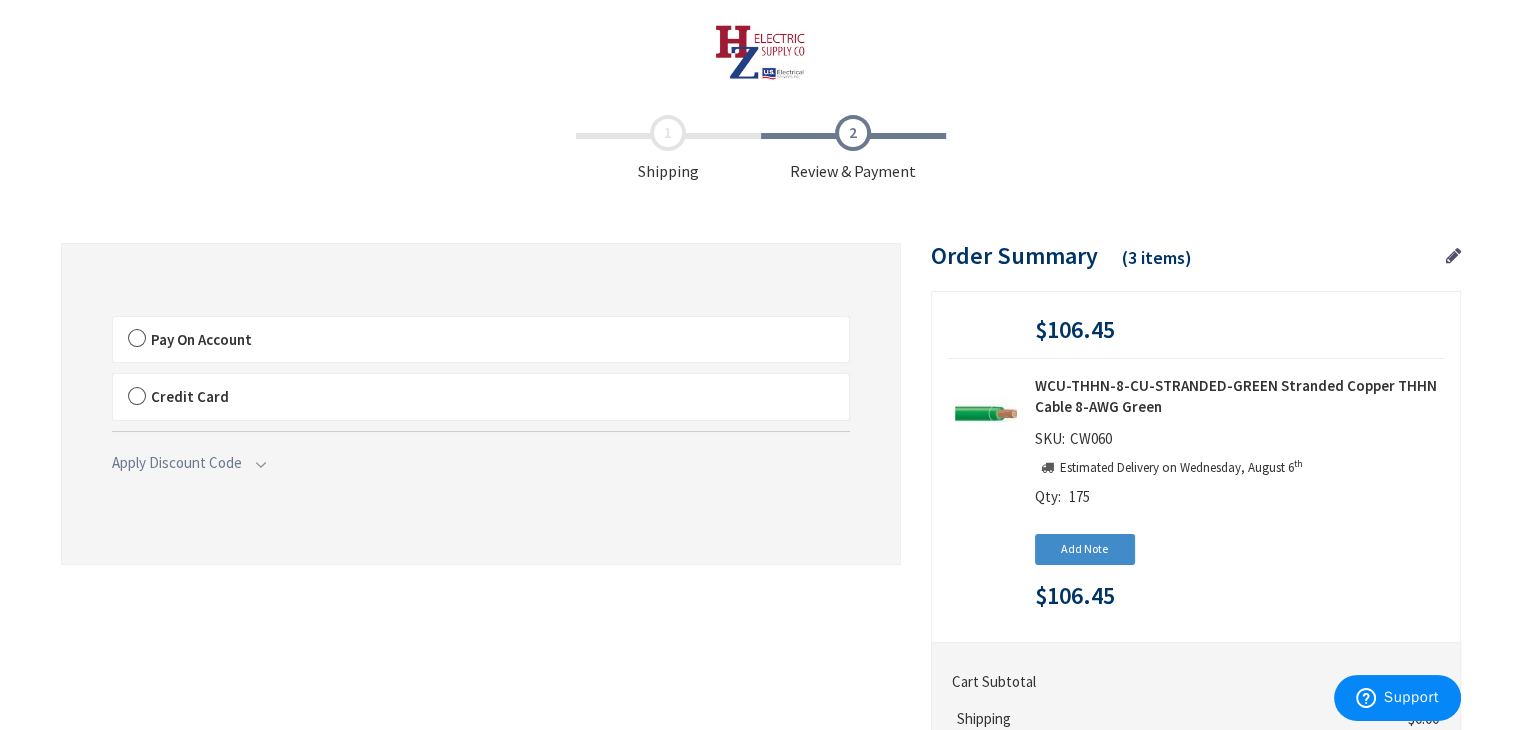 click on "Credit Card" at bounding box center (481, 397) 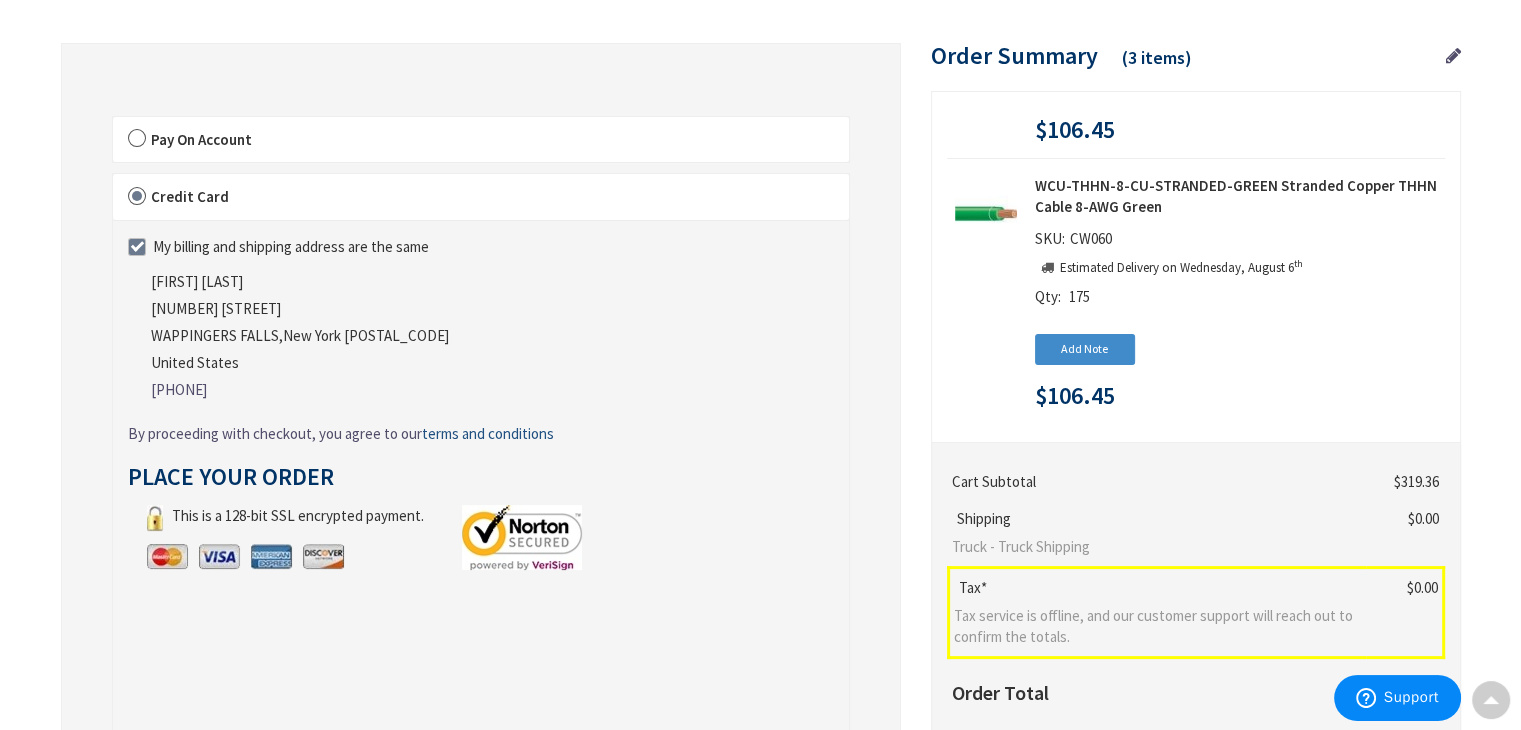 scroll, scrollTop: 197, scrollLeft: 0, axis: vertical 